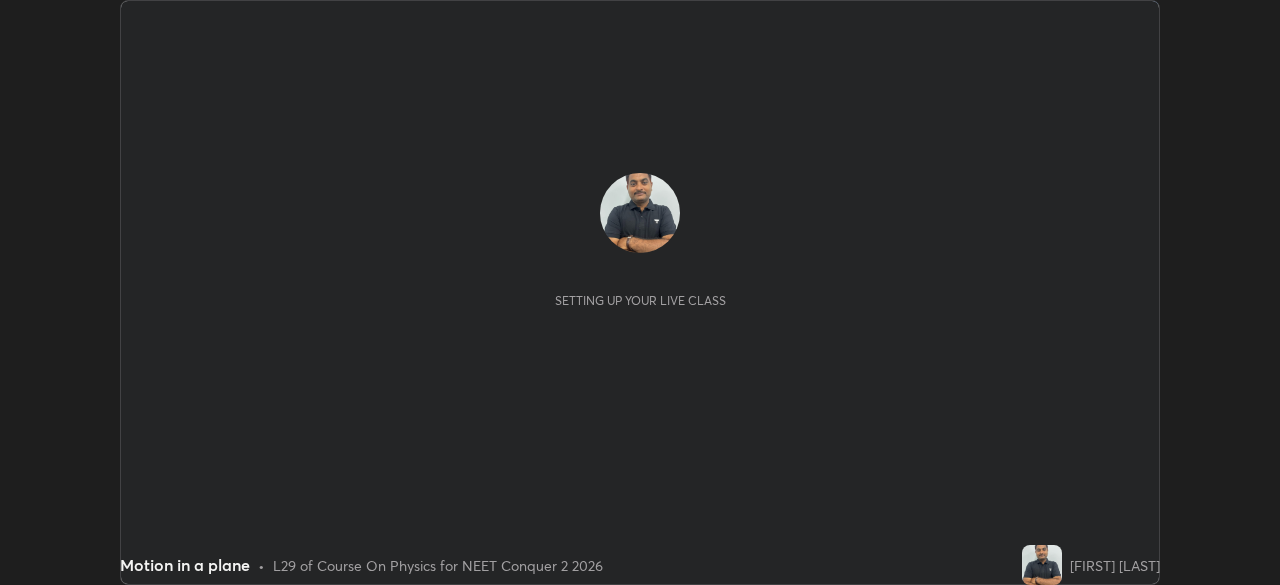 scroll, scrollTop: 0, scrollLeft: 0, axis: both 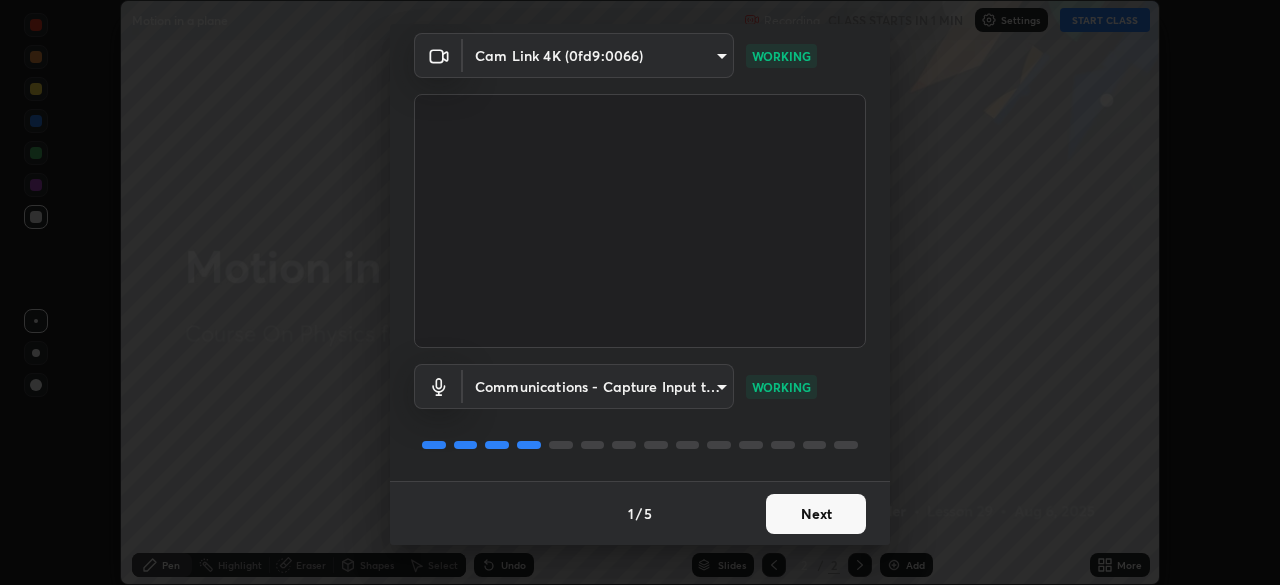 click on "Next" at bounding box center [816, 514] 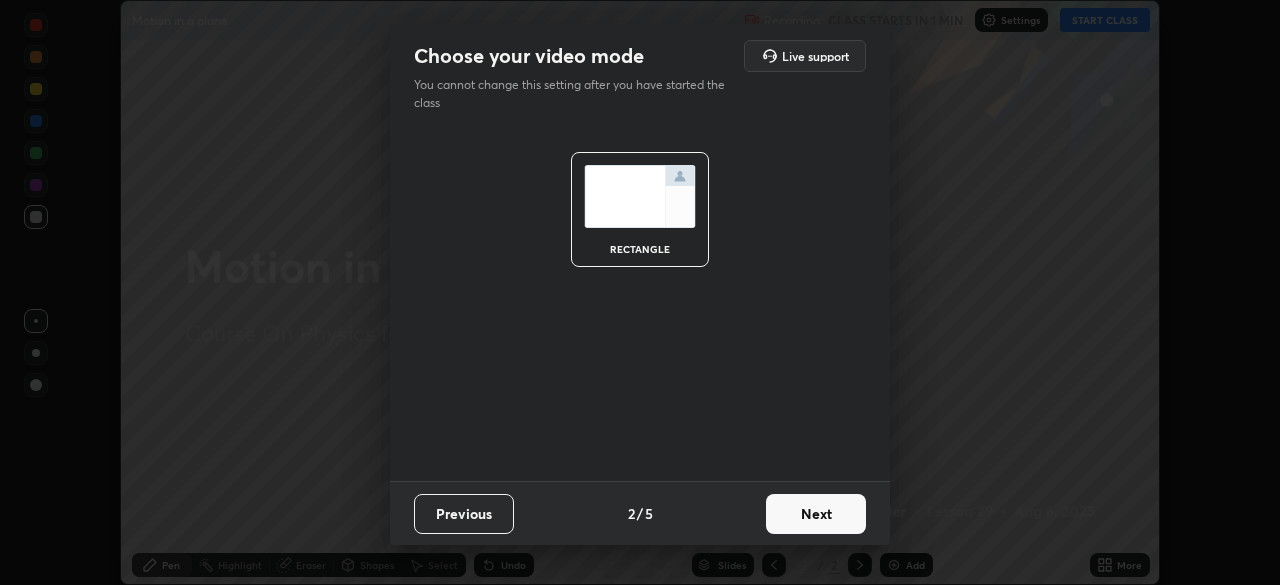 click on "Next" at bounding box center (816, 514) 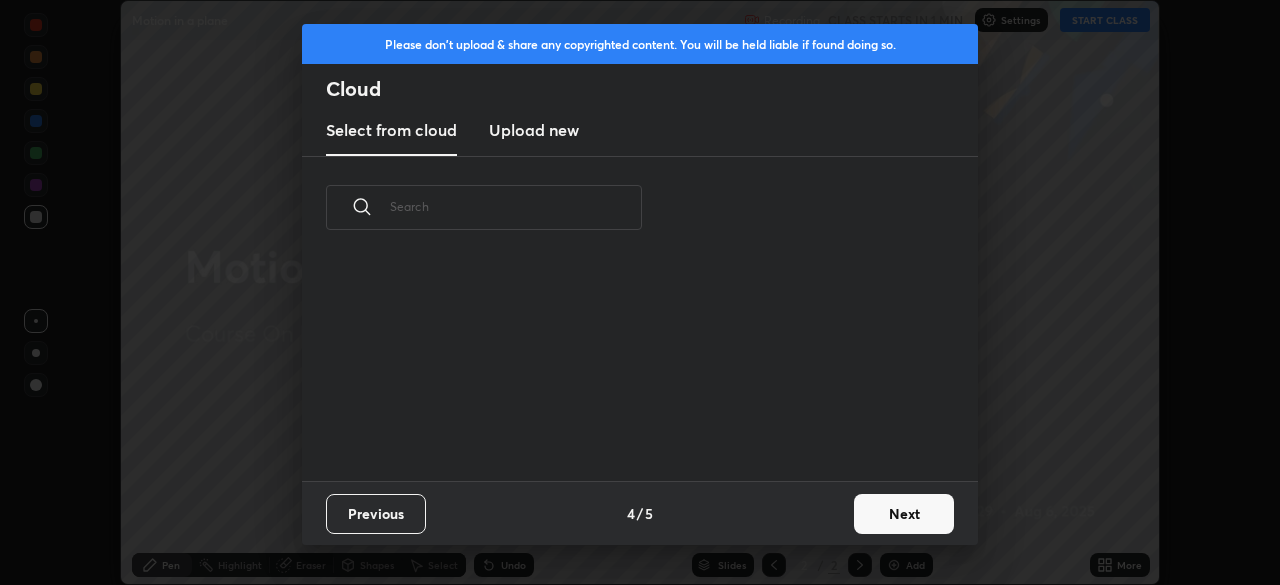 scroll, scrollTop: 7, scrollLeft: 11, axis: both 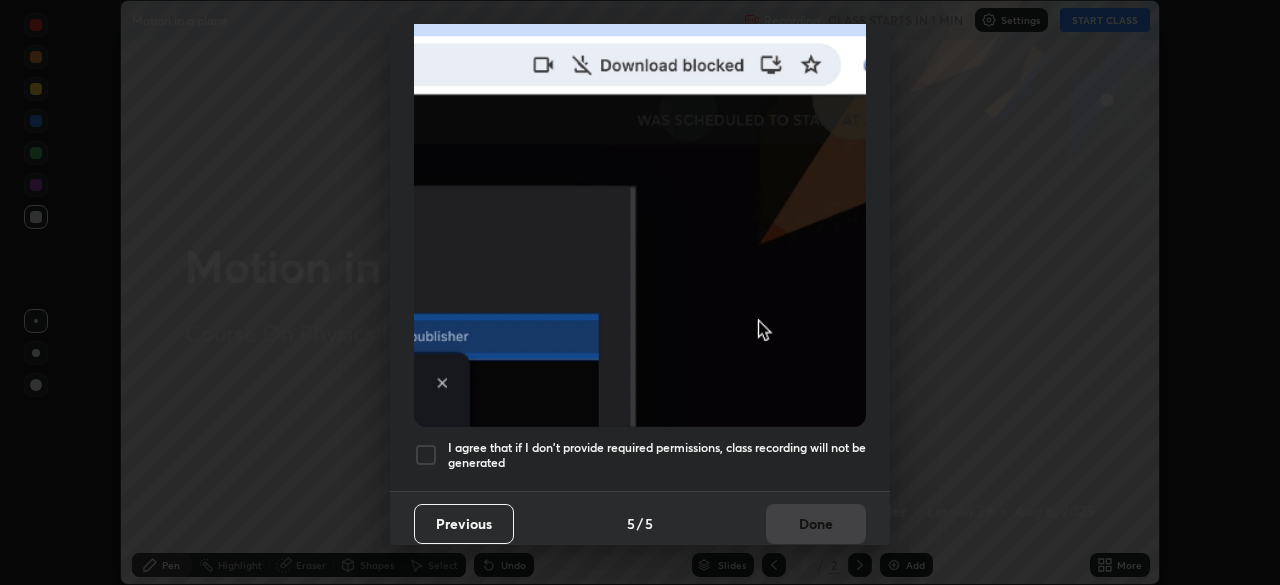 click at bounding box center (426, 455) 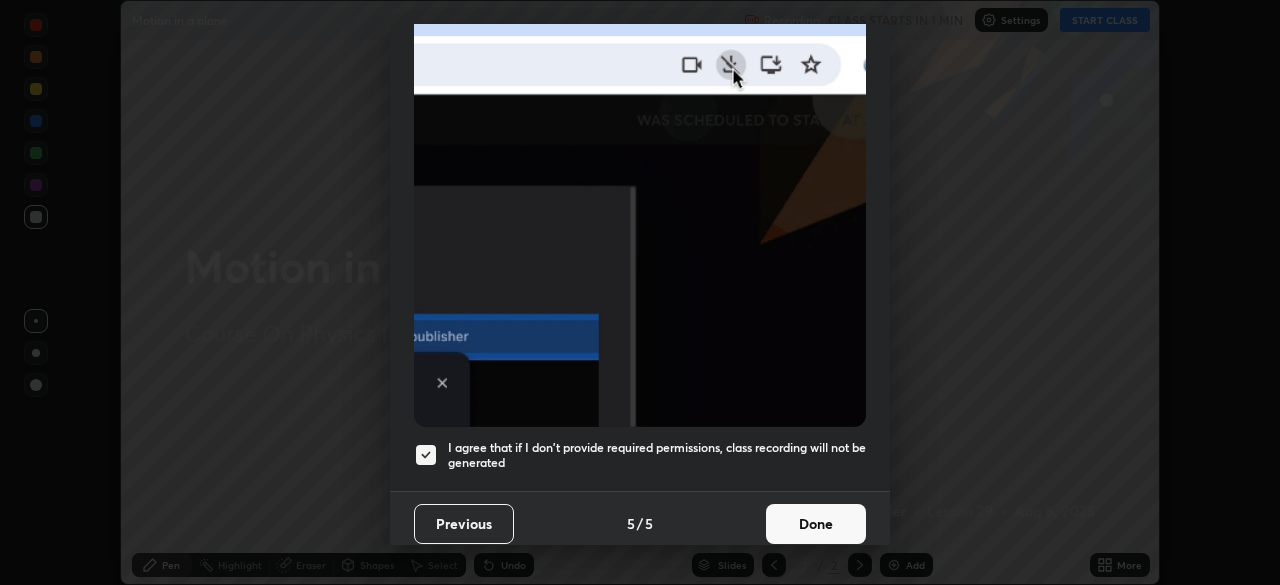 click on "Done" at bounding box center (816, 524) 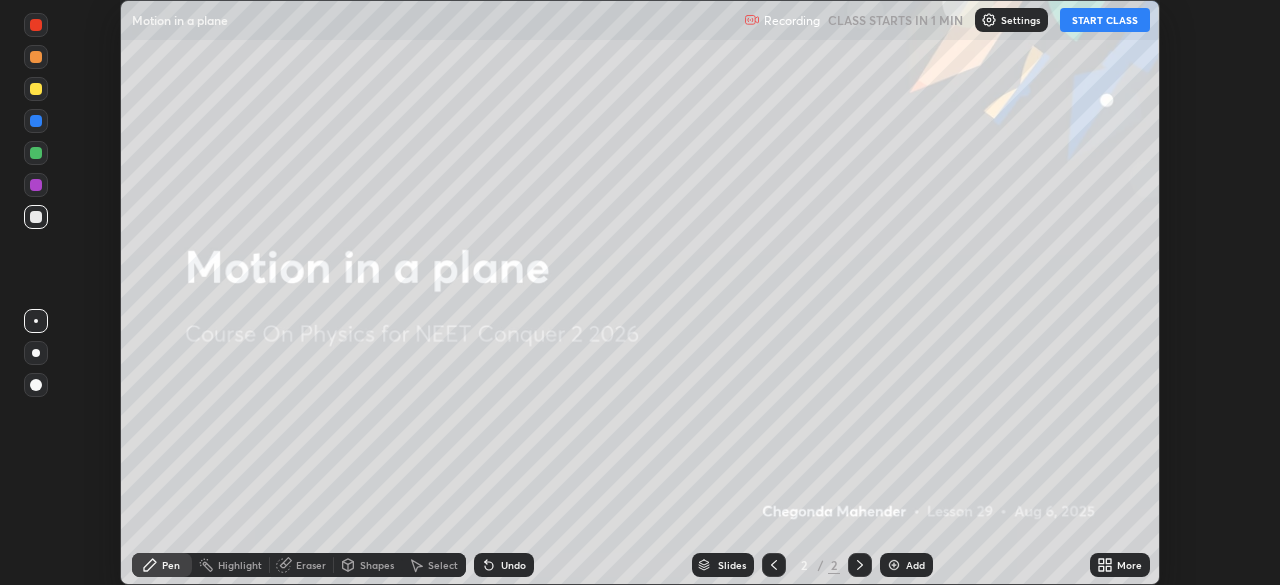 click on "START CLASS" at bounding box center (1105, 20) 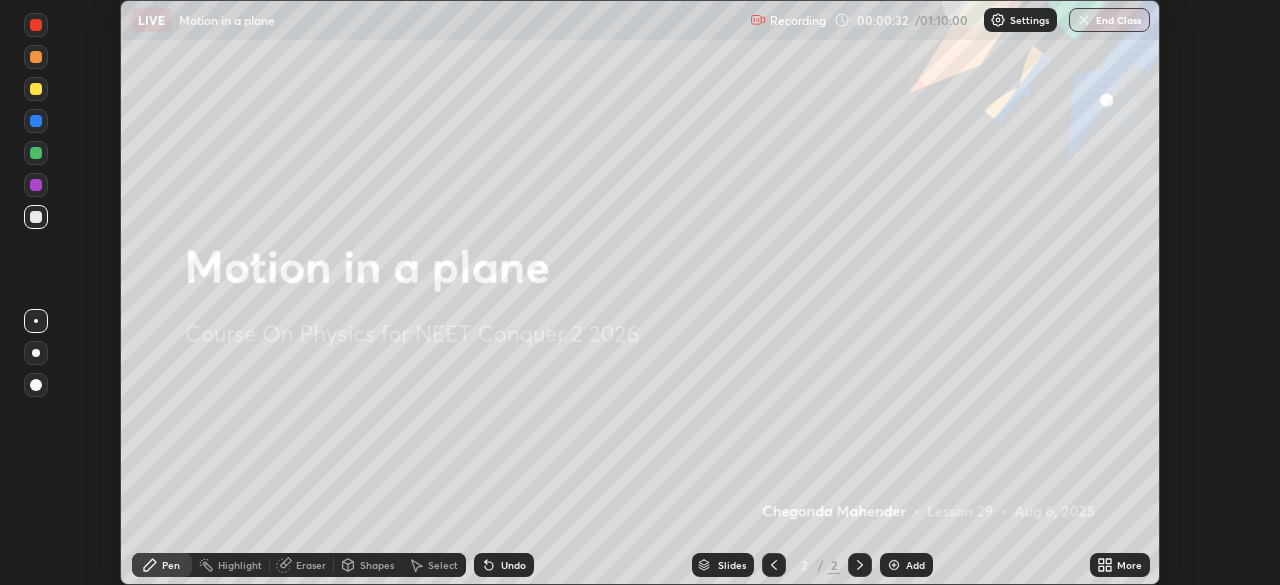 click at bounding box center [894, 565] 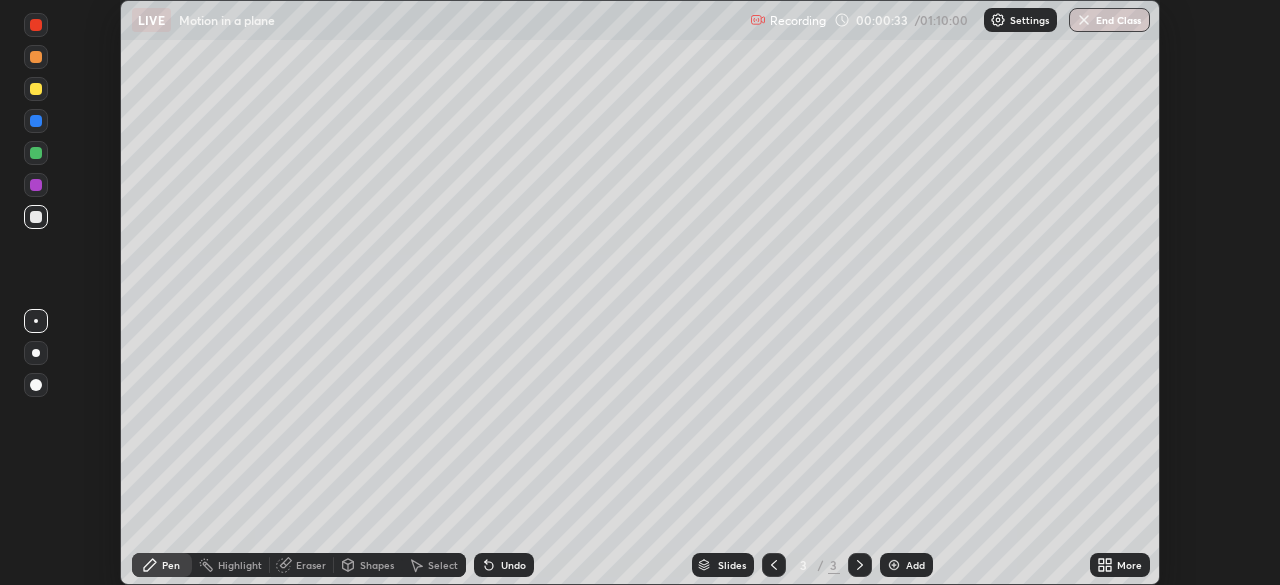 click 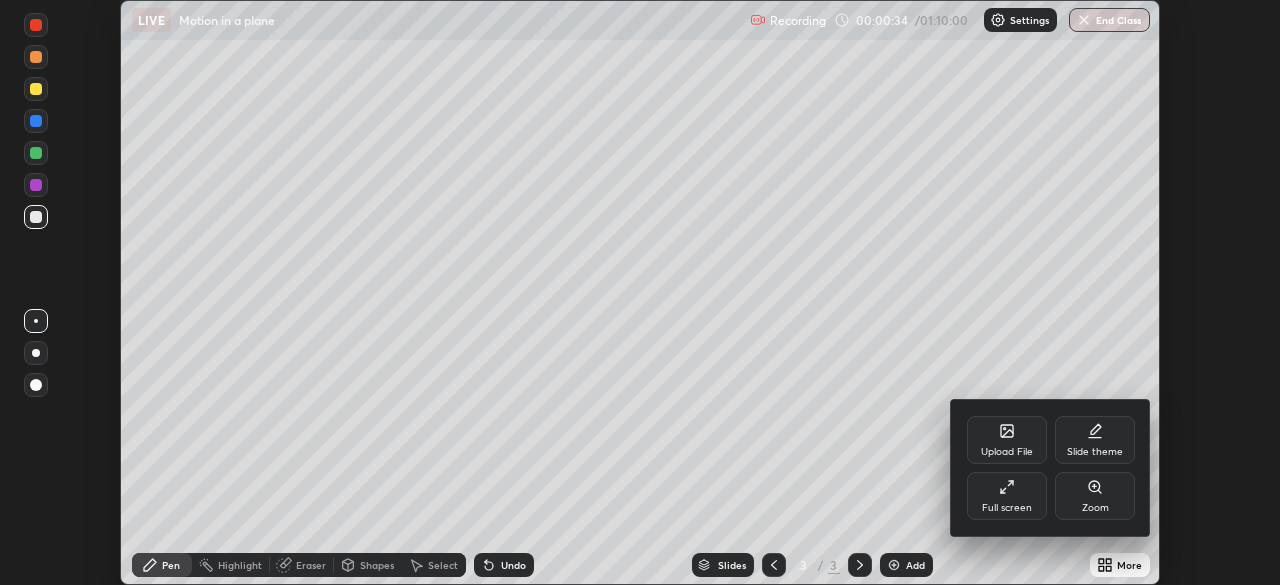 click on "Full screen" at bounding box center [1007, 508] 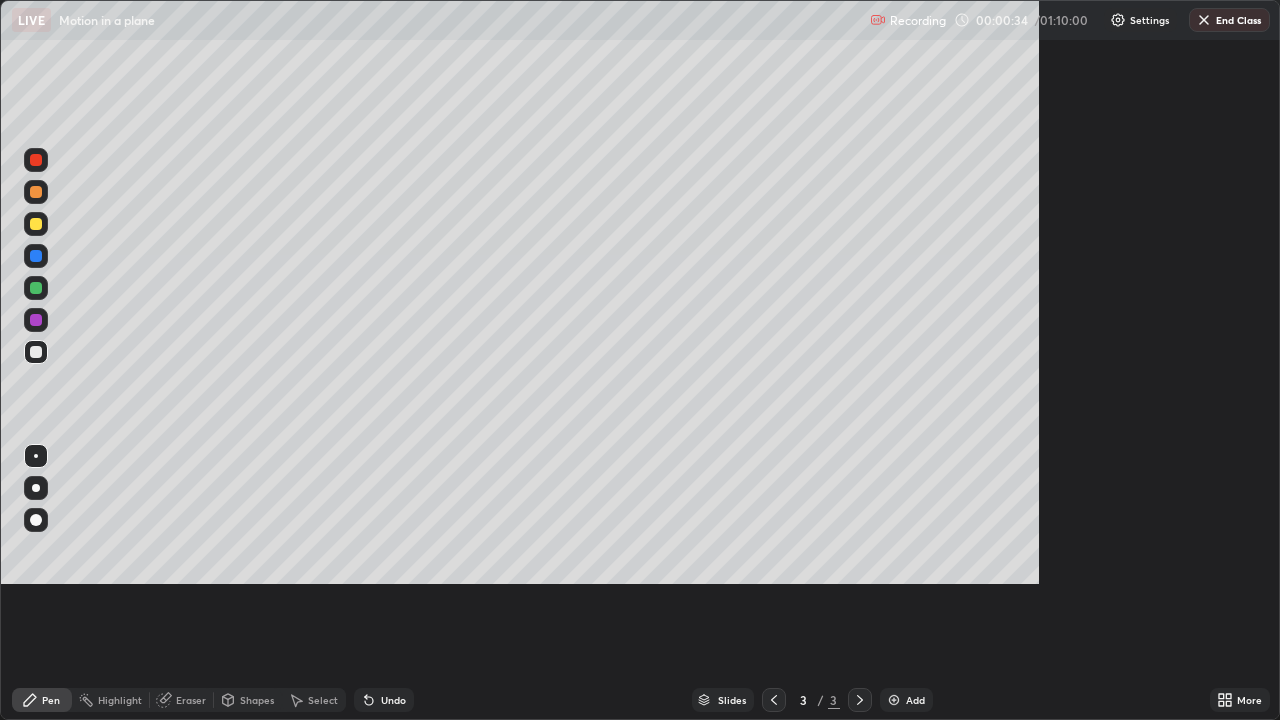 scroll, scrollTop: 99280, scrollLeft: 98720, axis: both 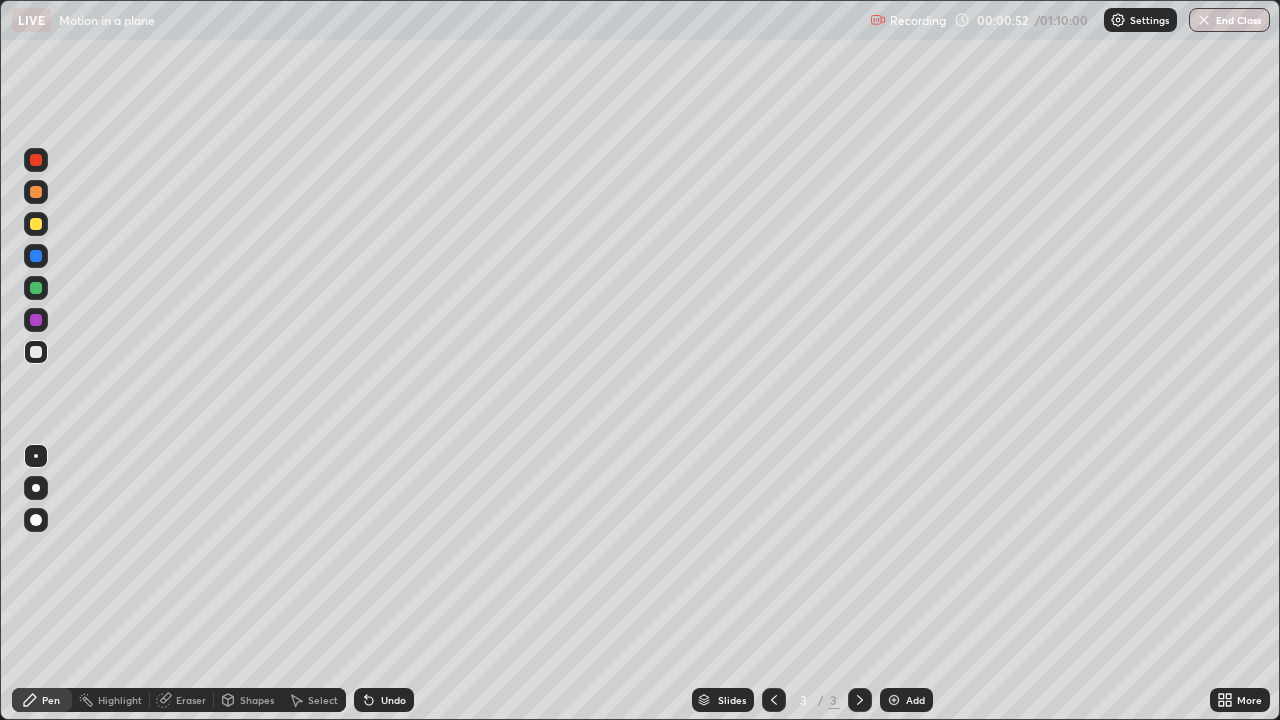click at bounding box center [36, 288] 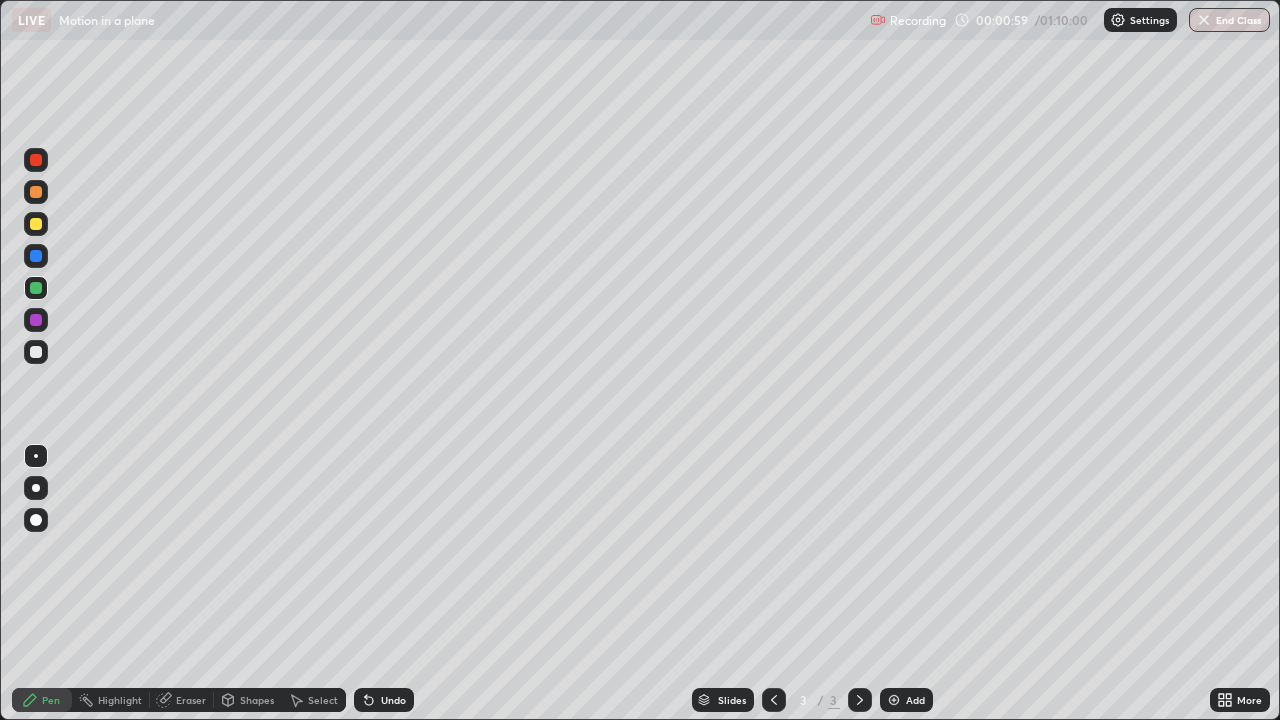 click at bounding box center [36, 352] 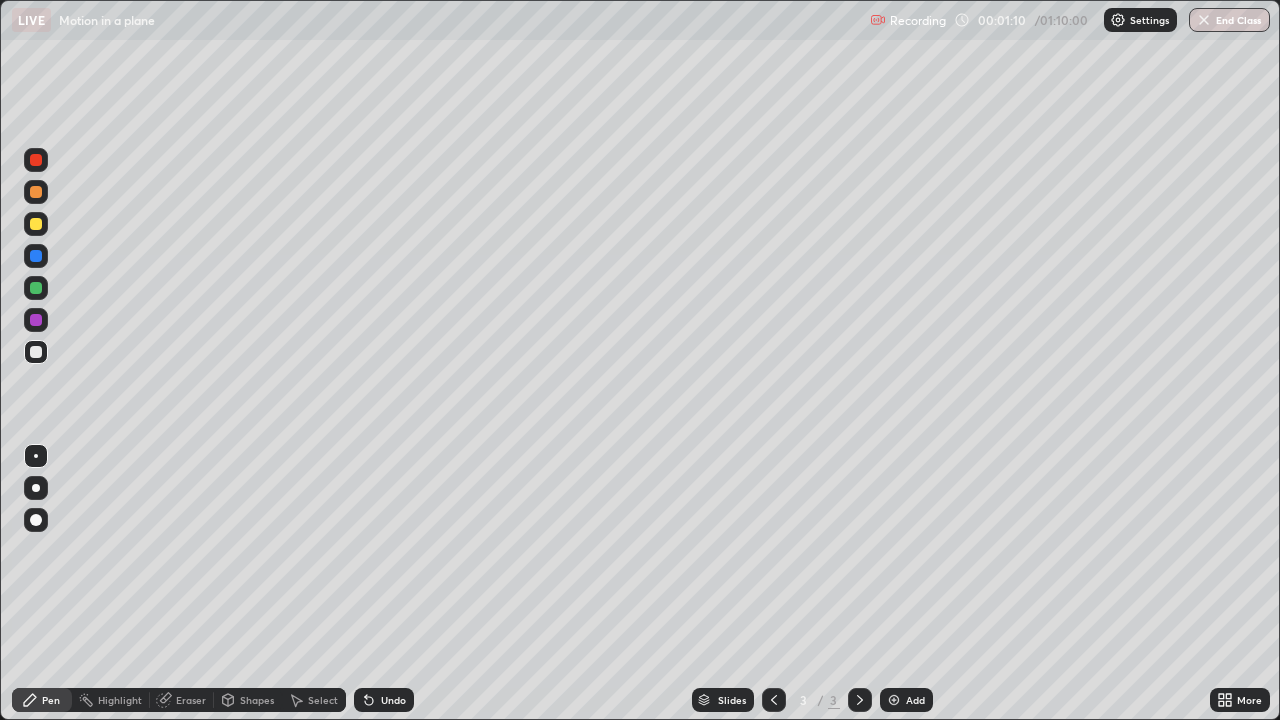 click at bounding box center (36, 488) 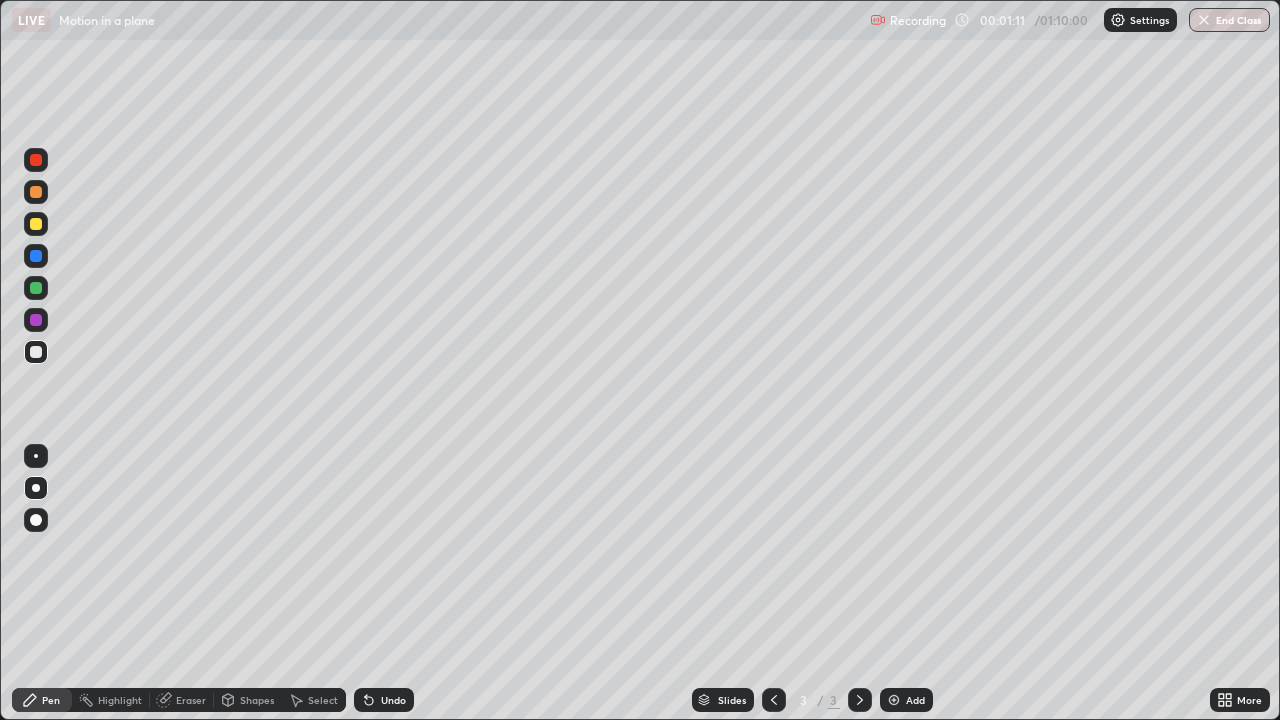 click at bounding box center [36, 288] 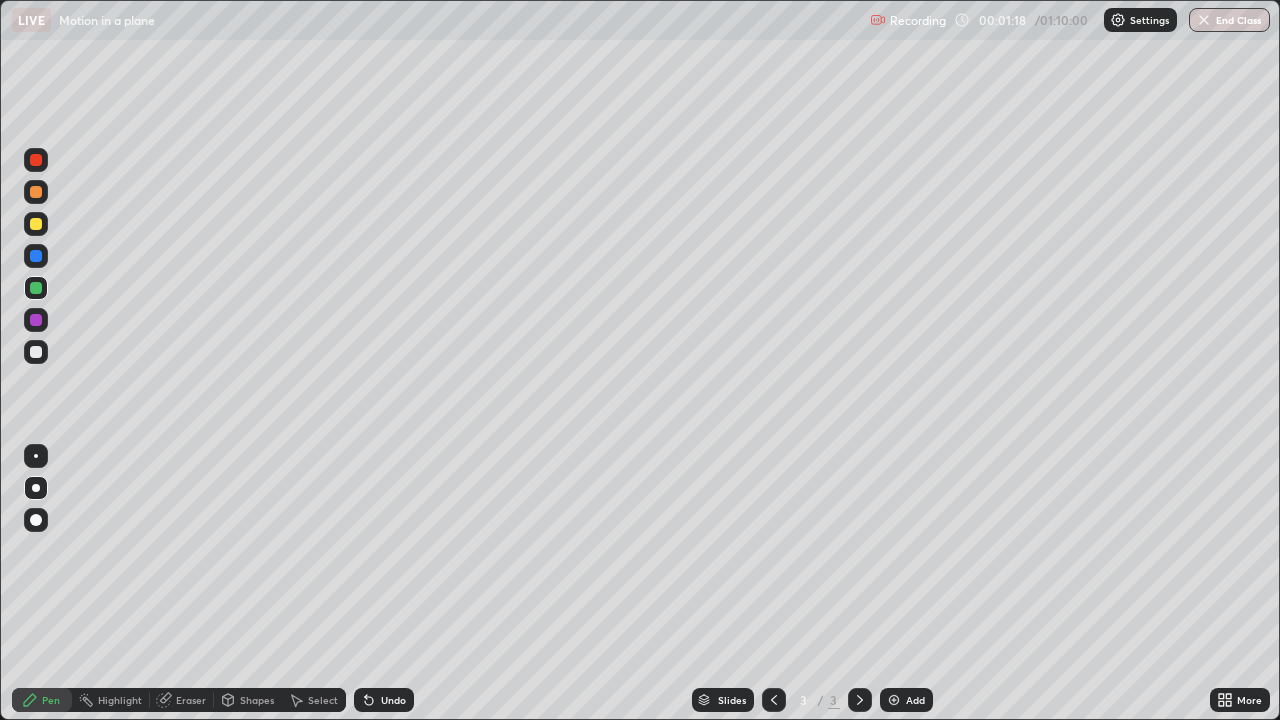 click at bounding box center [36, 352] 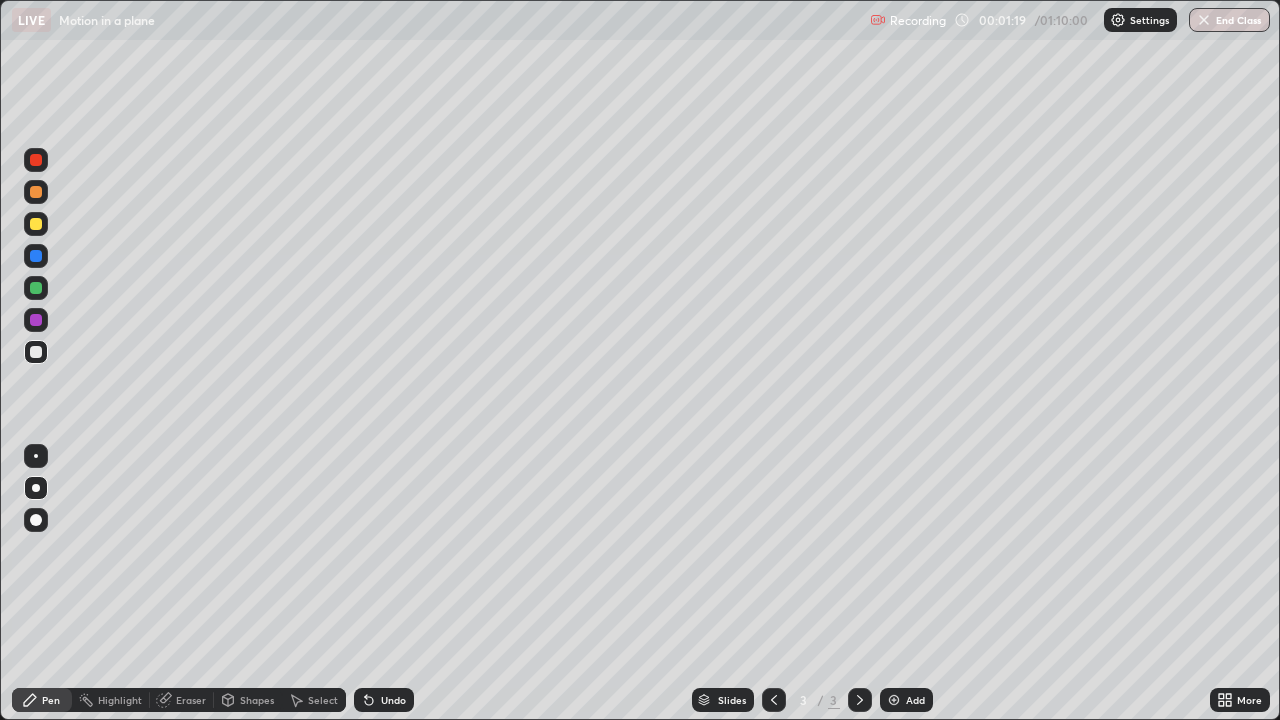 click on "Shapes" at bounding box center [248, 700] 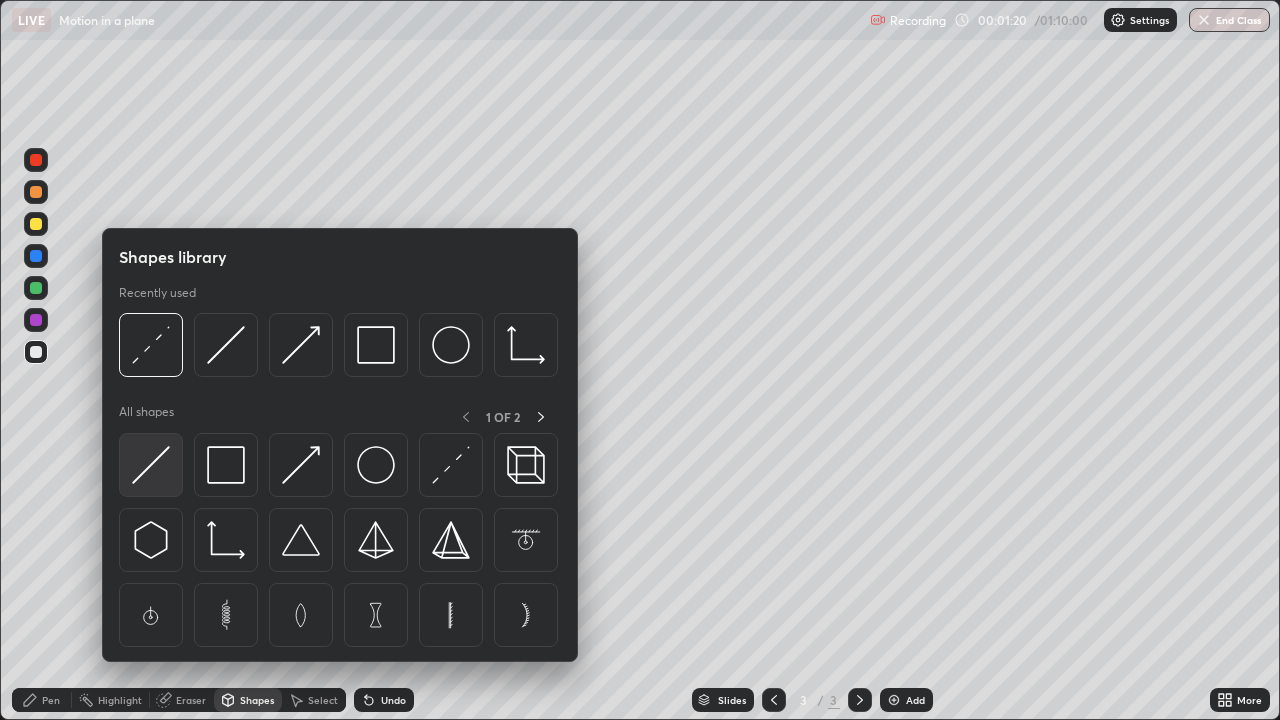 click at bounding box center [151, 465] 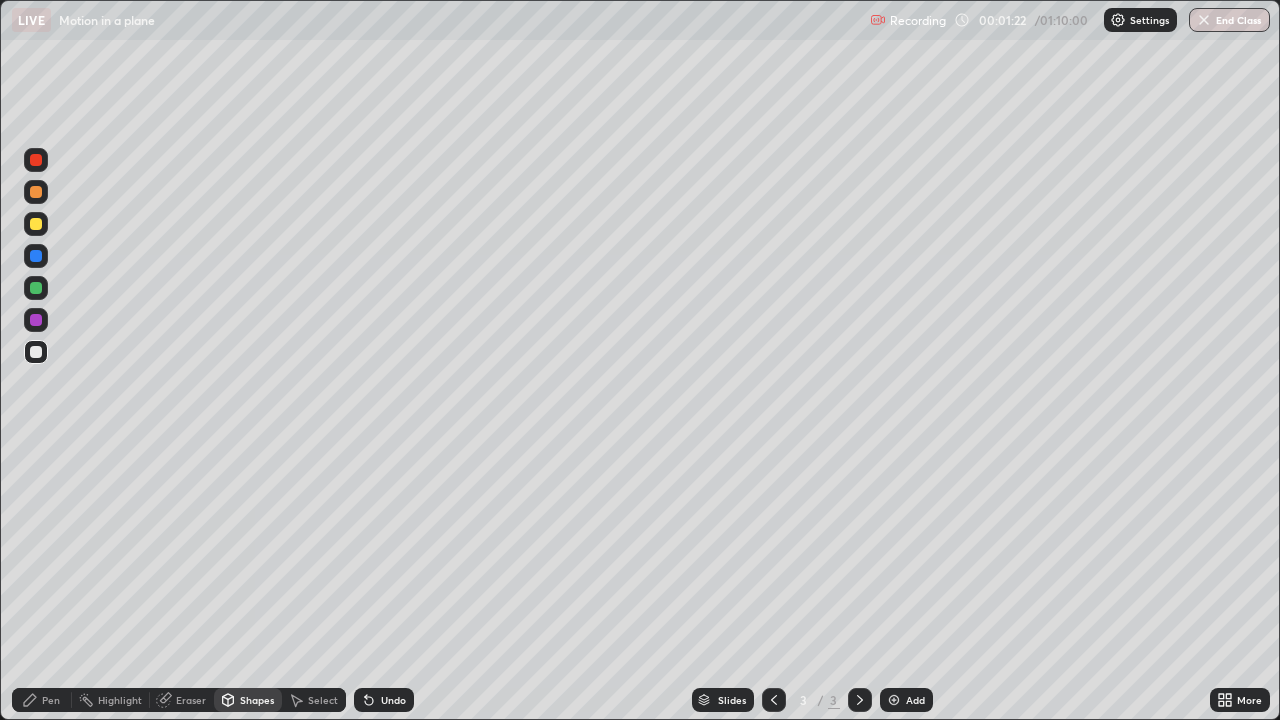 click on "Pen" at bounding box center (51, 700) 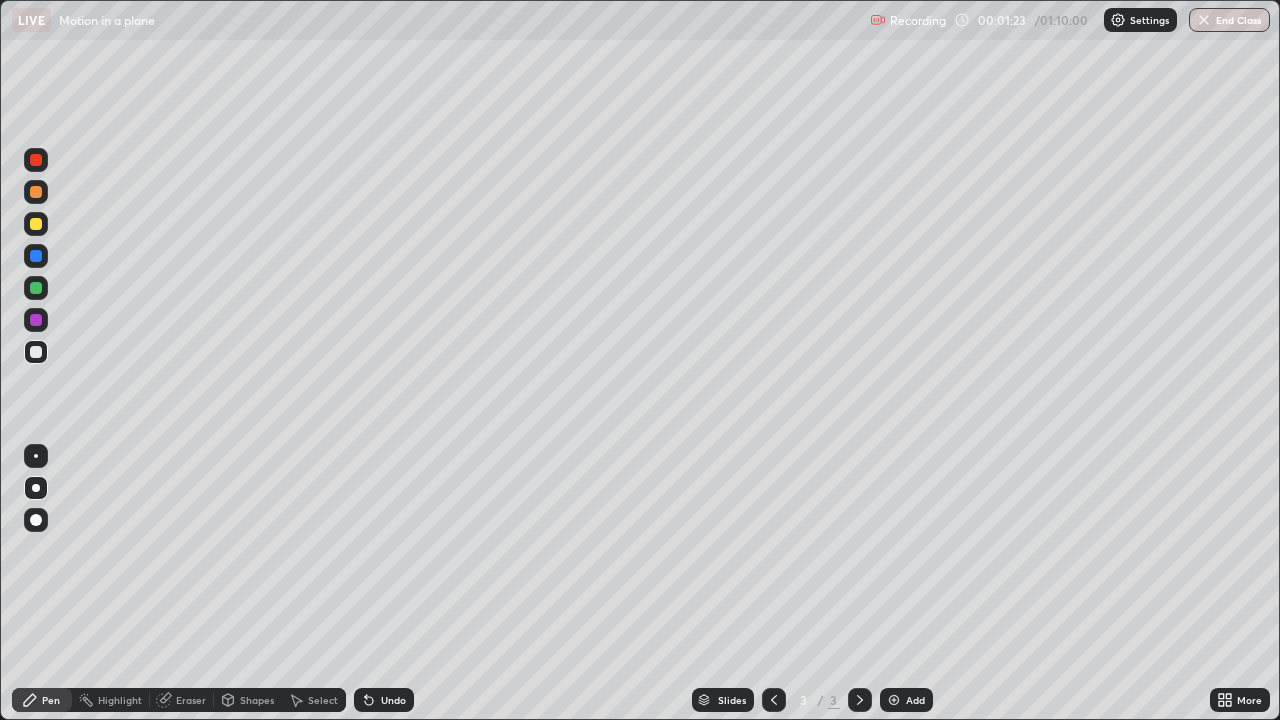 click at bounding box center [36, 288] 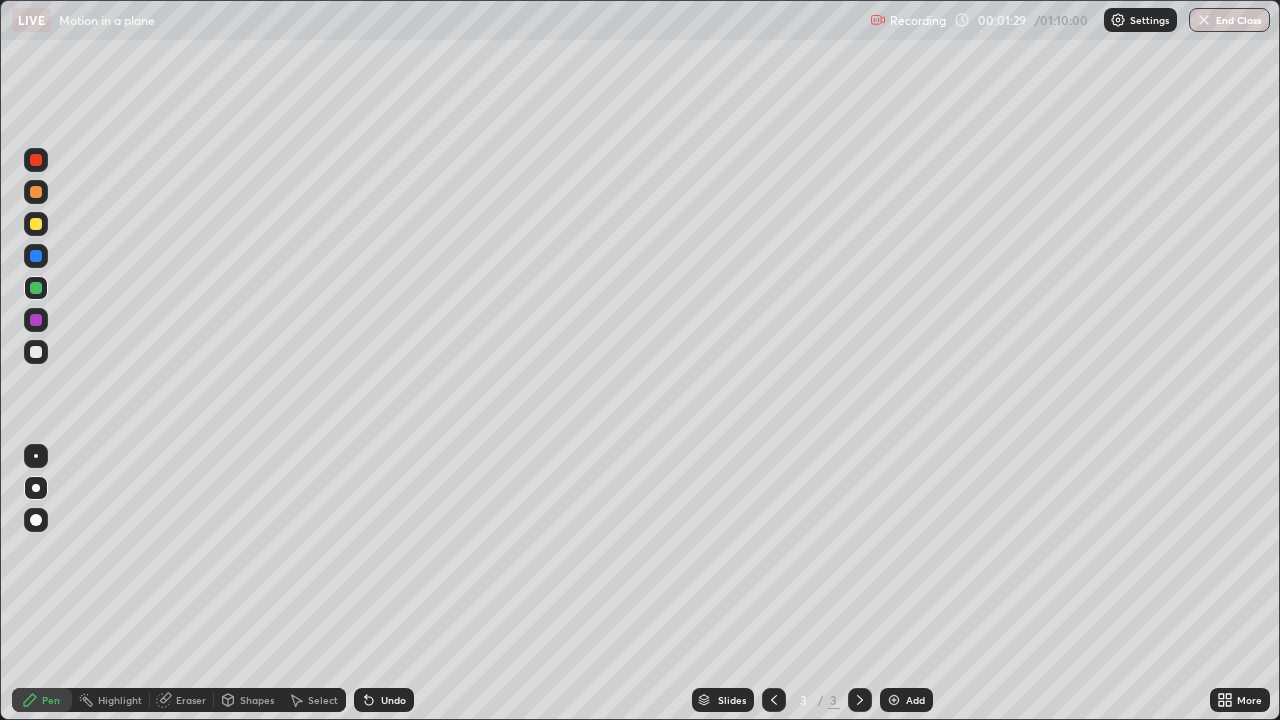 click on "Shapes" at bounding box center (257, 700) 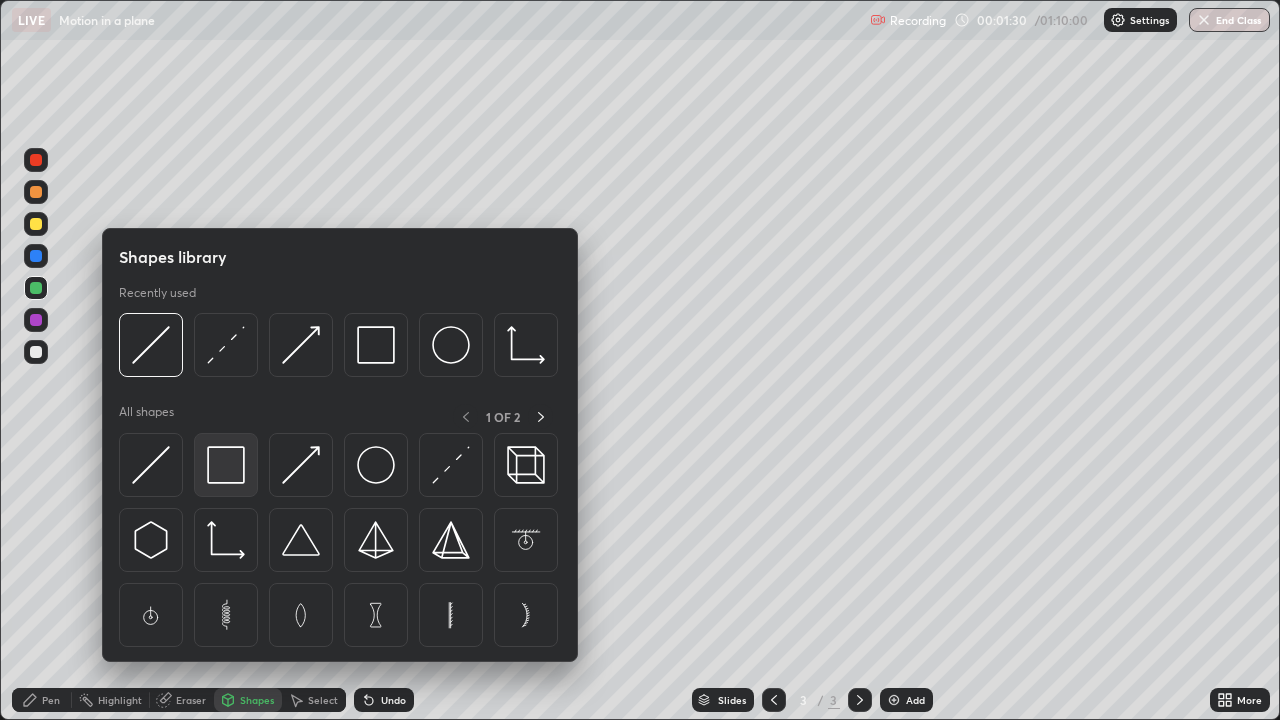 click at bounding box center [226, 465] 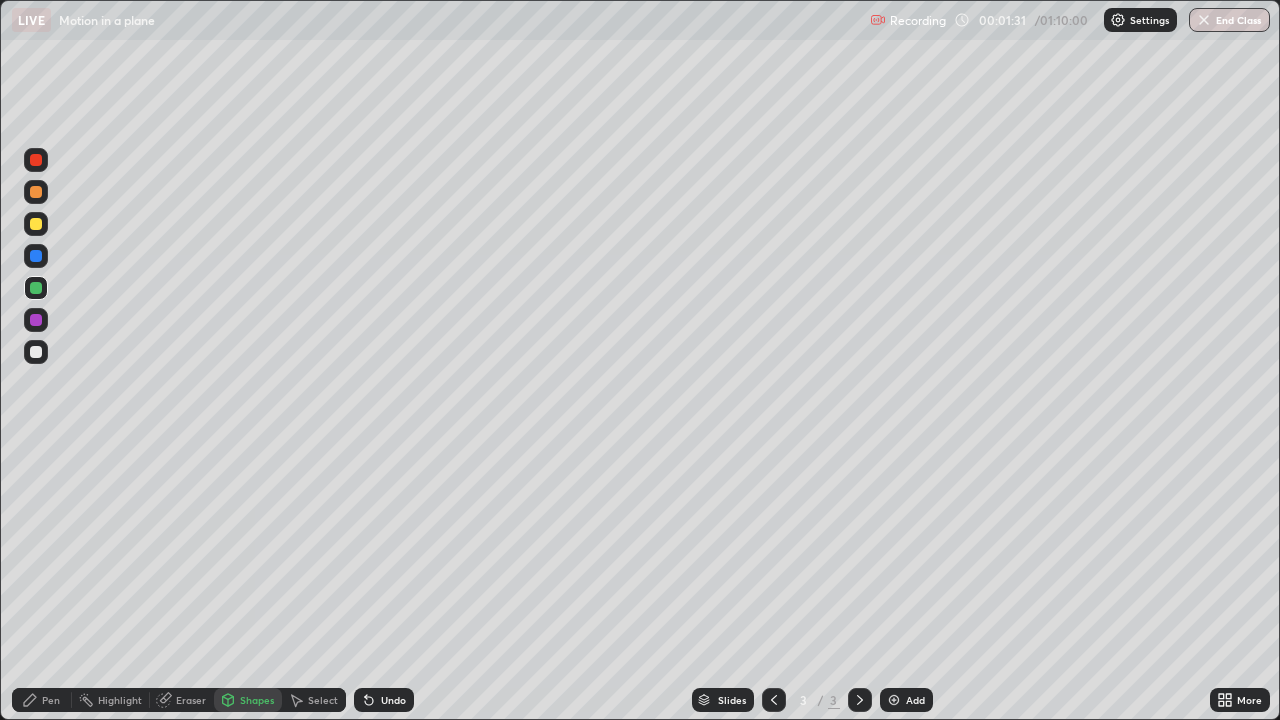 click on "Shapes" at bounding box center [257, 700] 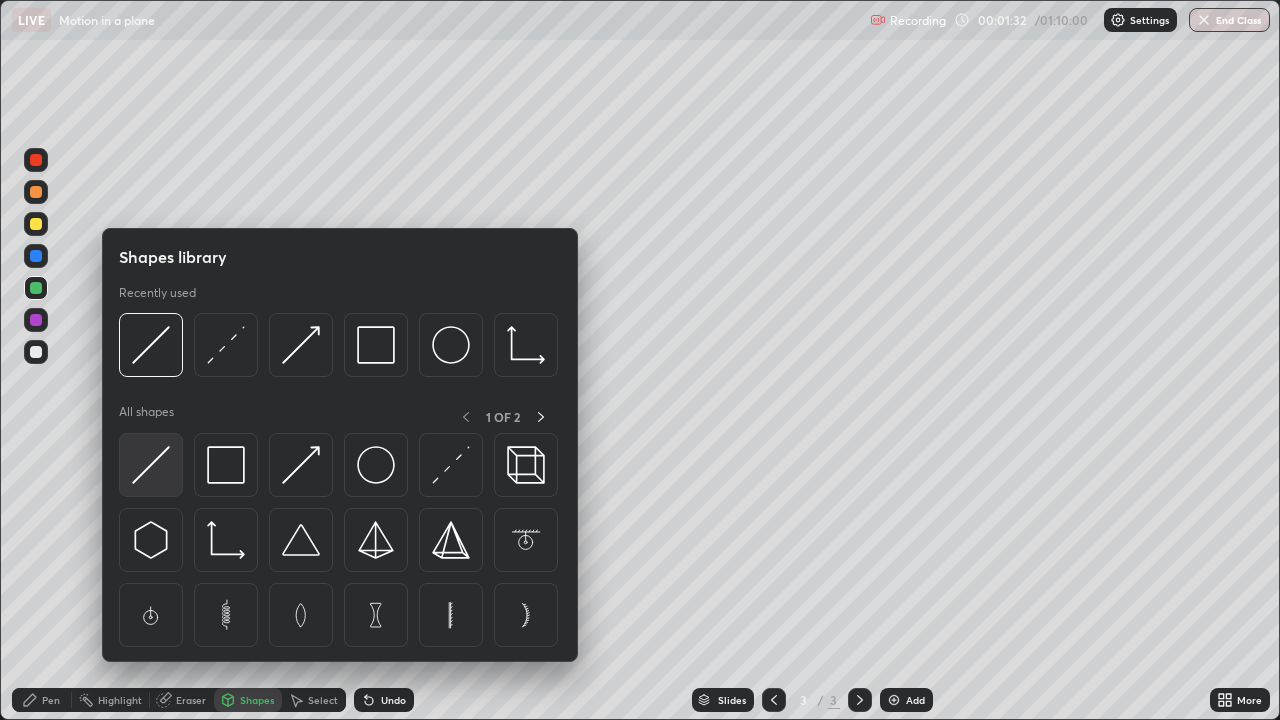click at bounding box center (151, 465) 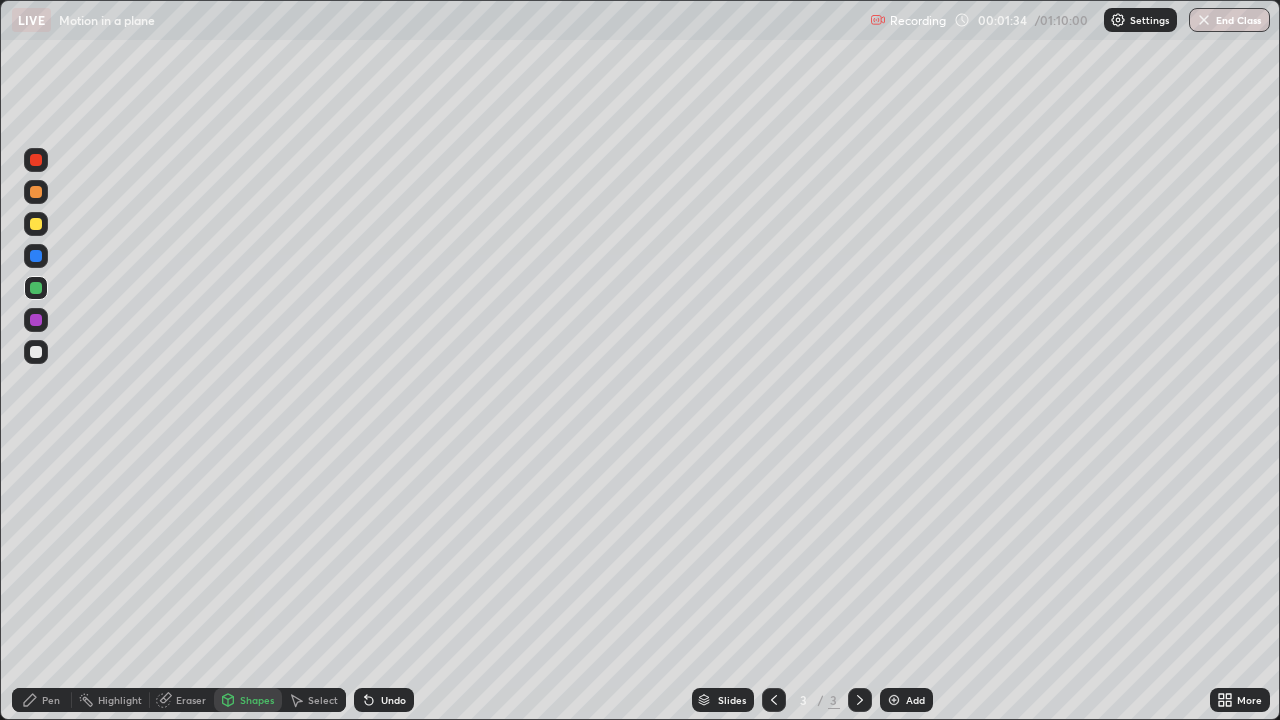 click on "Pen" at bounding box center (51, 700) 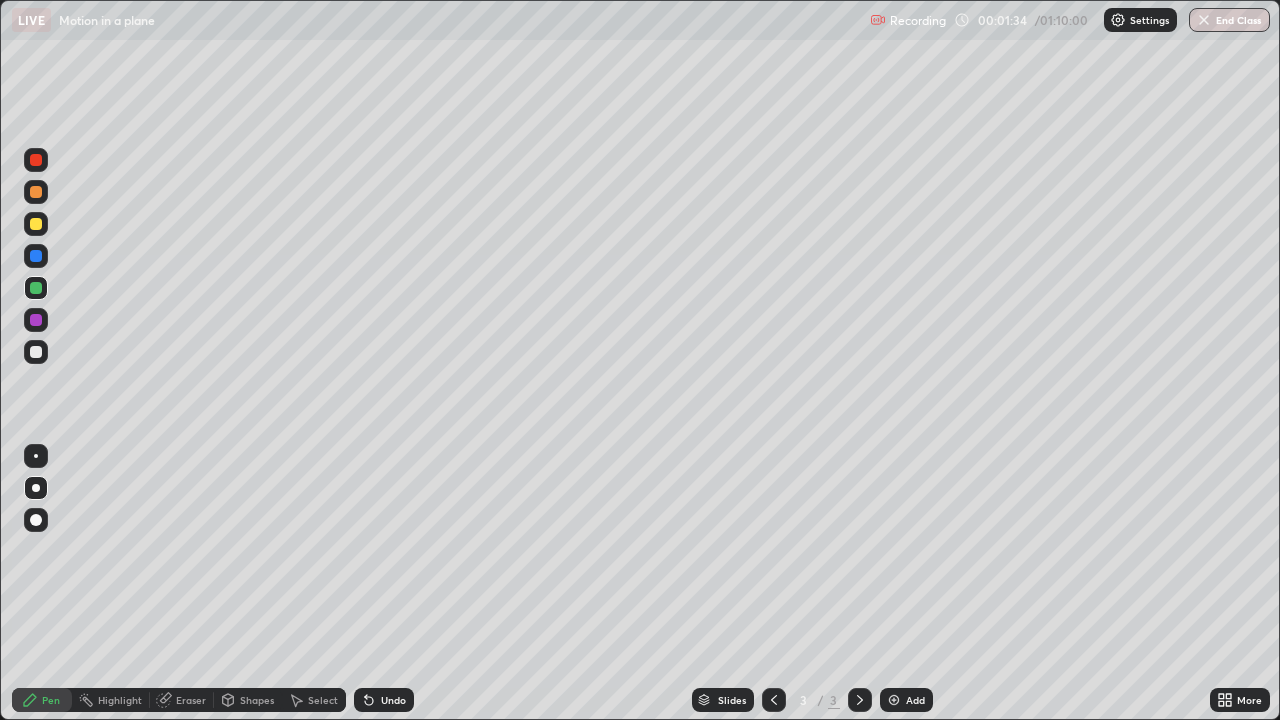 click at bounding box center (36, 352) 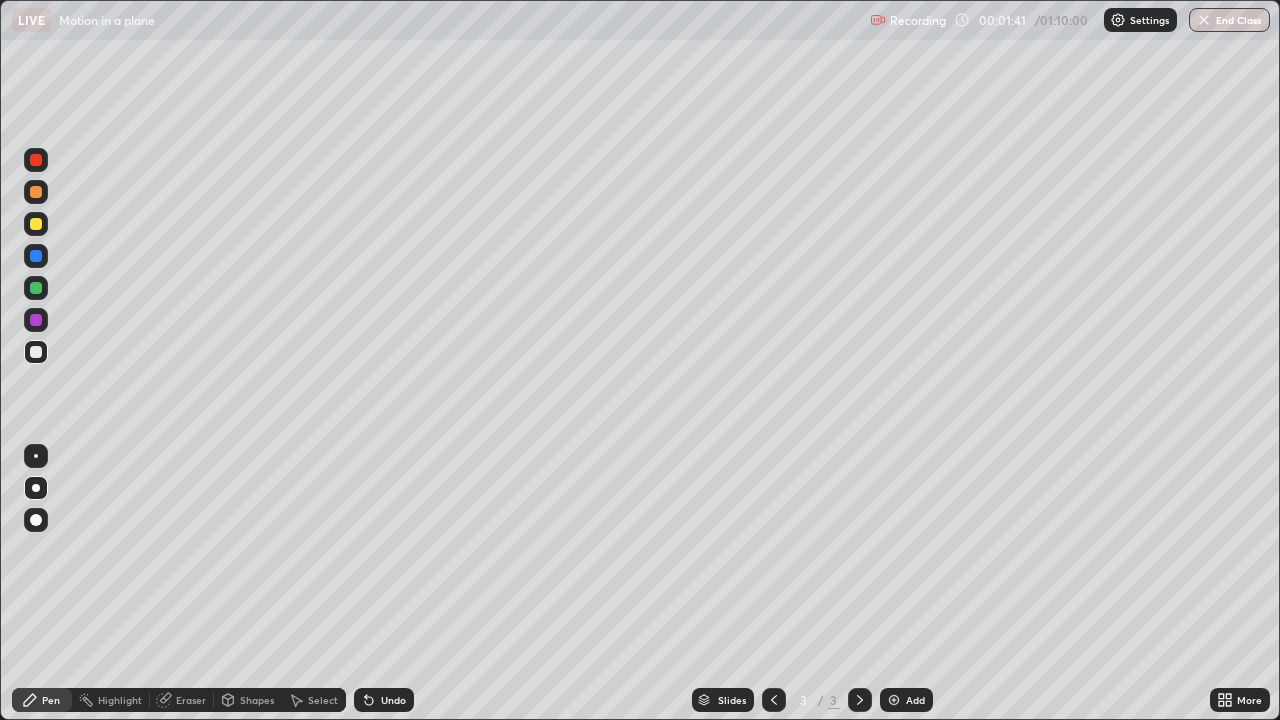 click at bounding box center (36, 288) 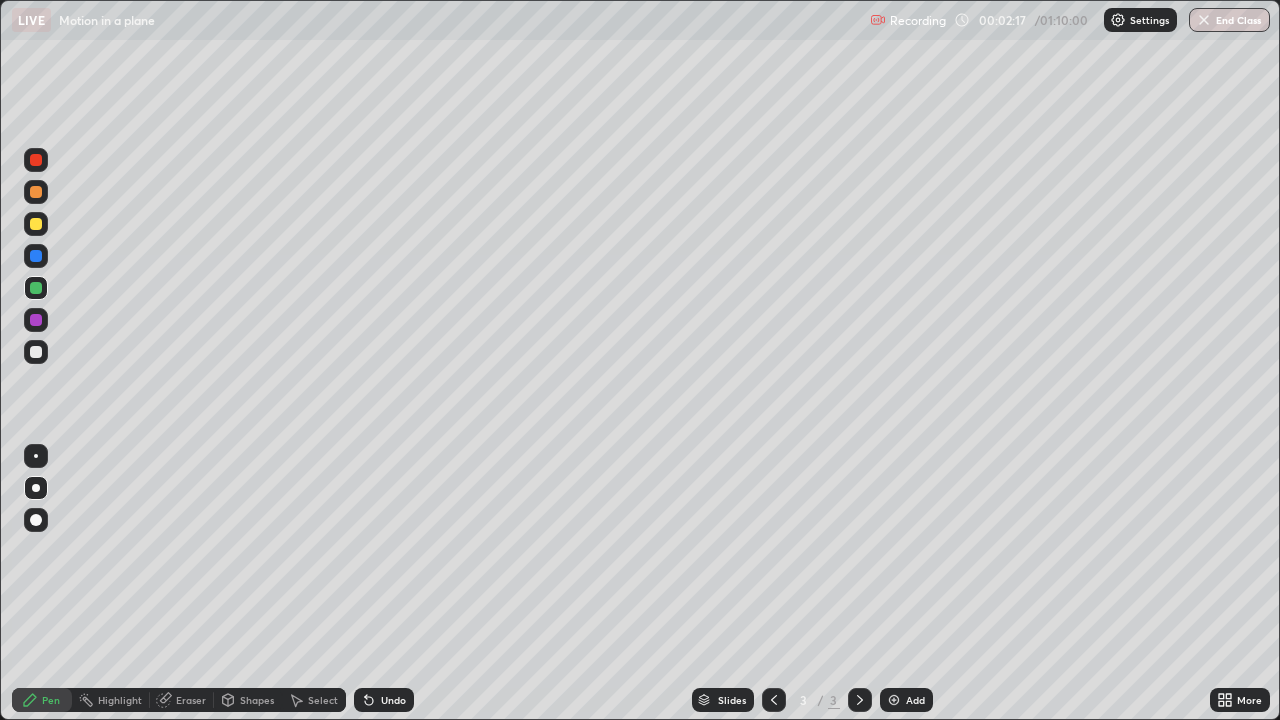 click at bounding box center (36, 224) 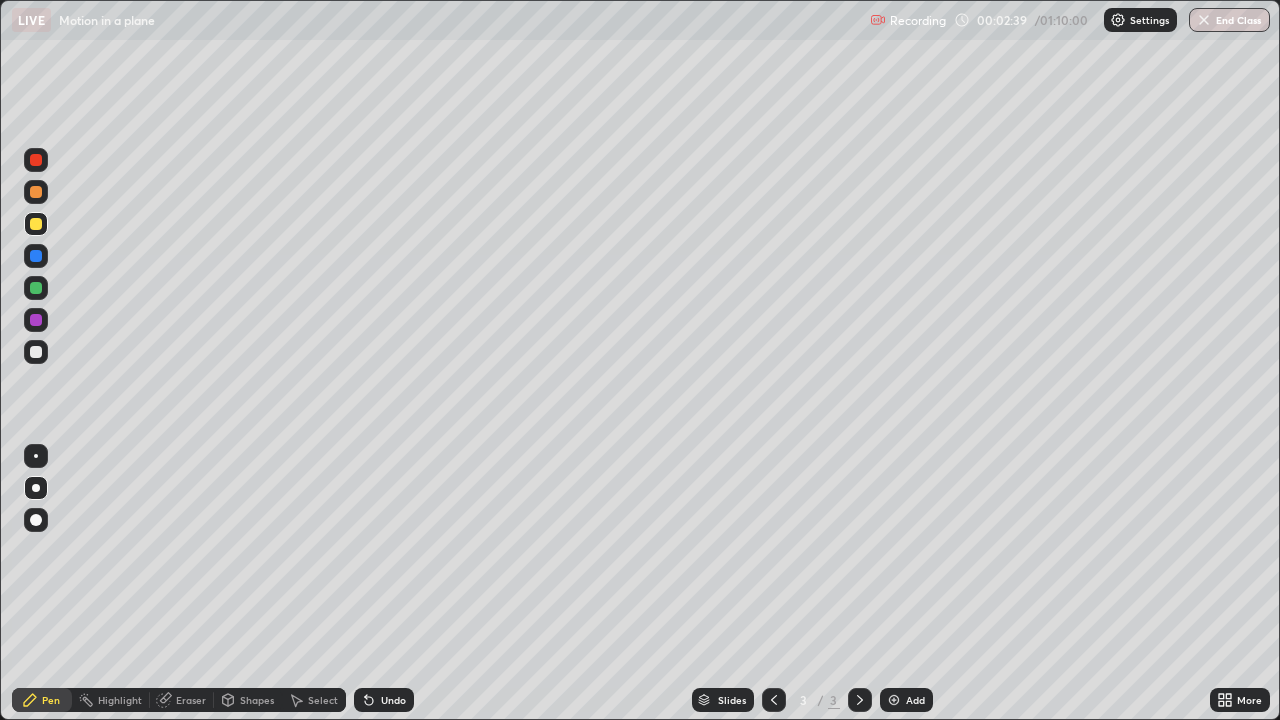 click at bounding box center [36, 352] 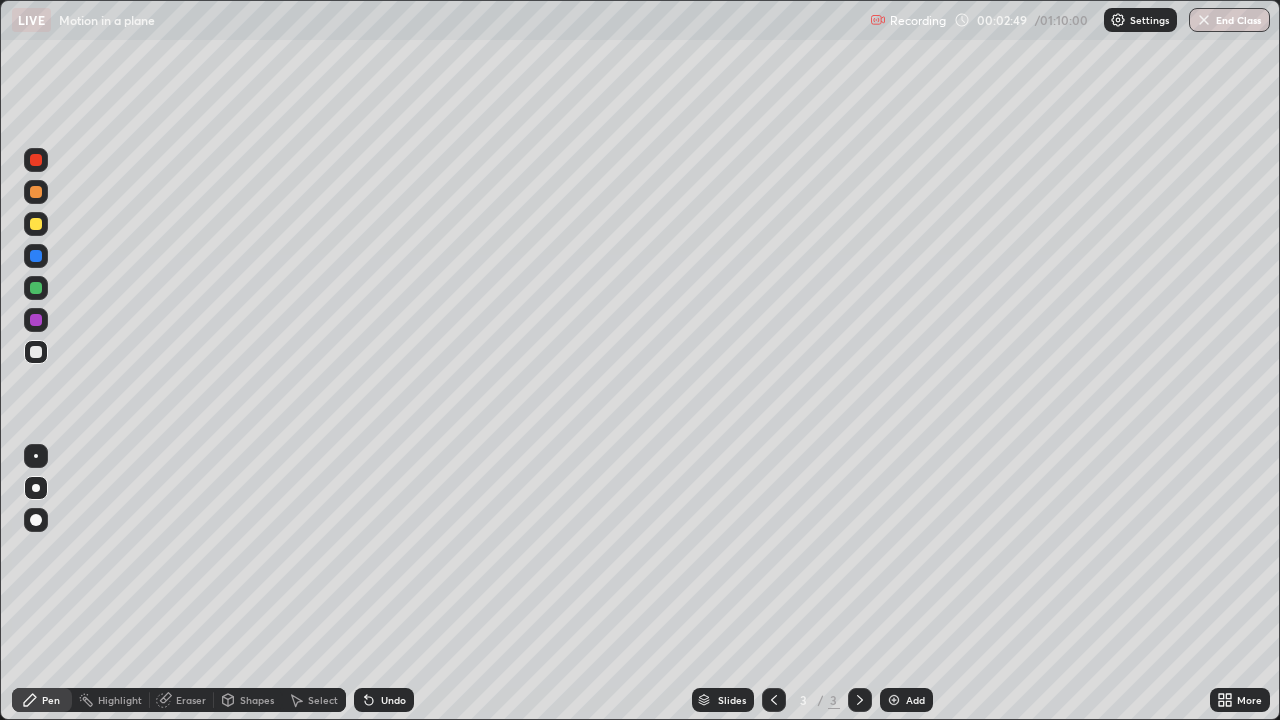 click at bounding box center (36, 288) 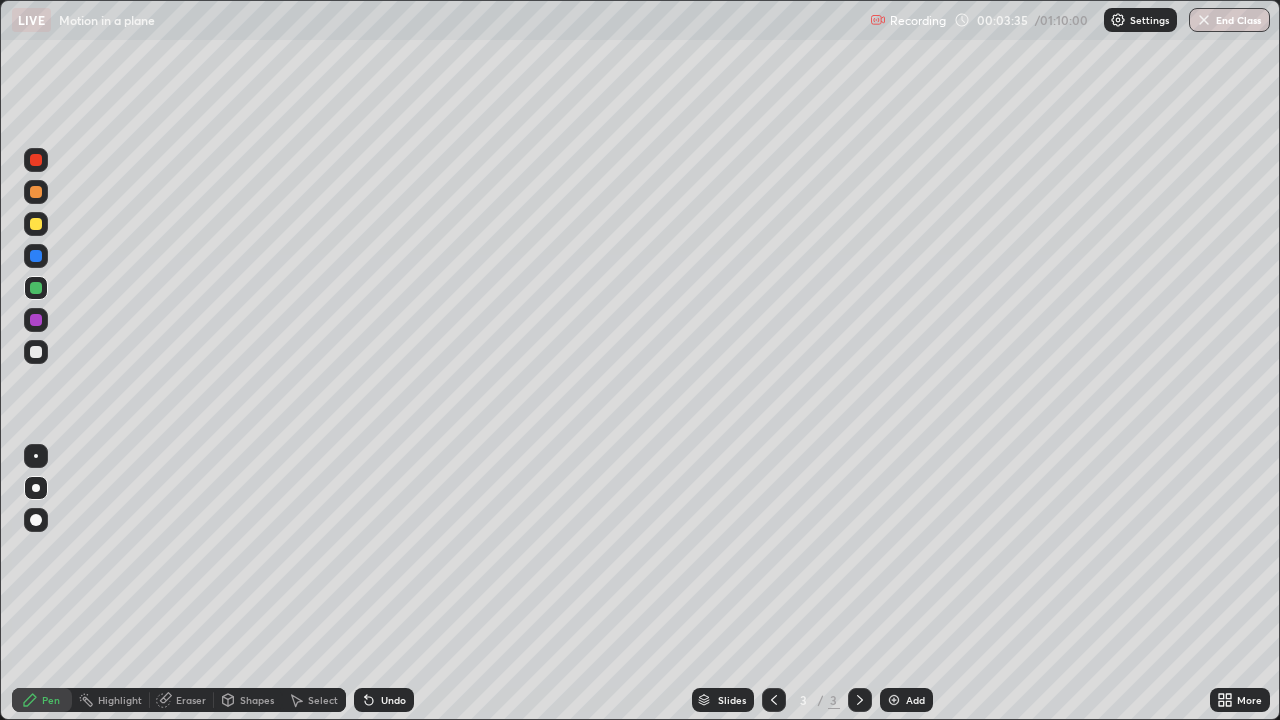 click at bounding box center [36, 192] 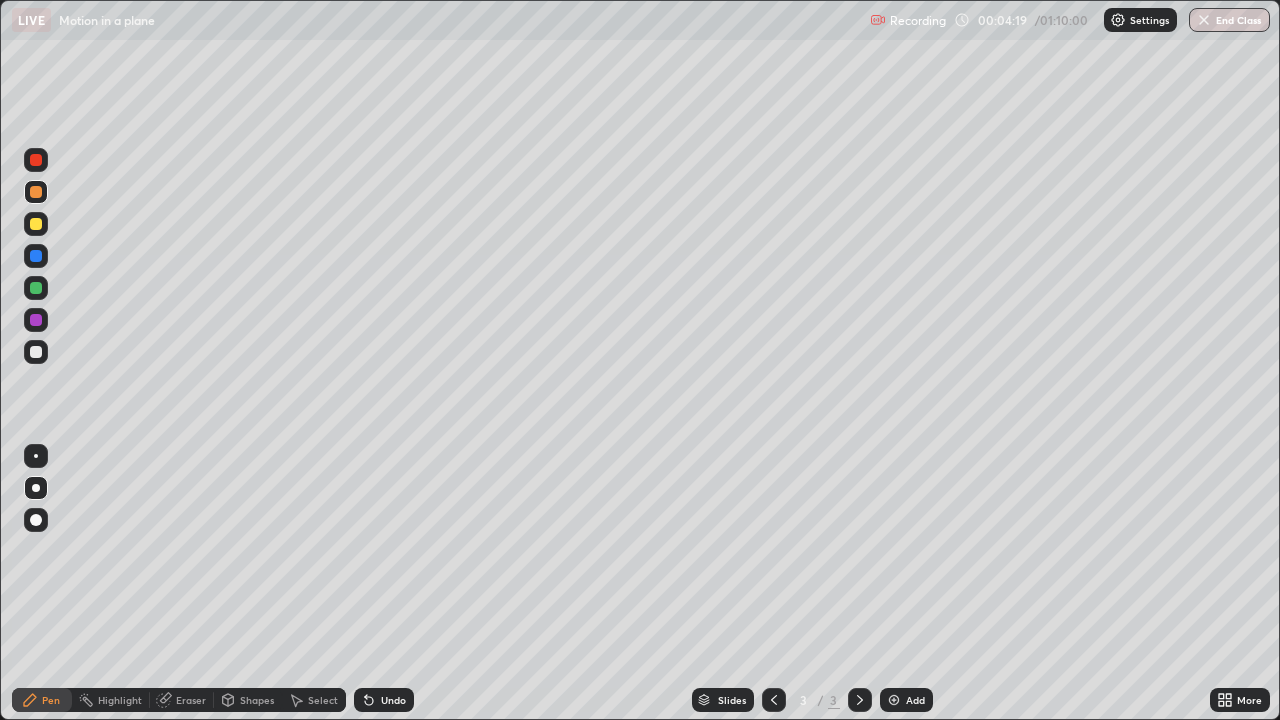 click on "Eraser" at bounding box center (191, 700) 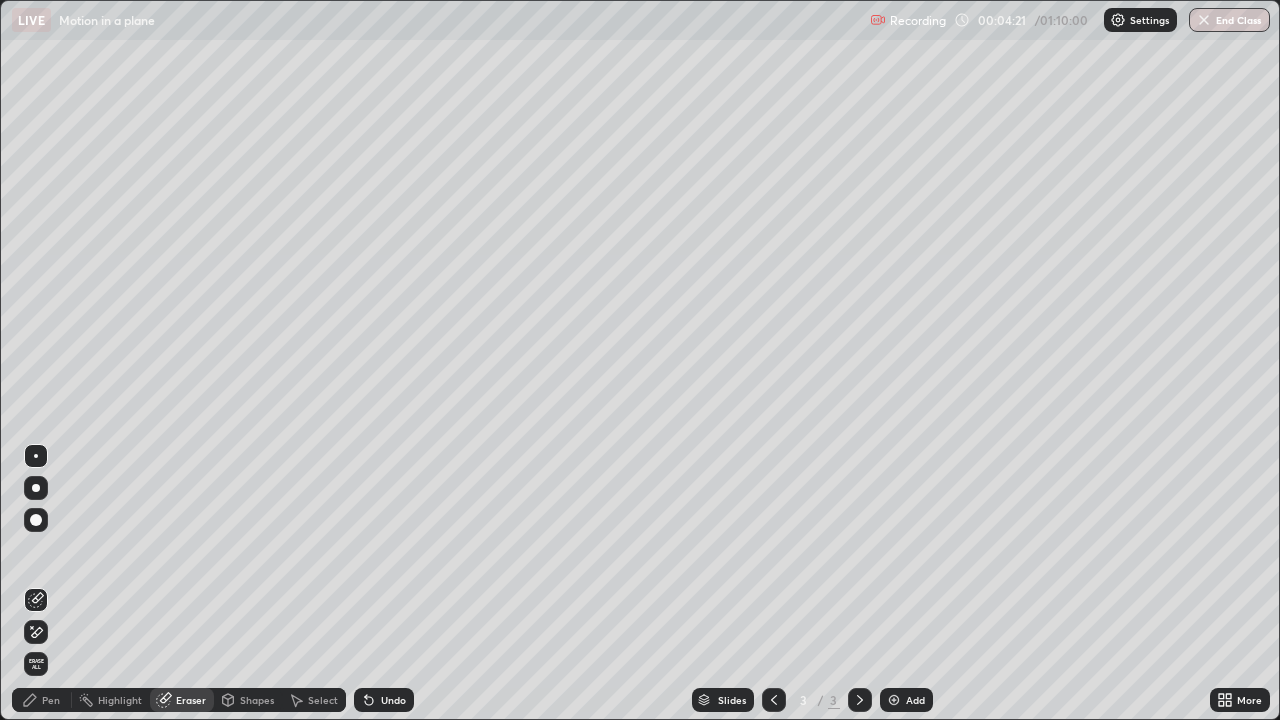 click on "Pen" at bounding box center (51, 700) 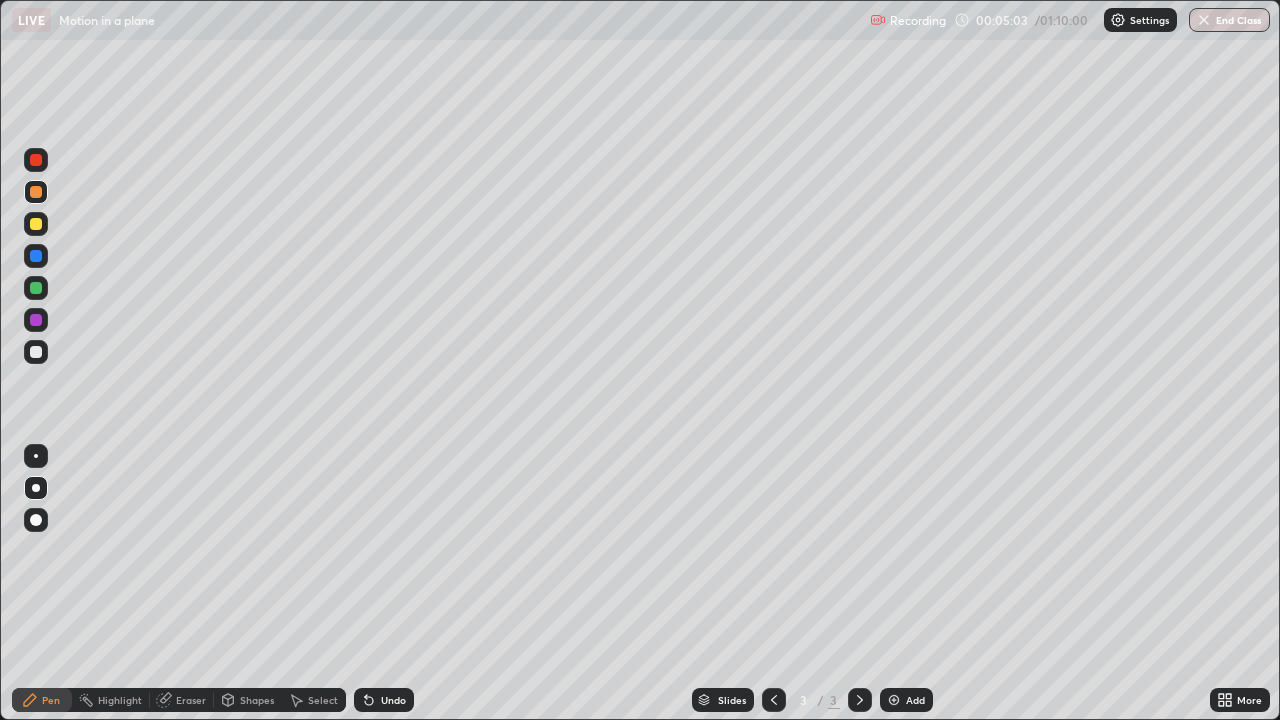 click on "Eraser" at bounding box center (182, 700) 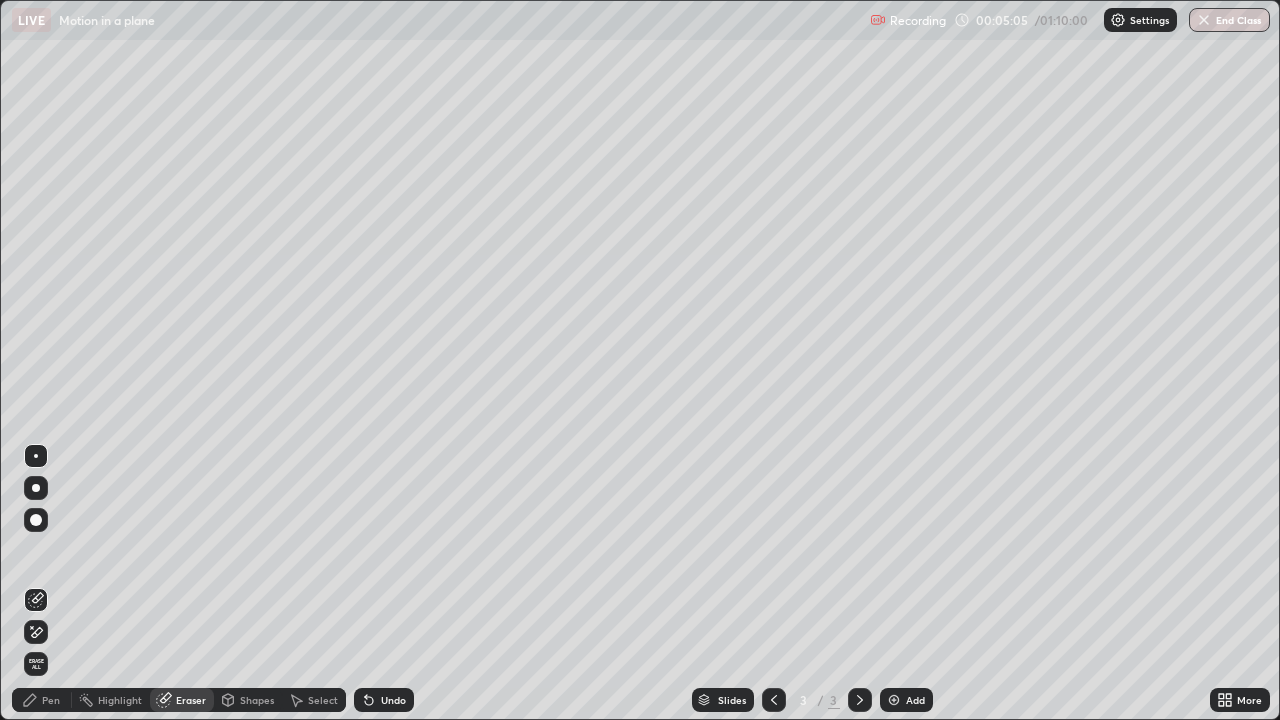 click on "Pen" at bounding box center [42, 700] 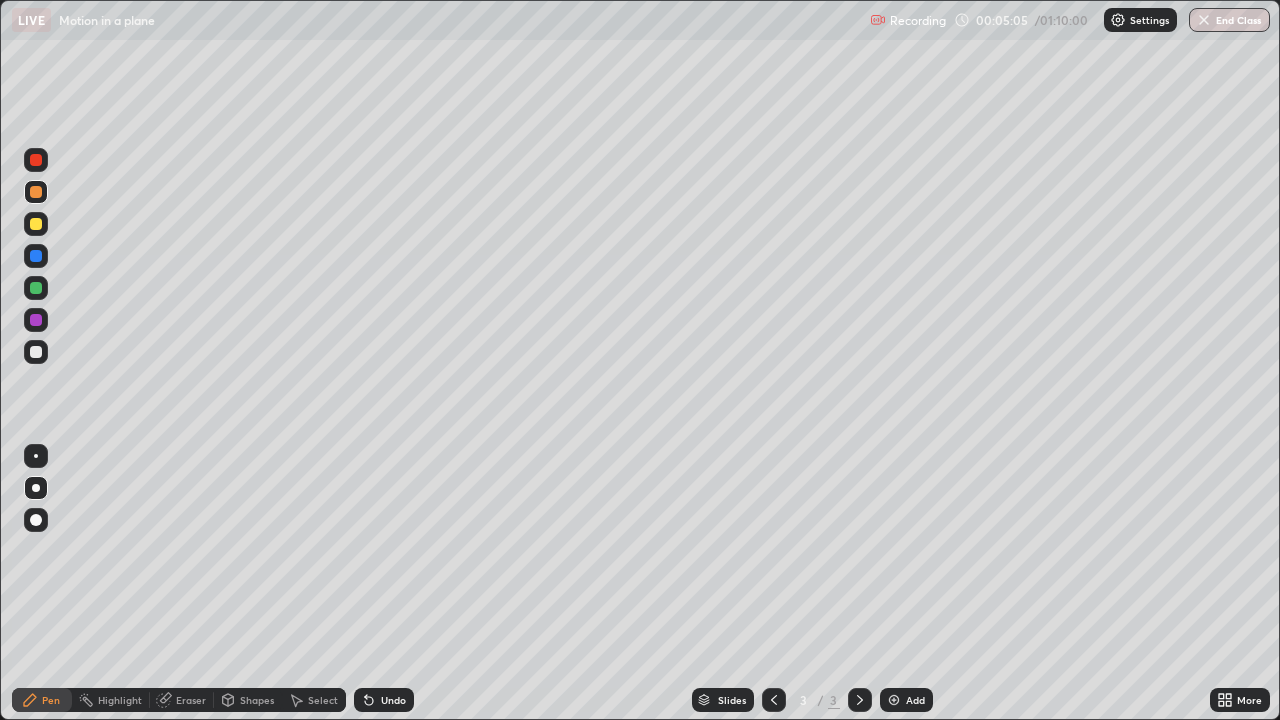click at bounding box center (36, 352) 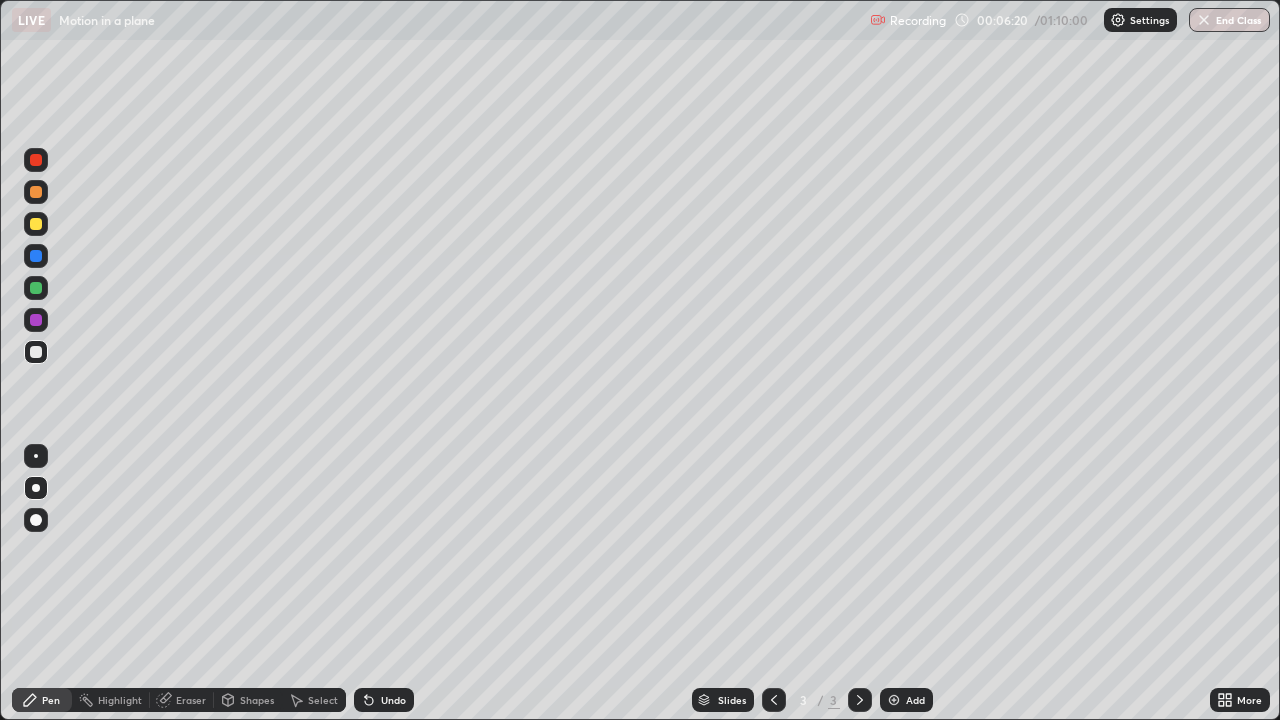 click at bounding box center [36, 160] 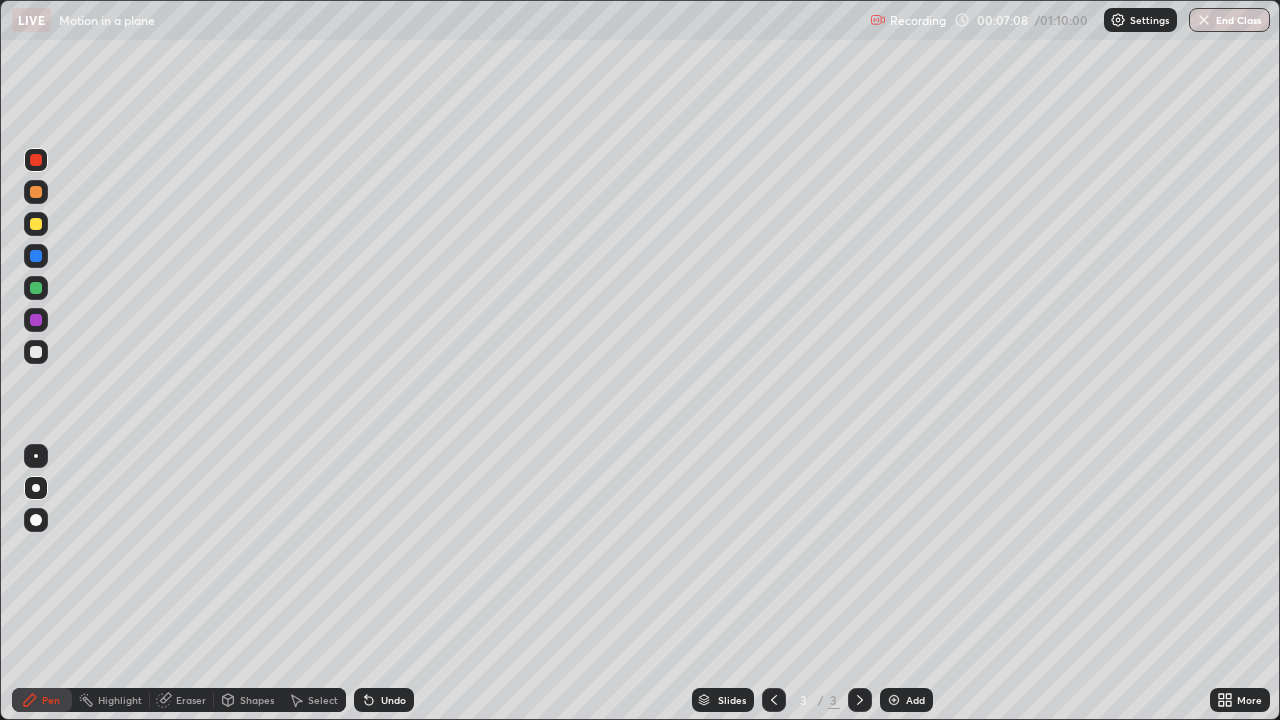 click at bounding box center [894, 700] 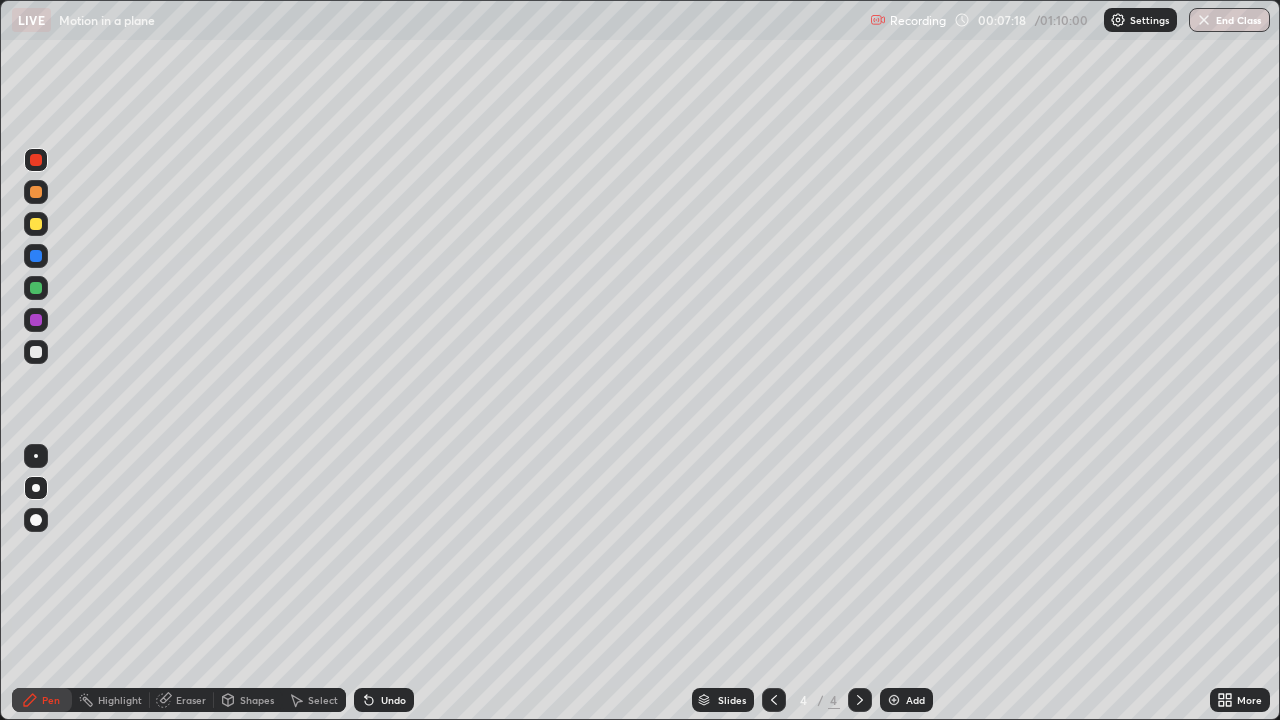 click on "Undo" at bounding box center (393, 700) 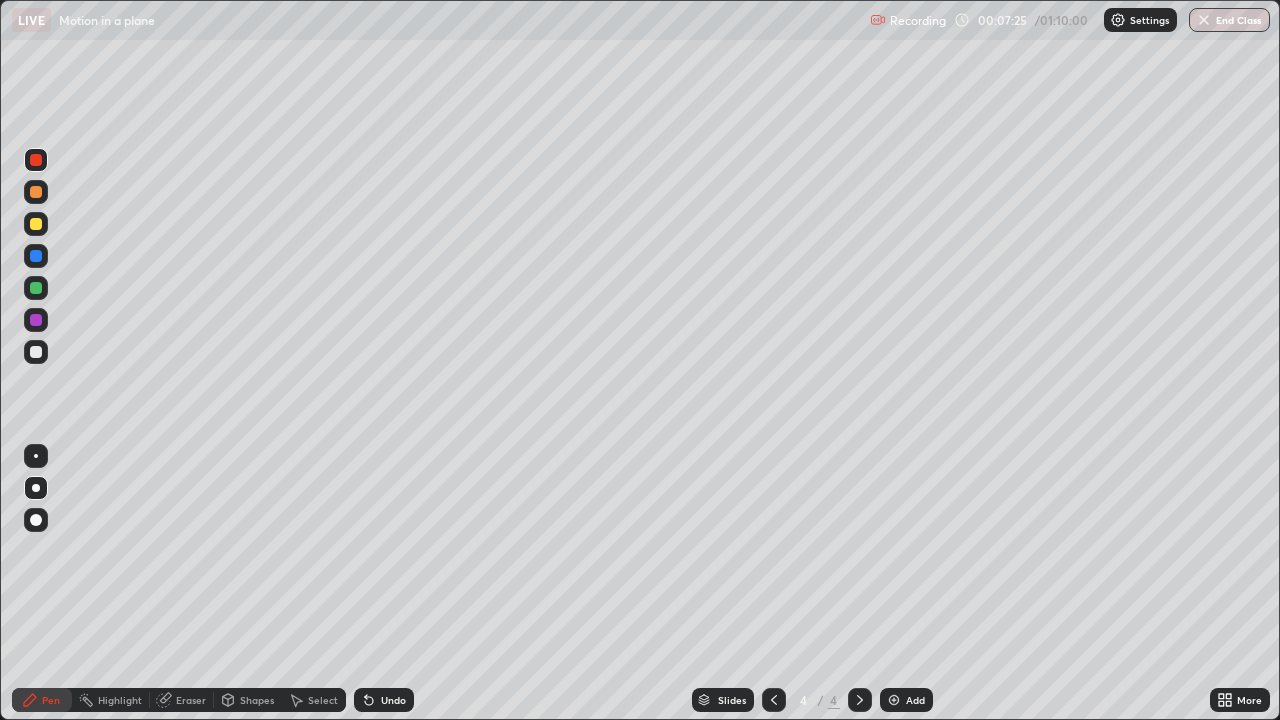 click on "Pen" at bounding box center (42, 700) 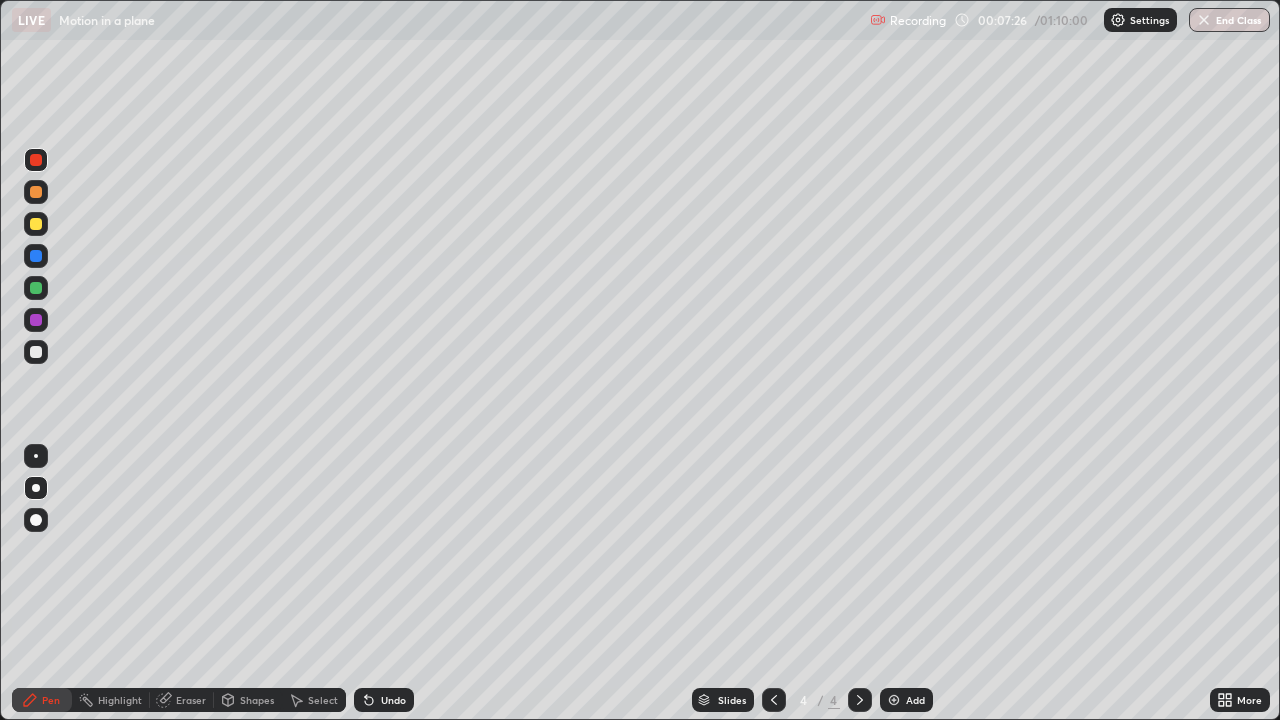 click at bounding box center [36, 352] 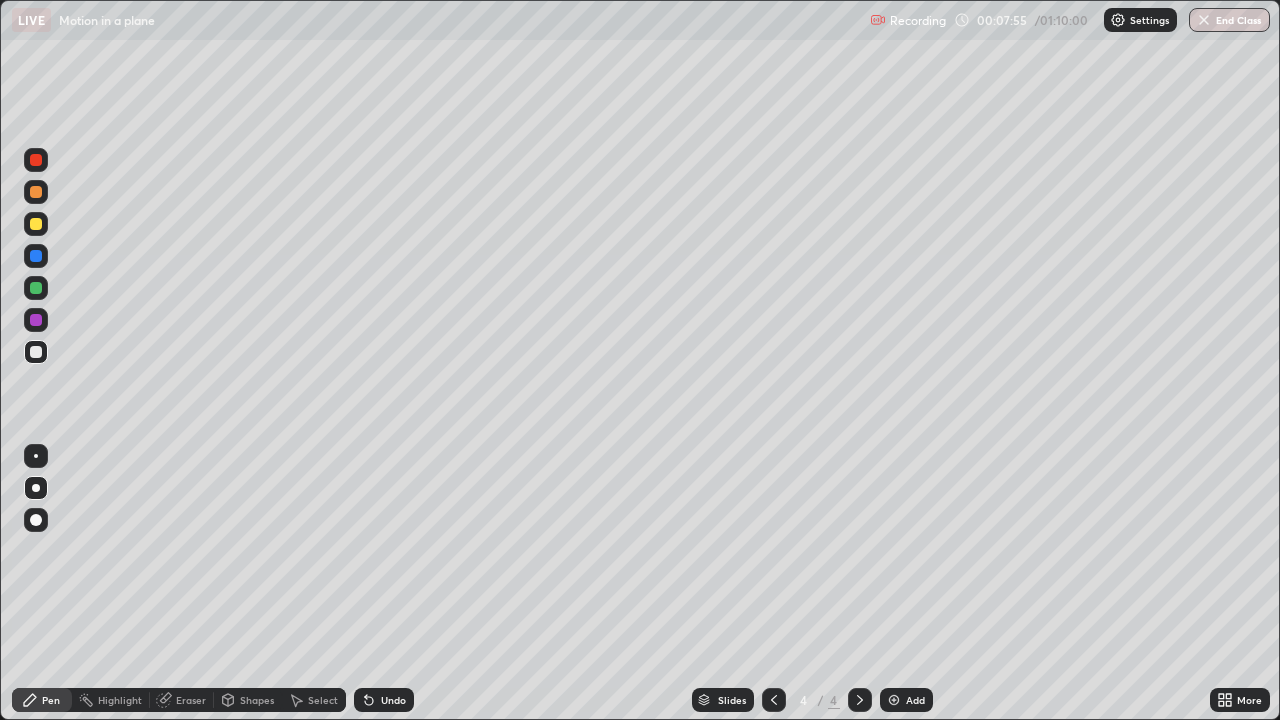 click at bounding box center [36, 288] 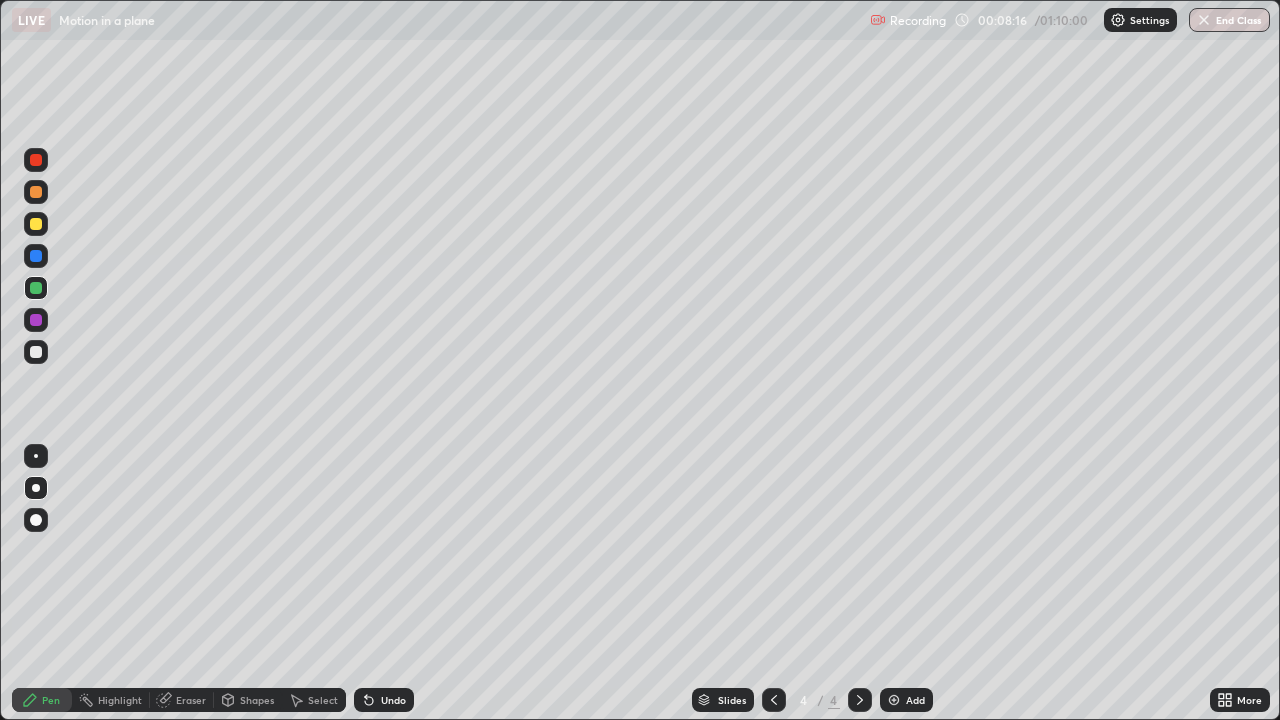 click at bounding box center (36, 352) 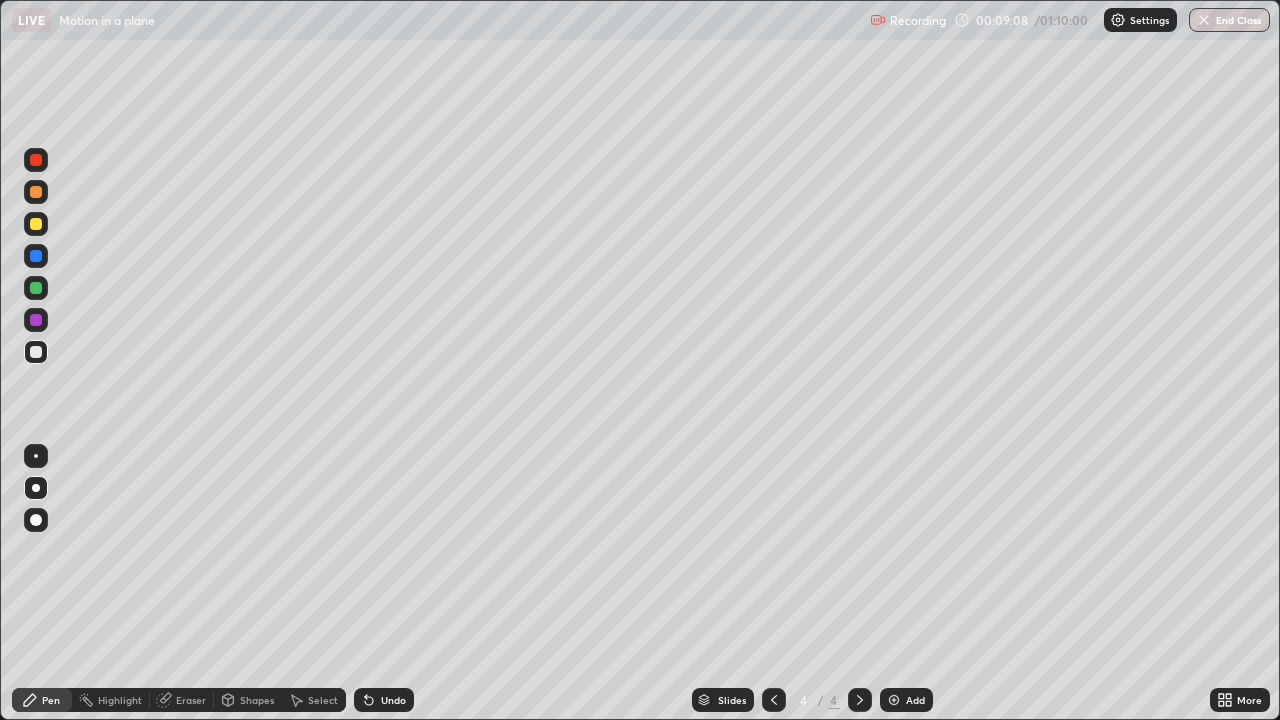 click 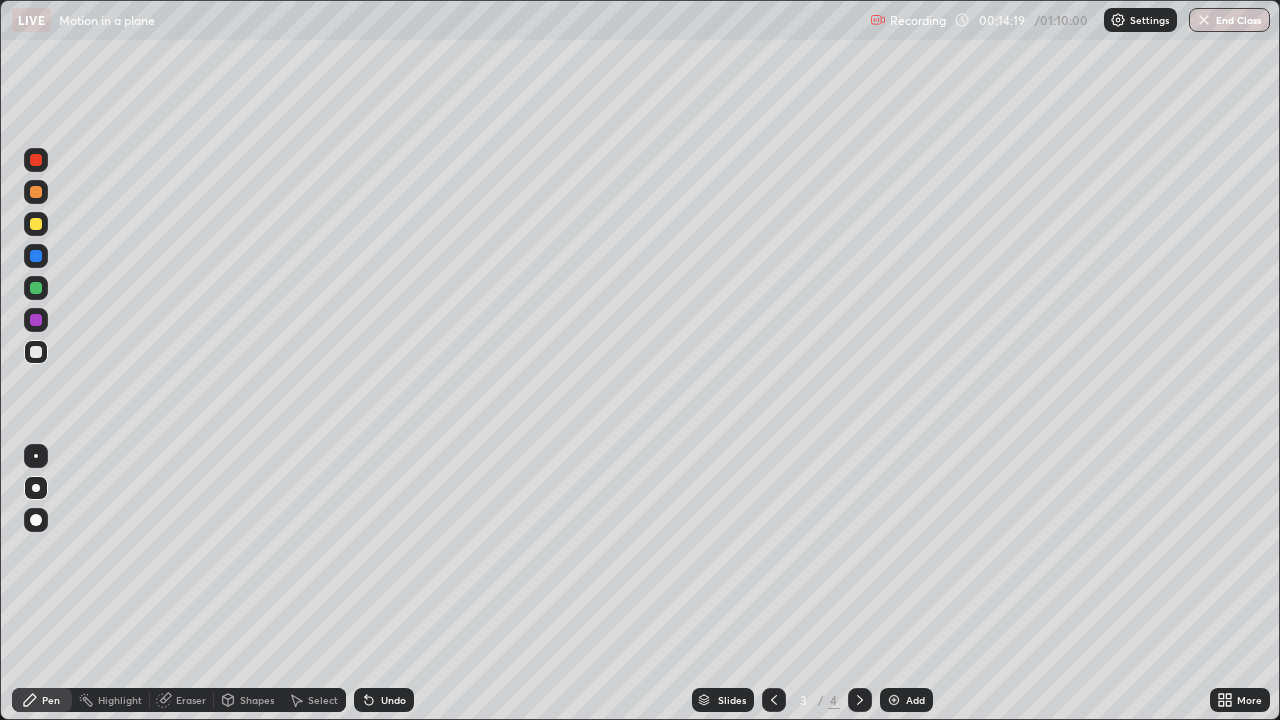 click 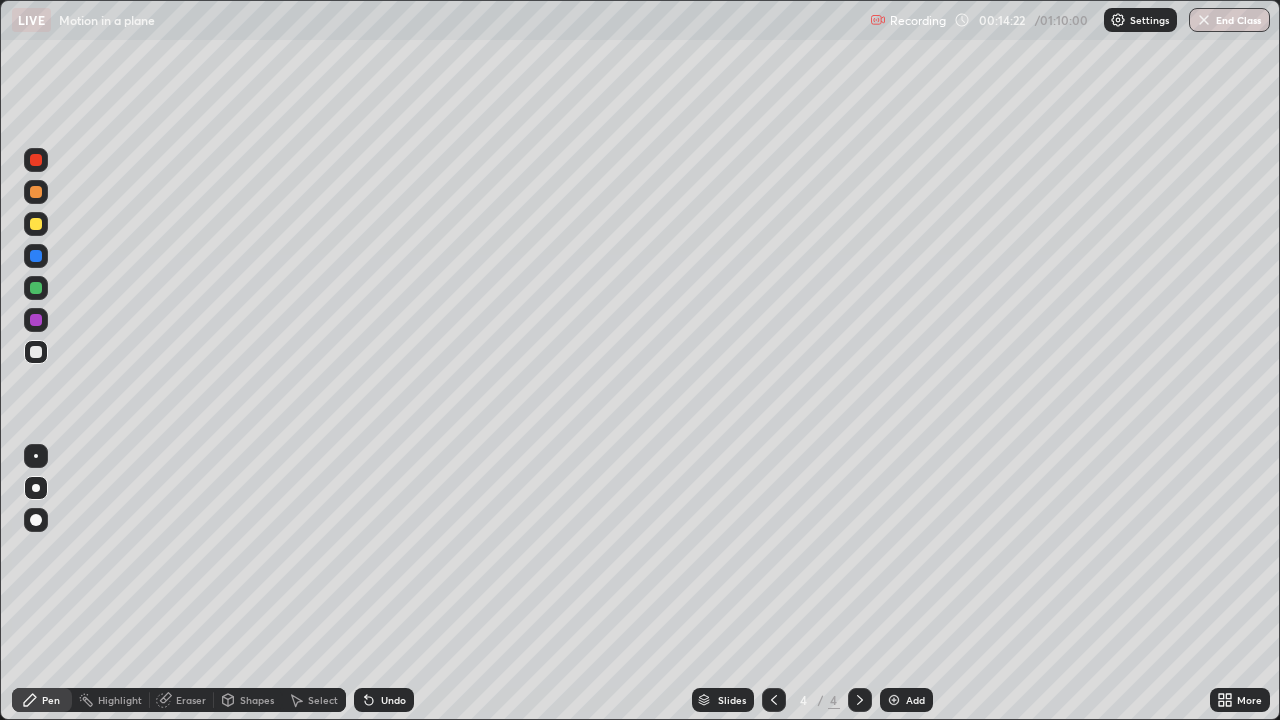 click at bounding box center (36, 288) 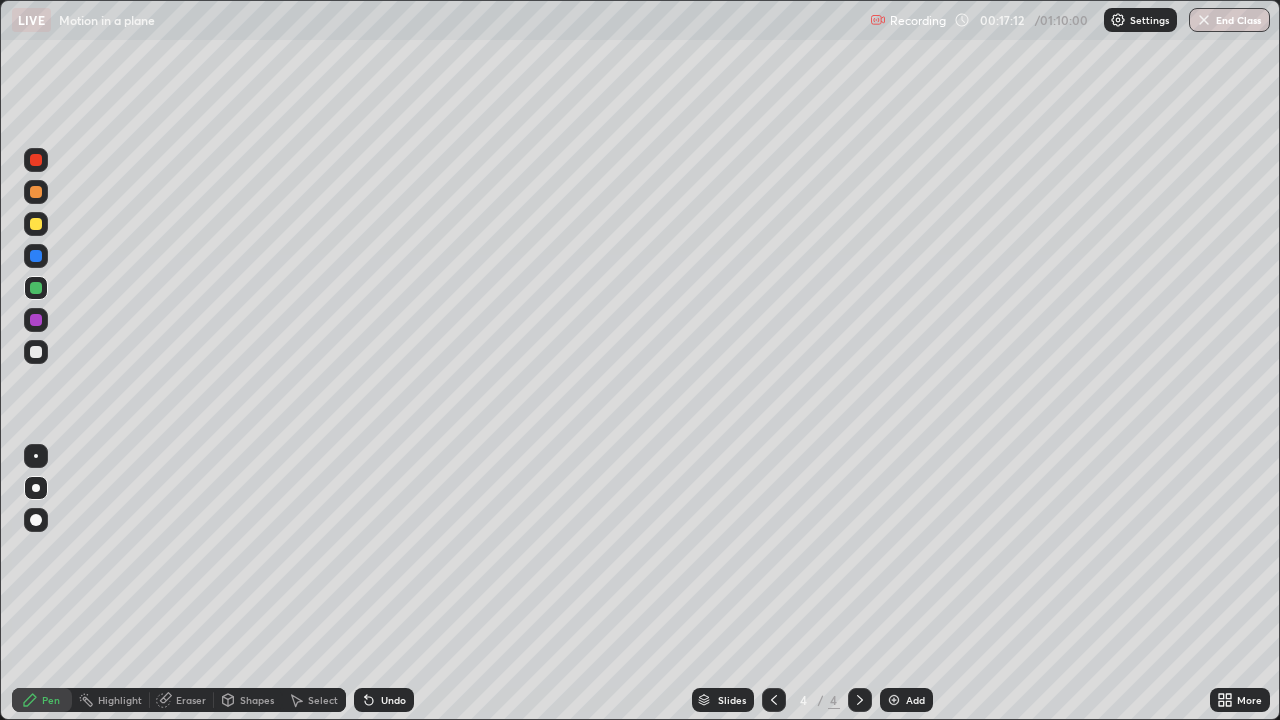 click at bounding box center [894, 700] 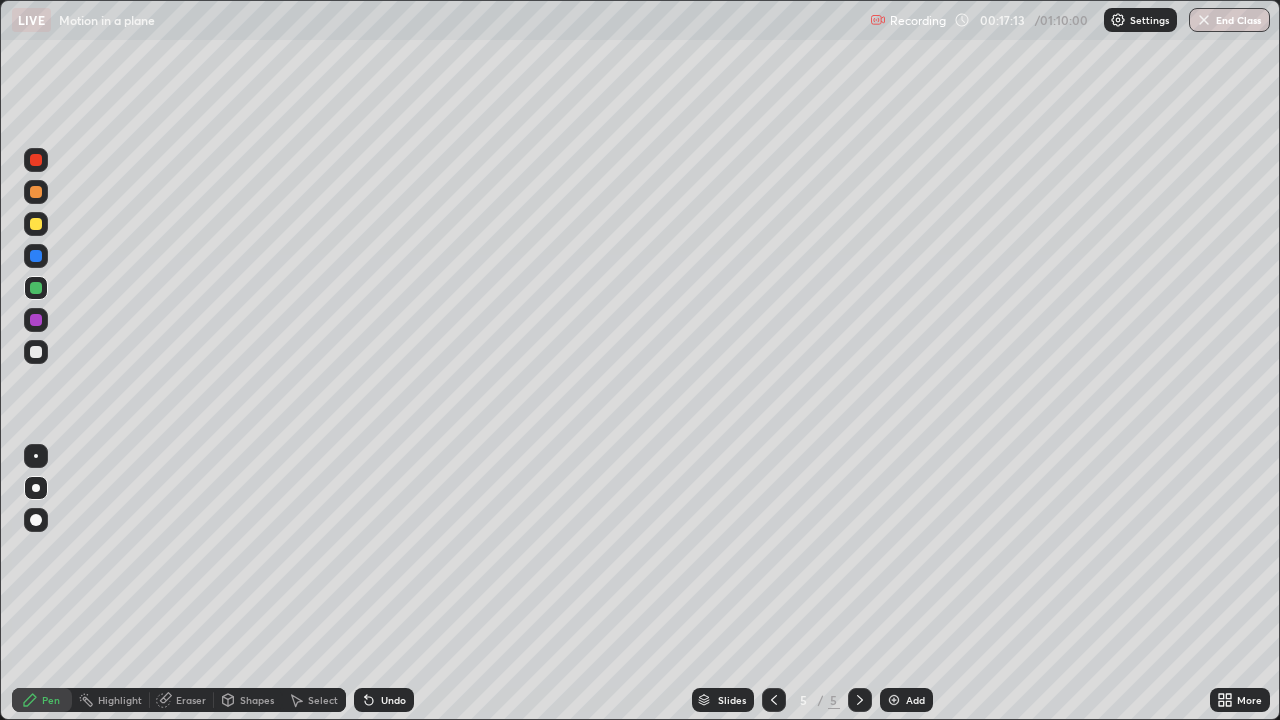 click at bounding box center [36, 352] 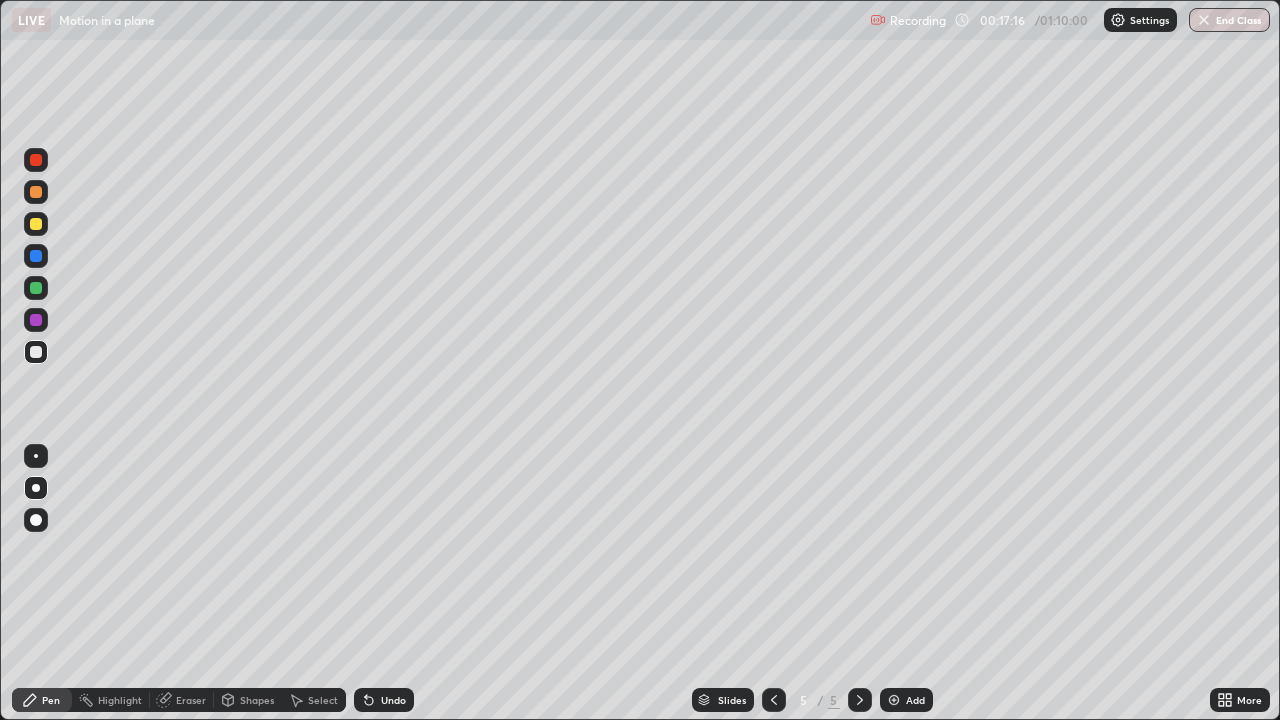 click on "Shapes" at bounding box center [257, 700] 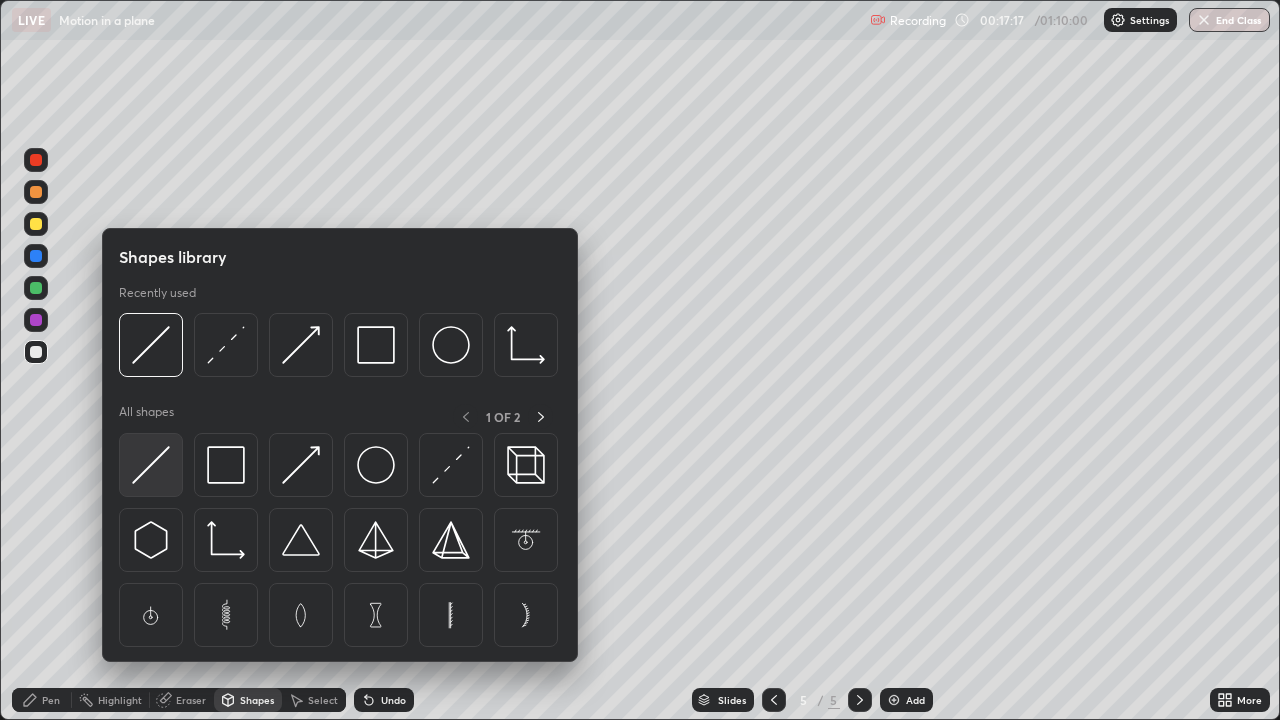 click at bounding box center [151, 465] 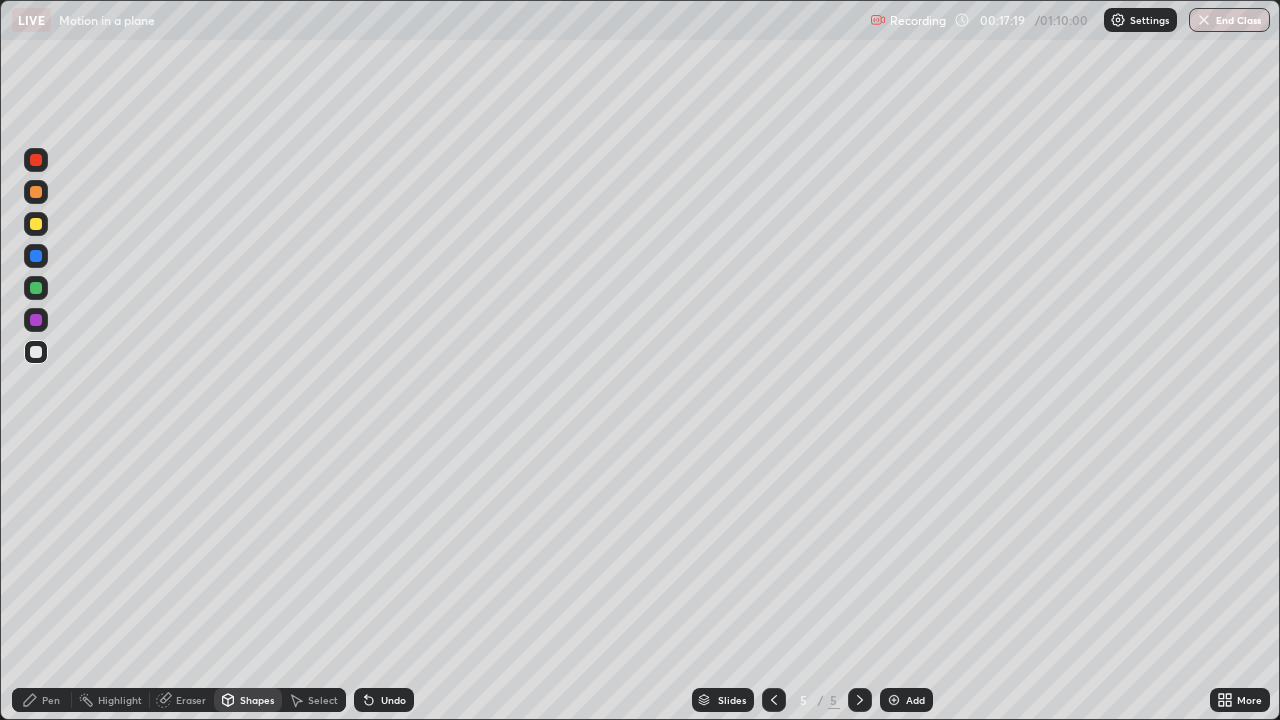 click at bounding box center [36, 288] 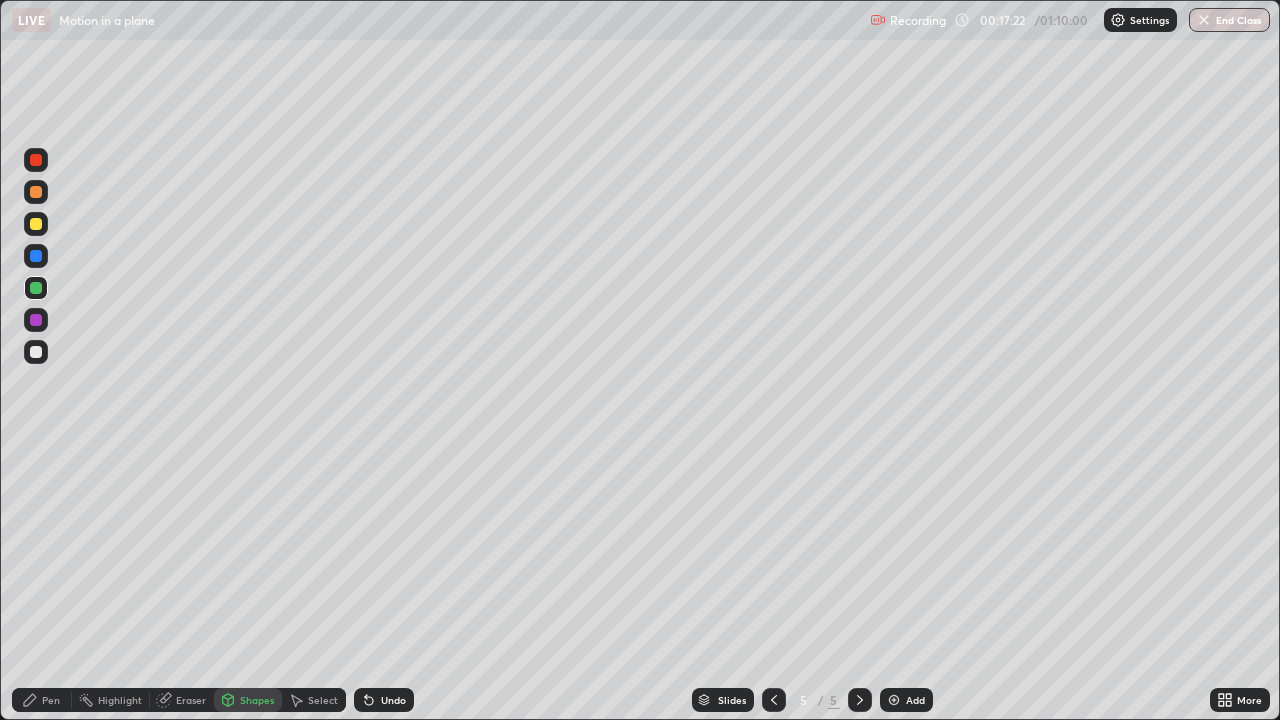 click on "Undo" at bounding box center [393, 700] 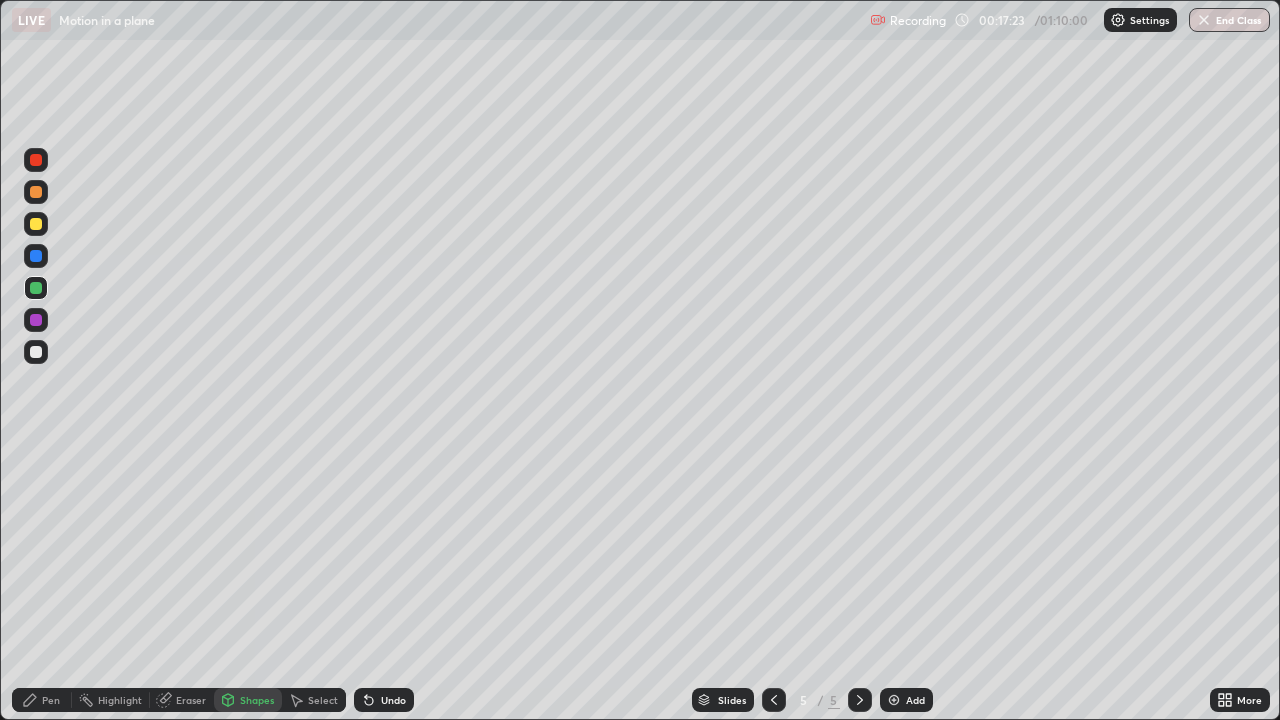 click on "Pen" at bounding box center [42, 700] 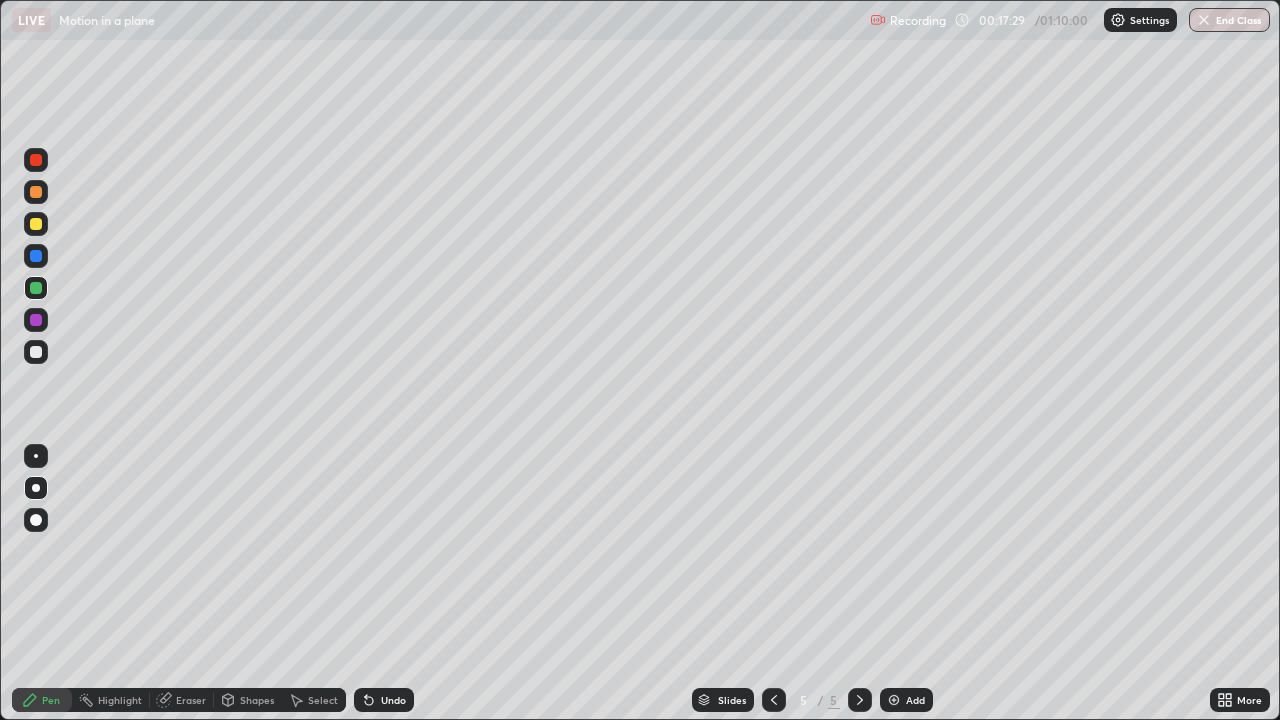 click at bounding box center [36, 224] 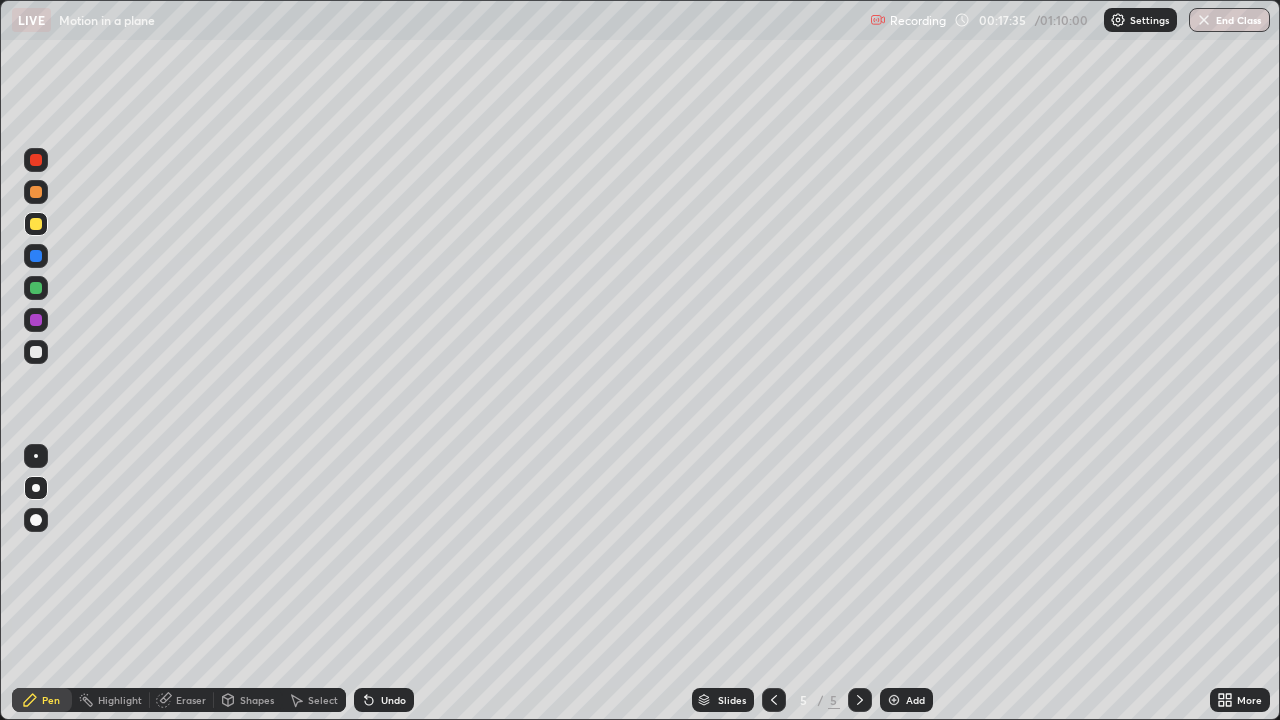 click at bounding box center [36, 288] 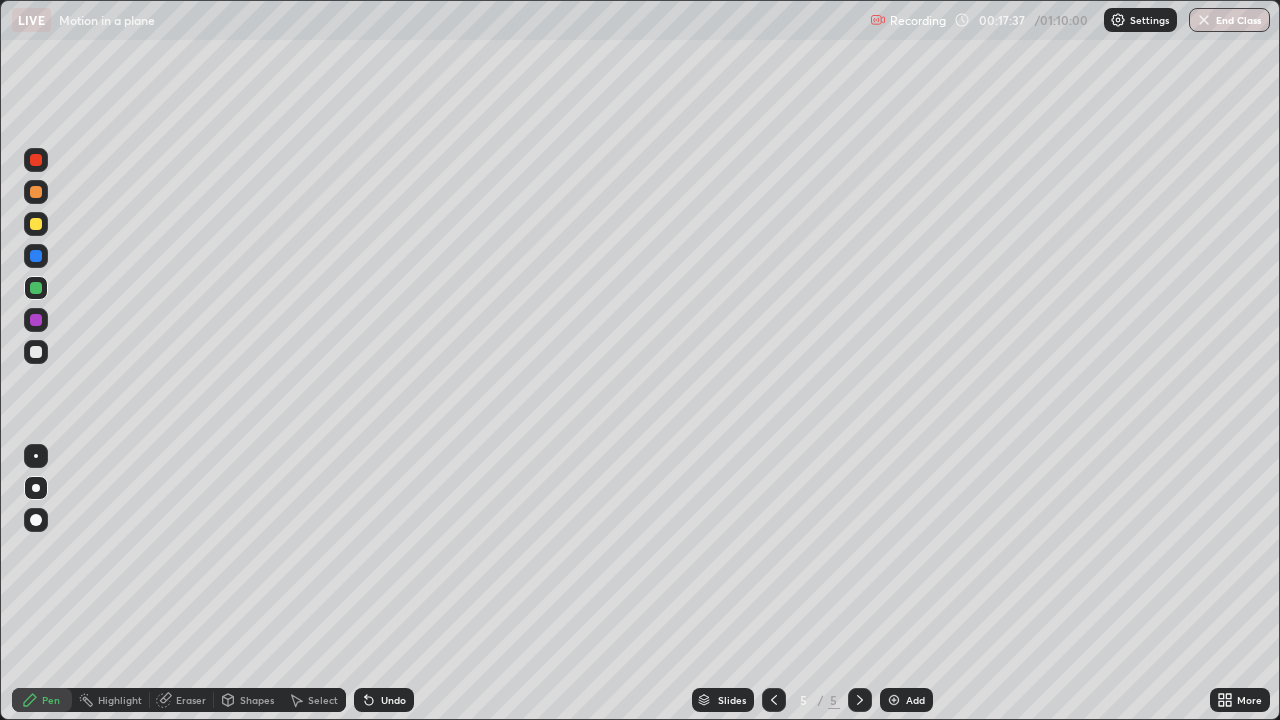click at bounding box center [36, 224] 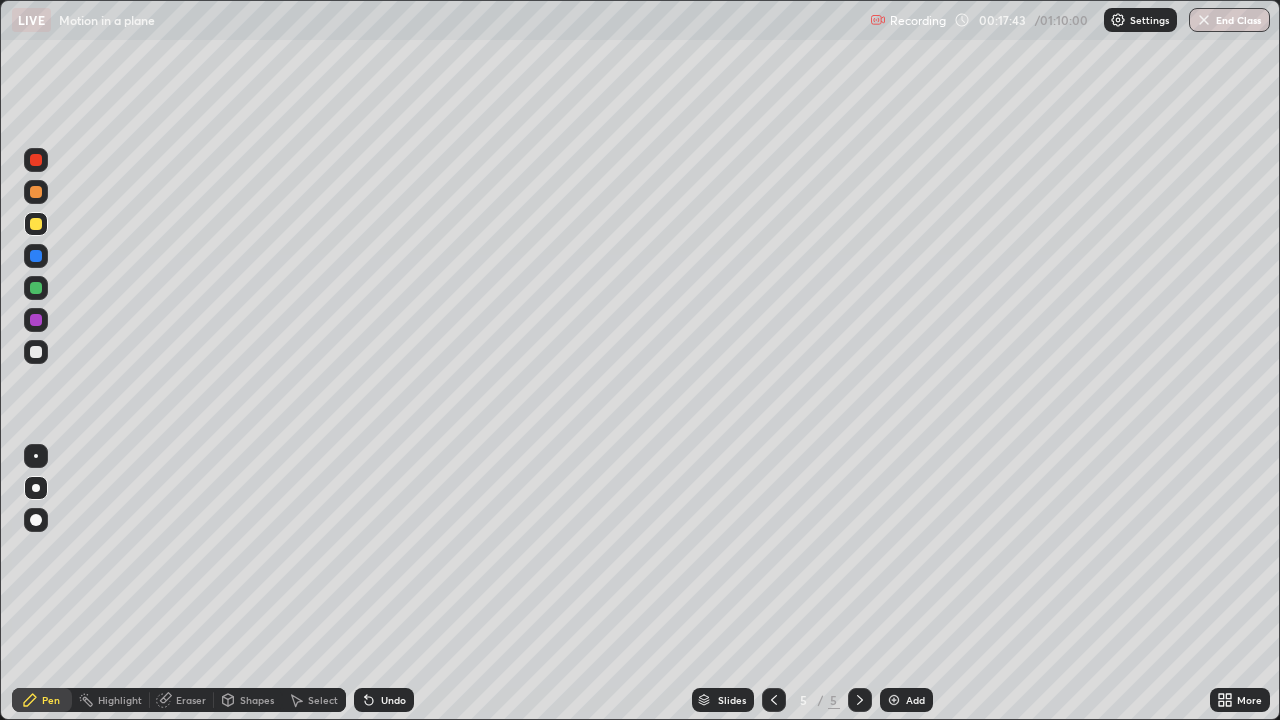 click at bounding box center [36, 224] 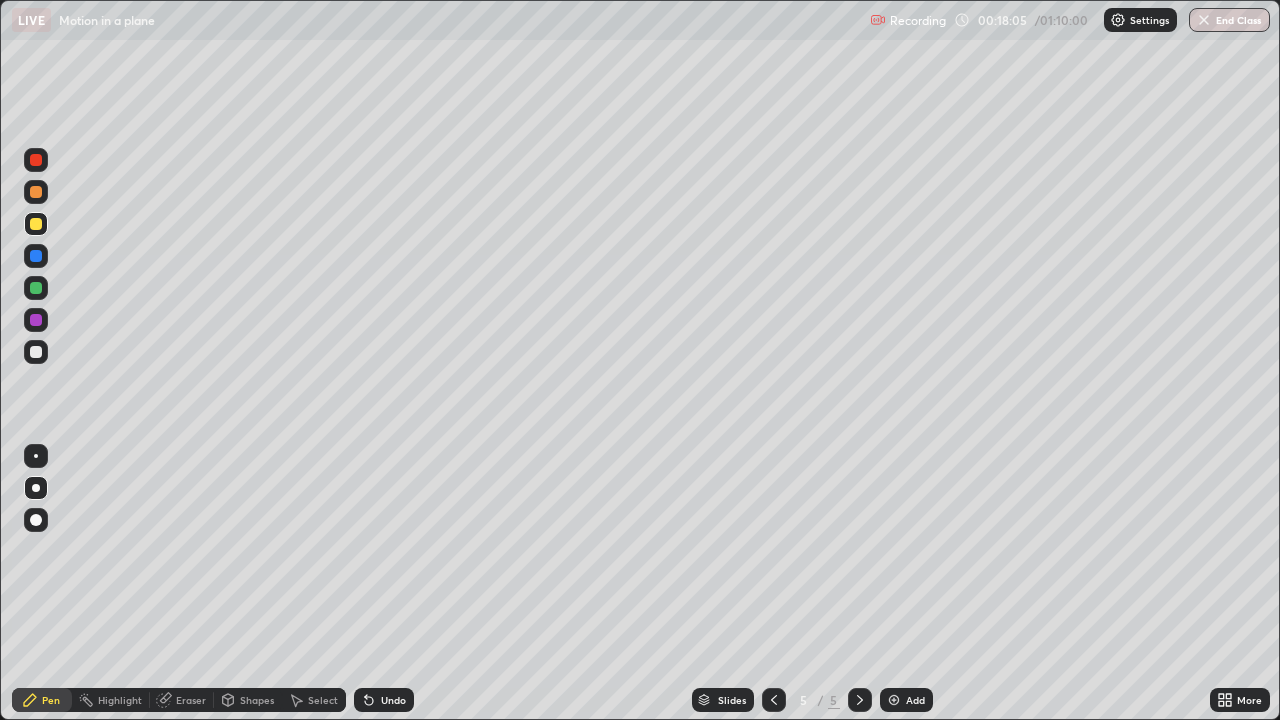 click at bounding box center (36, 352) 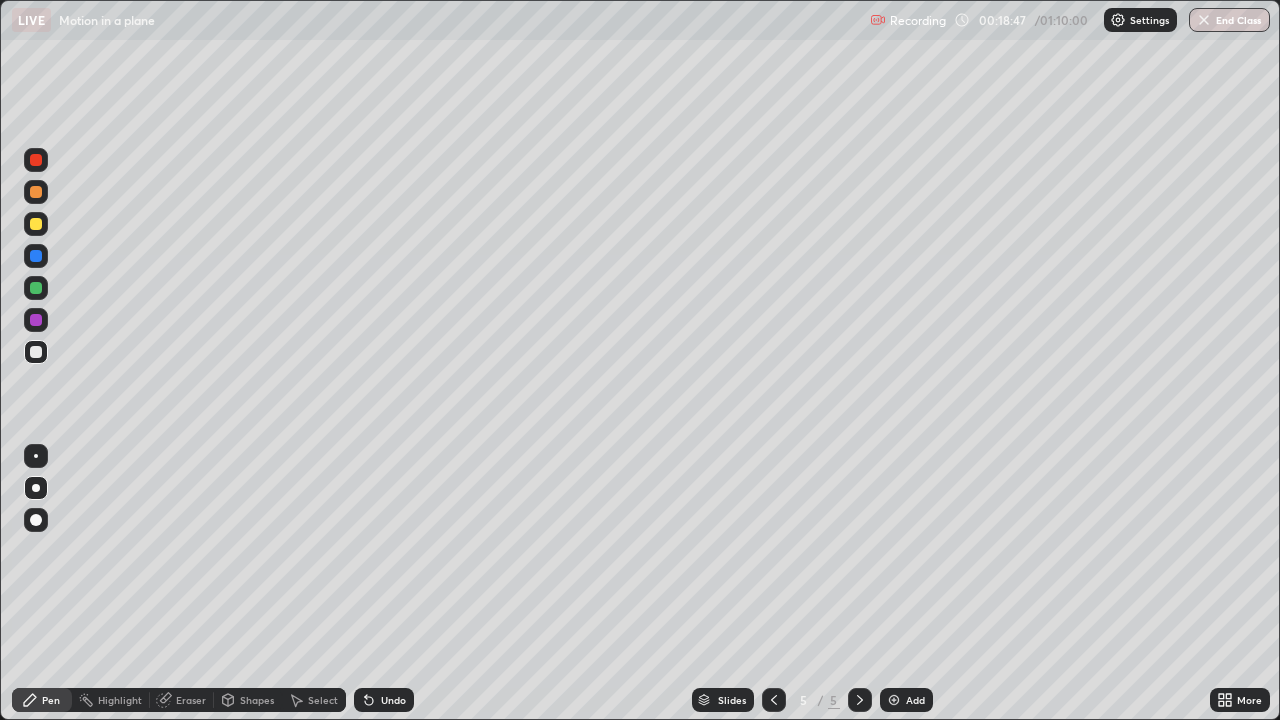 click at bounding box center [36, 352] 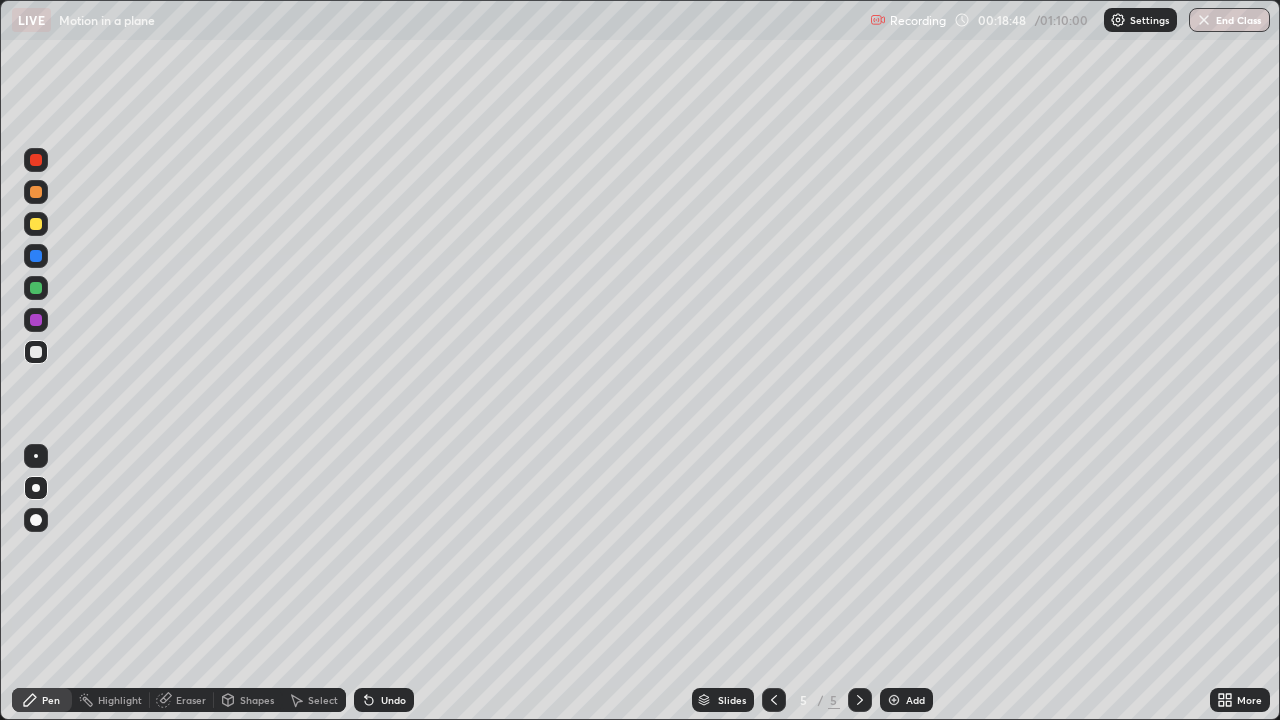 click at bounding box center (36, 352) 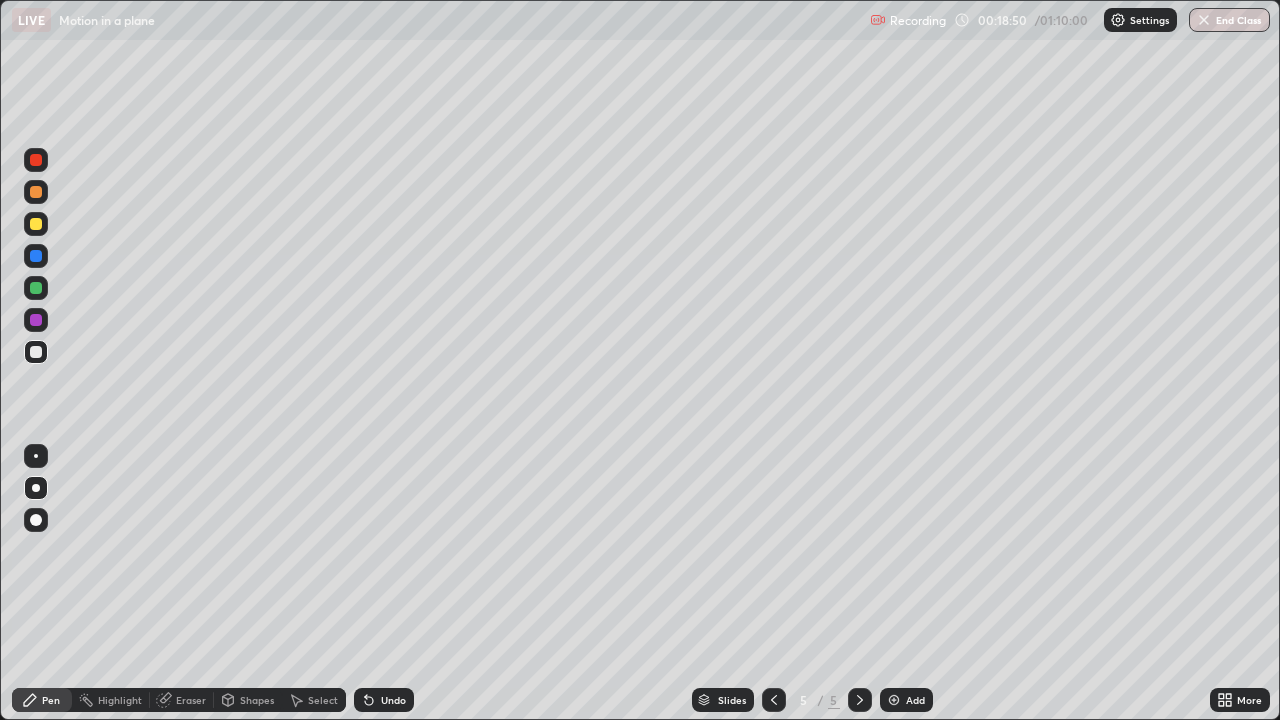 click at bounding box center [36, 288] 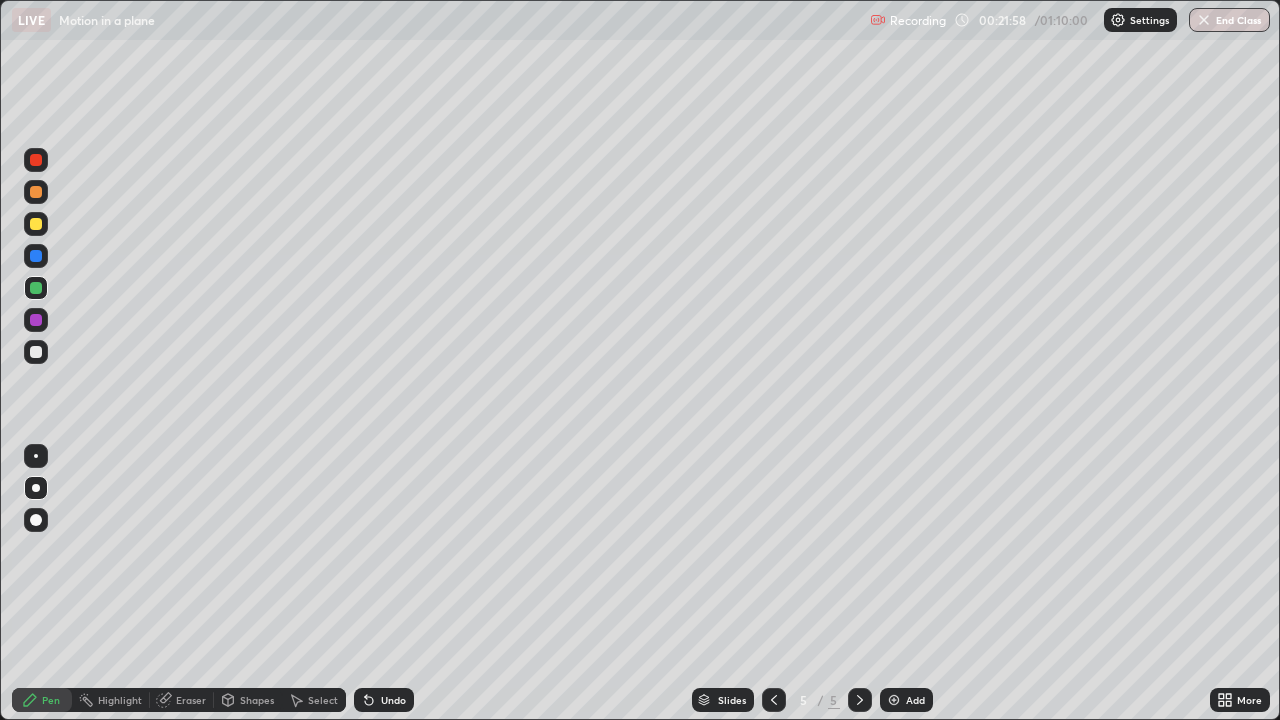 click on "Add" at bounding box center [906, 700] 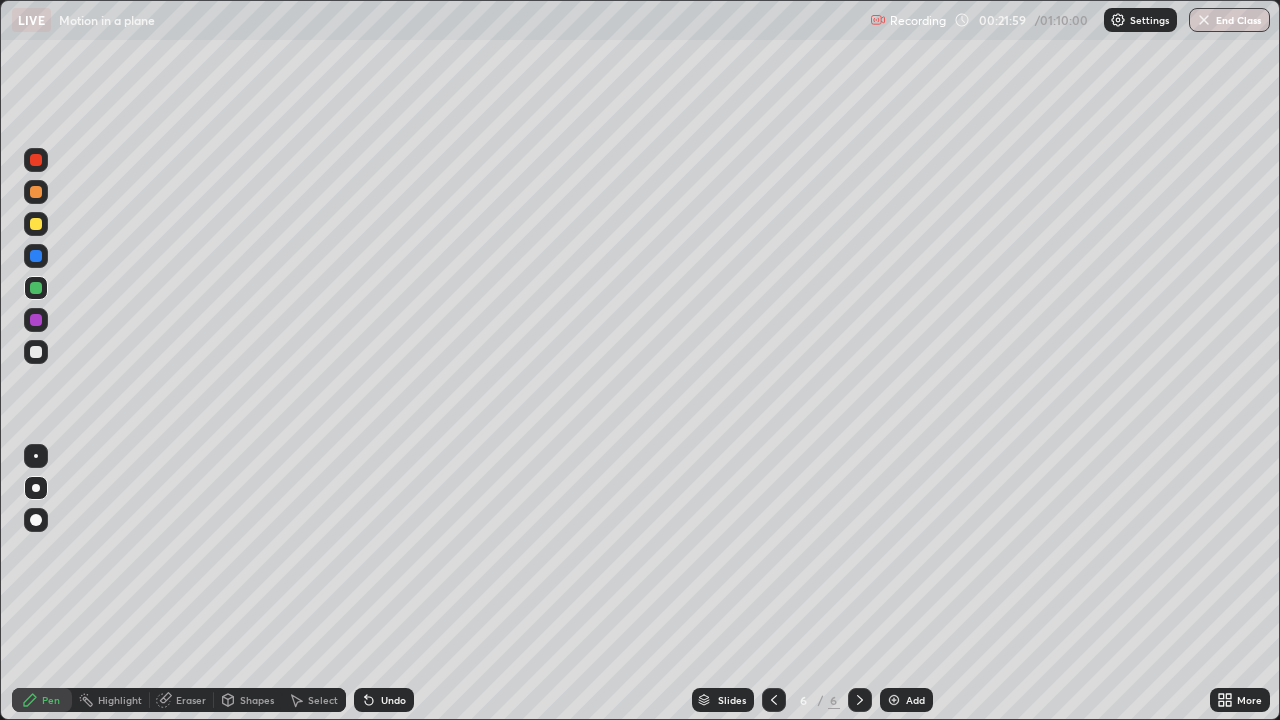 click at bounding box center (36, 352) 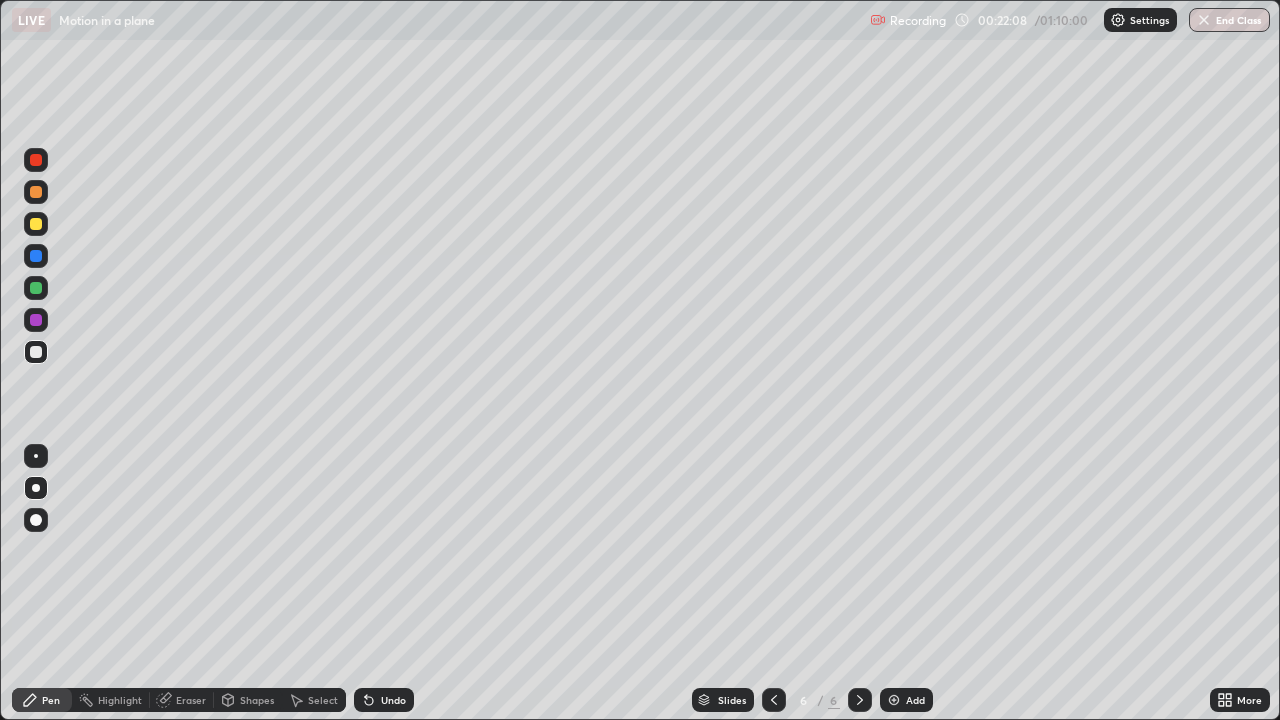 click on "Shapes" at bounding box center (257, 700) 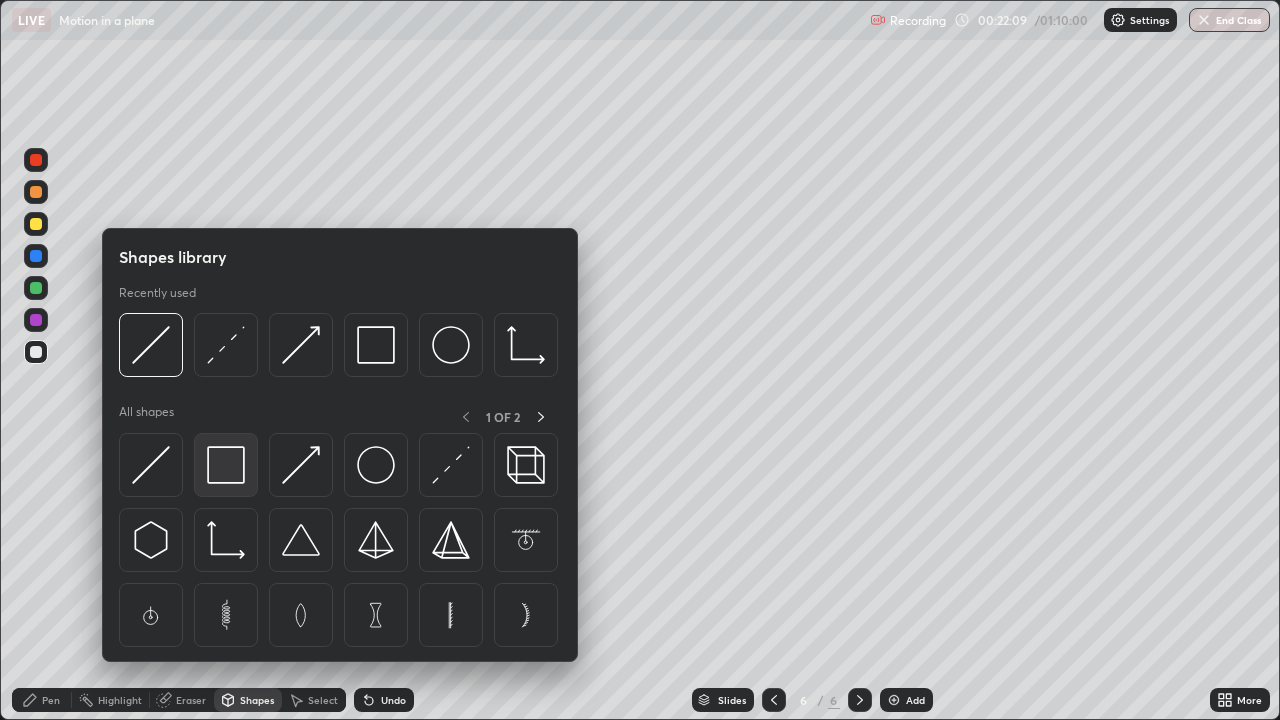 click at bounding box center [226, 465] 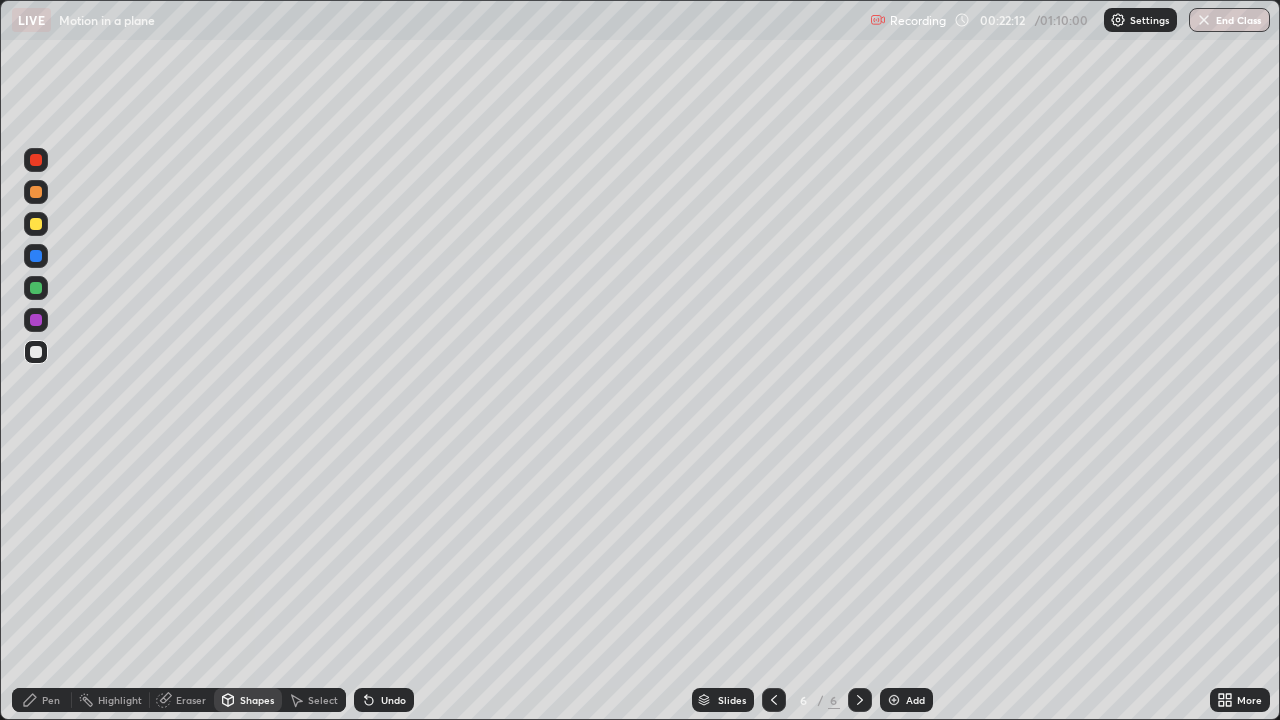 click on "Shapes" at bounding box center (257, 700) 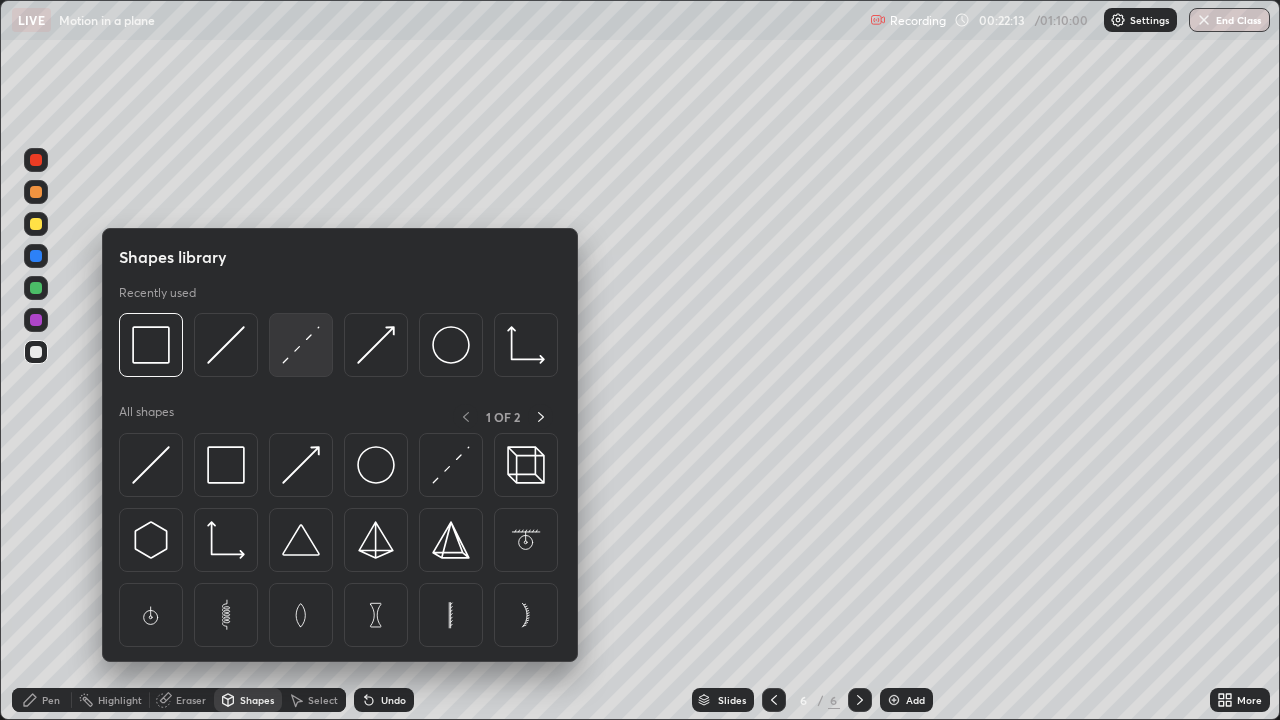 click at bounding box center [301, 345] 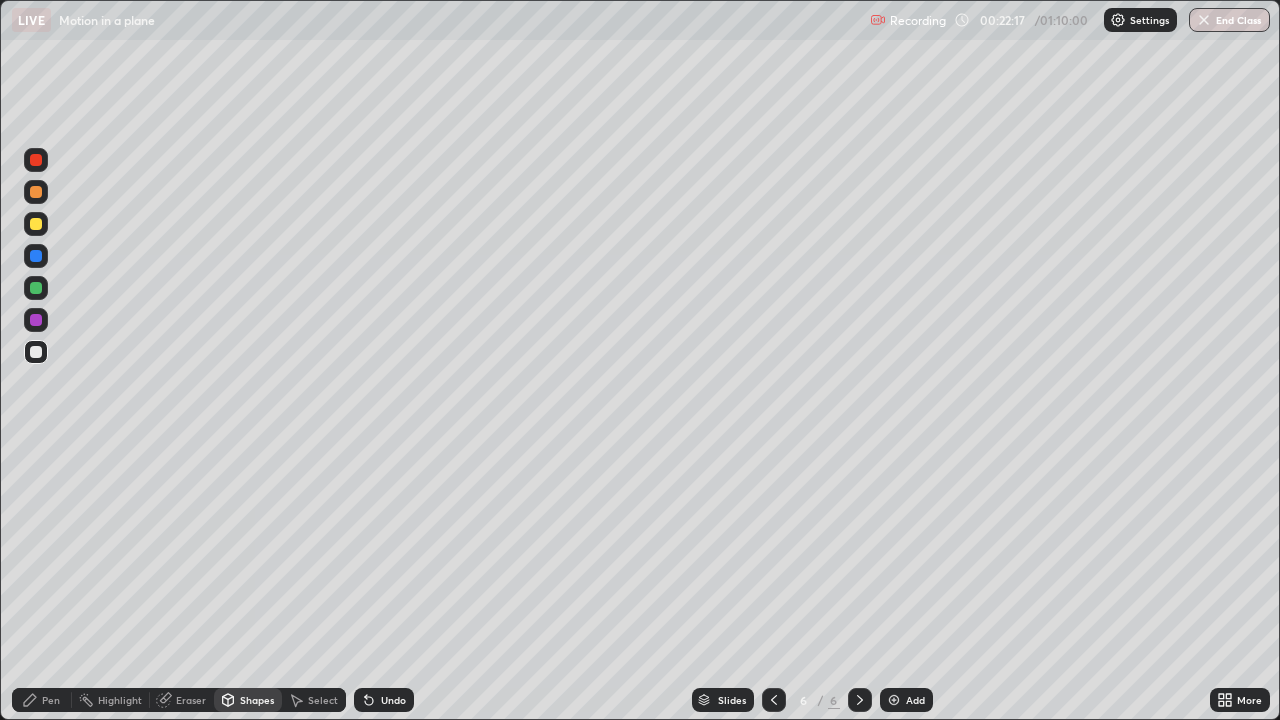 click on "Pen" at bounding box center (42, 700) 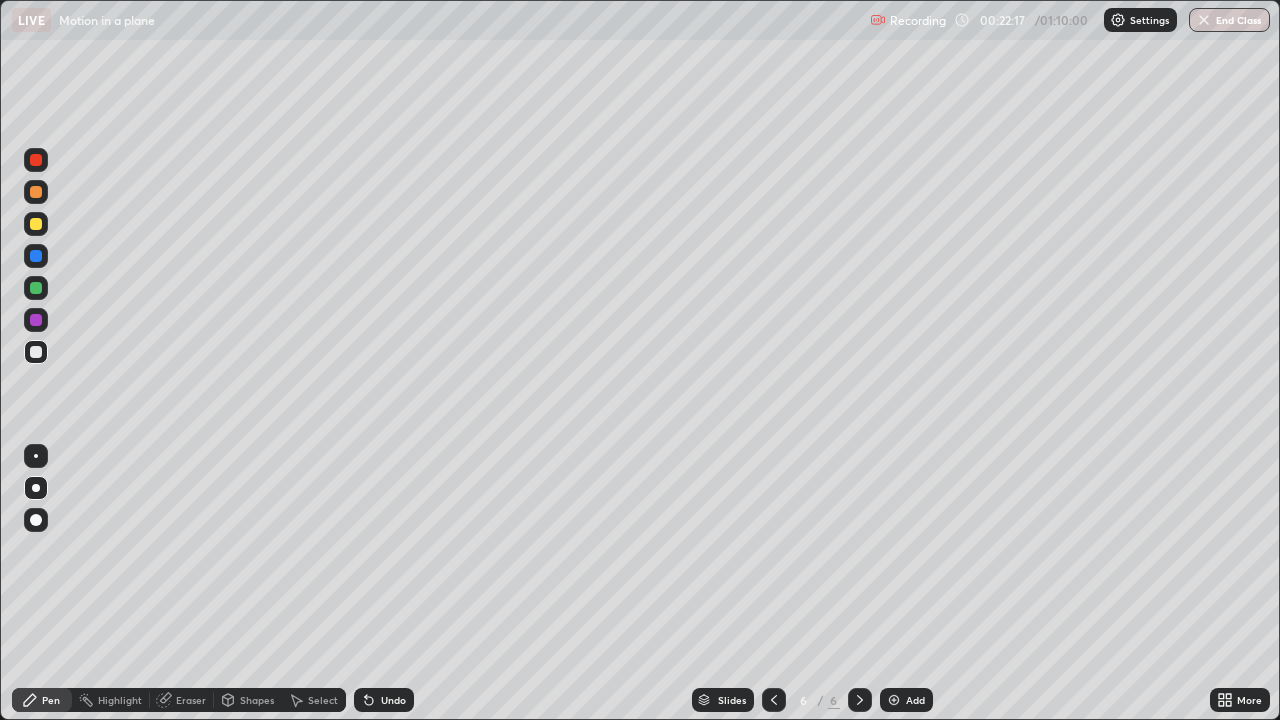 click at bounding box center (36, 288) 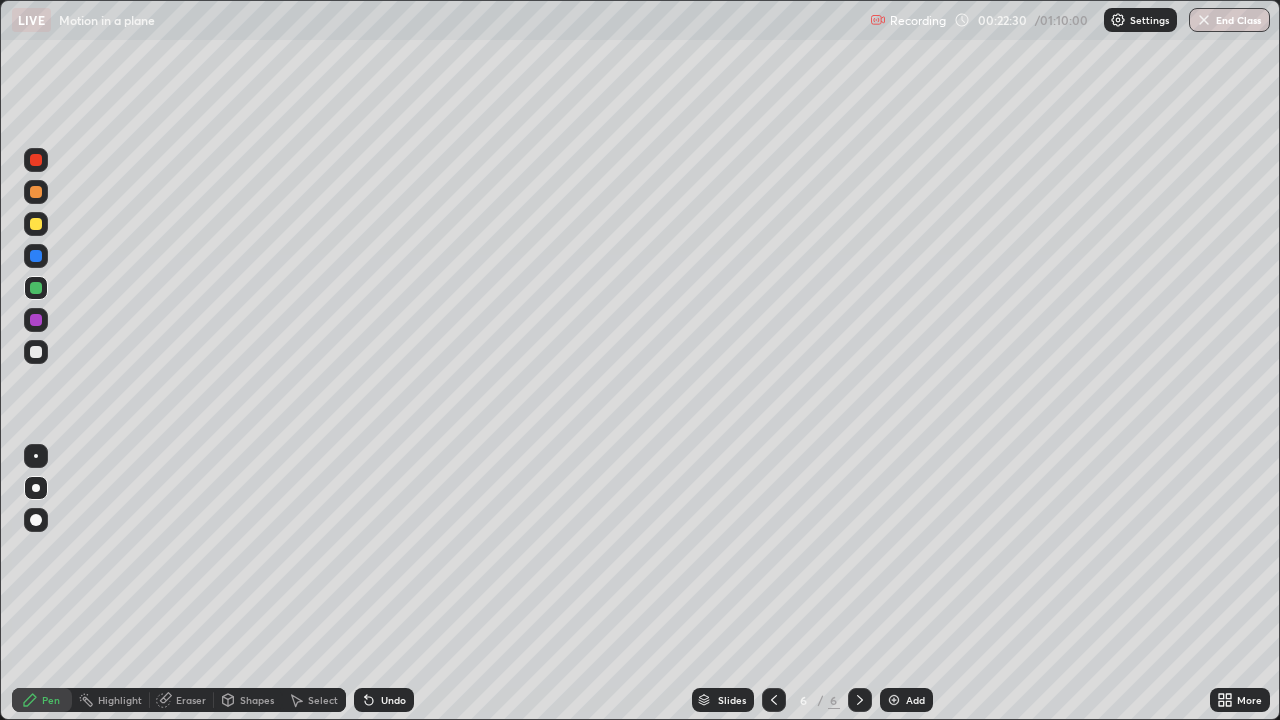 click at bounding box center [36, 224] 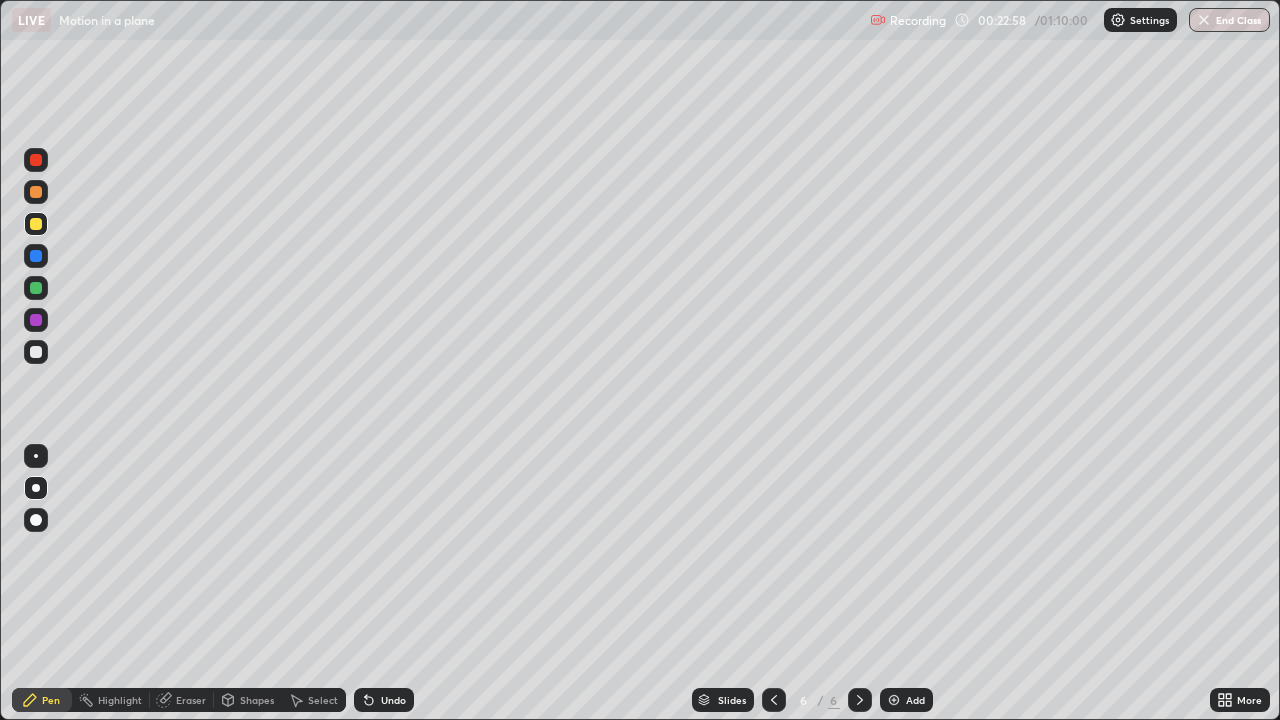 click at bounding box center [36, 288] 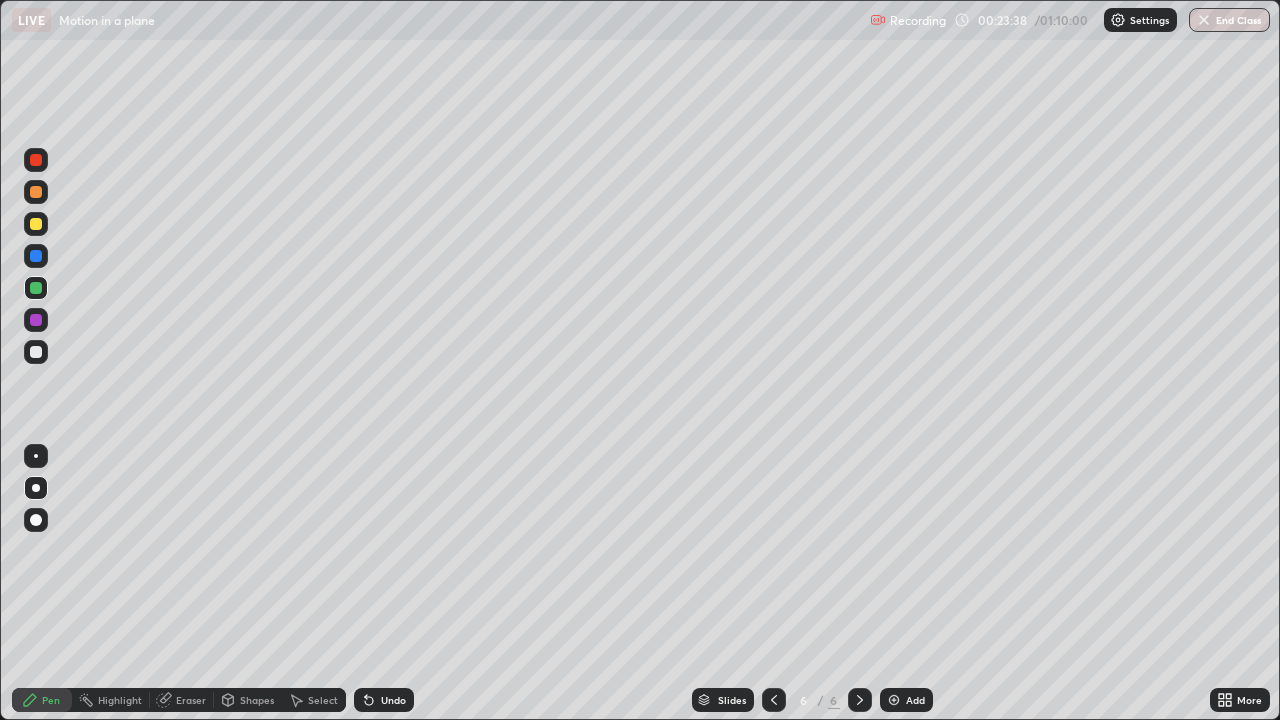 click at bounding box center (36, 160) 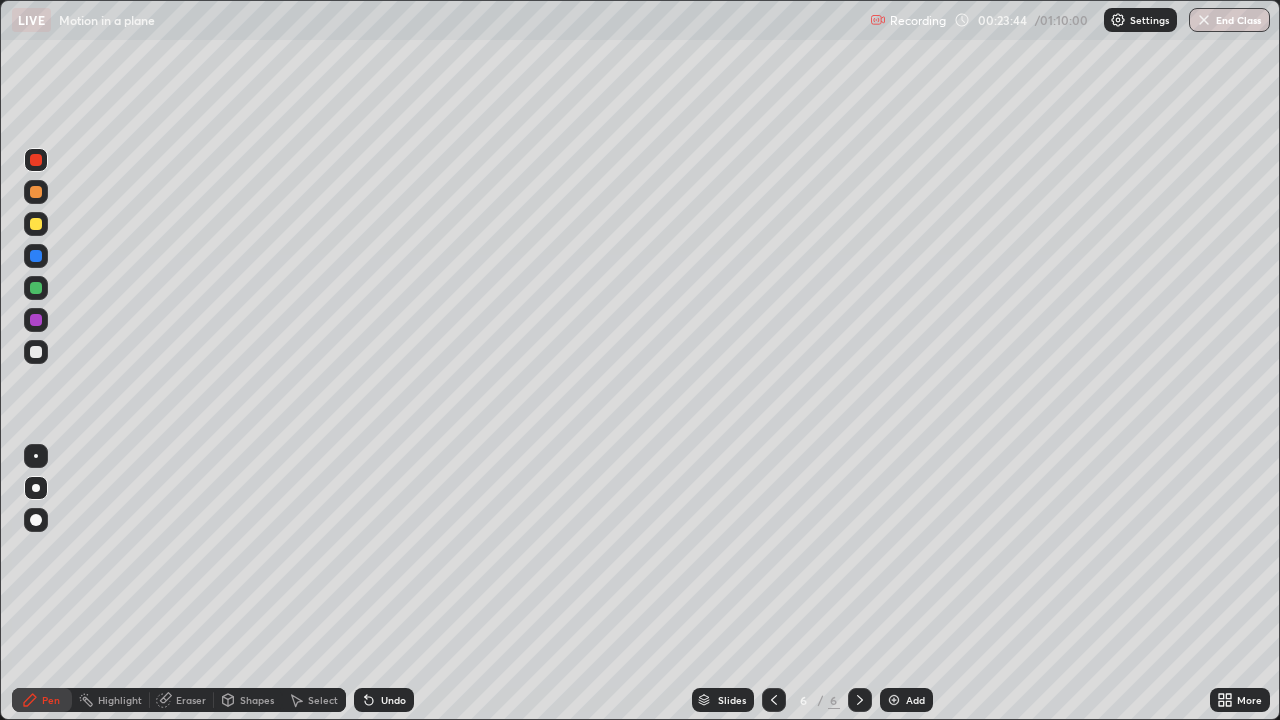 click at bounding box center (36, 160) 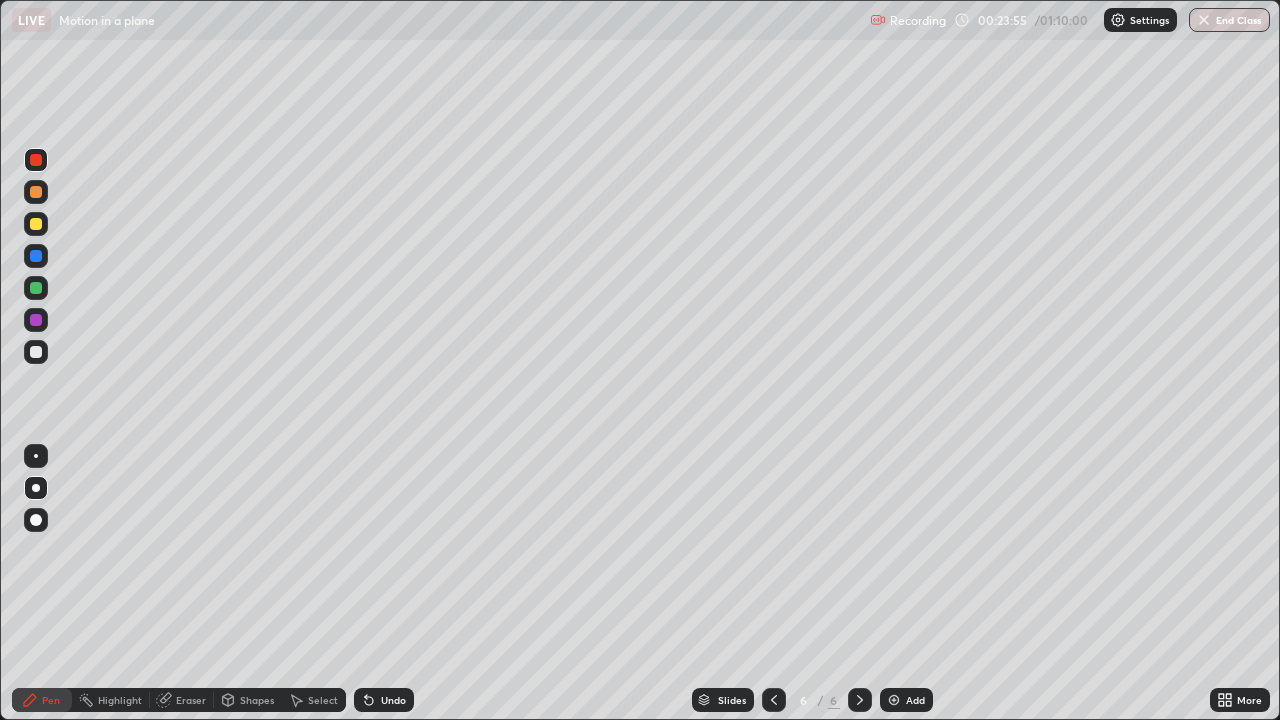 click at bounding box center [36, 224] 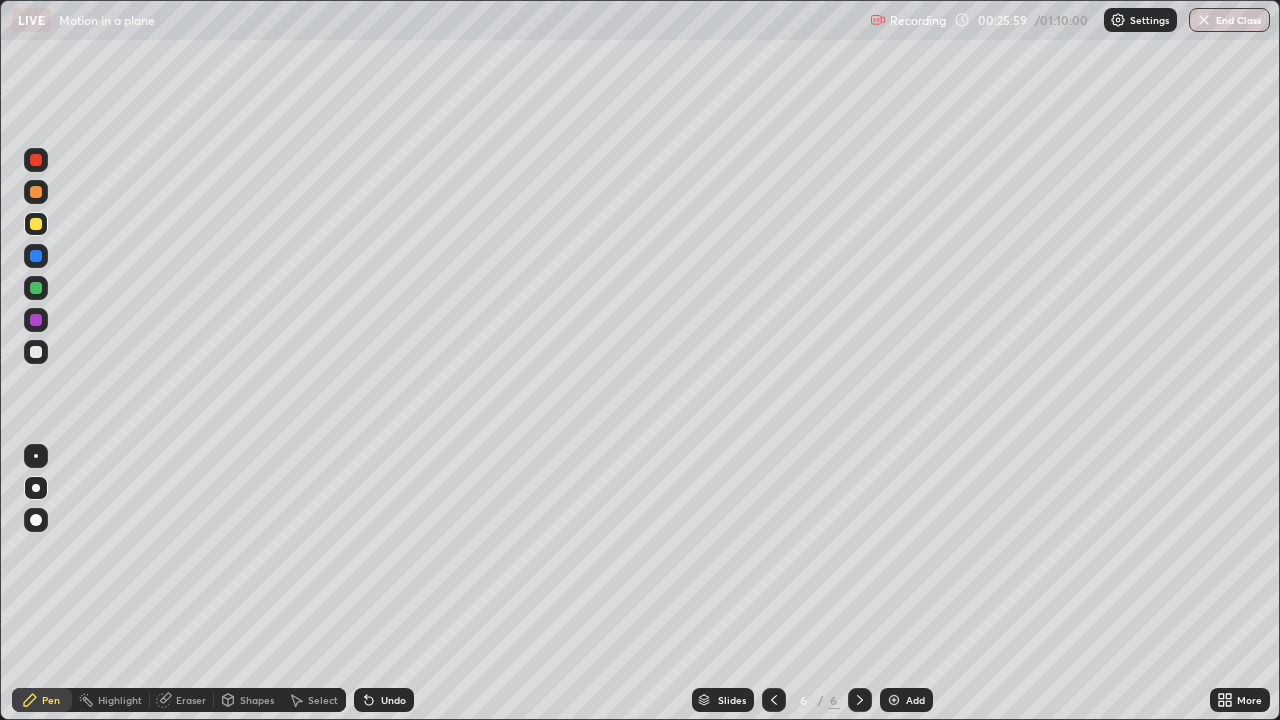 click on "Undo" at bounding box center [384, 700] 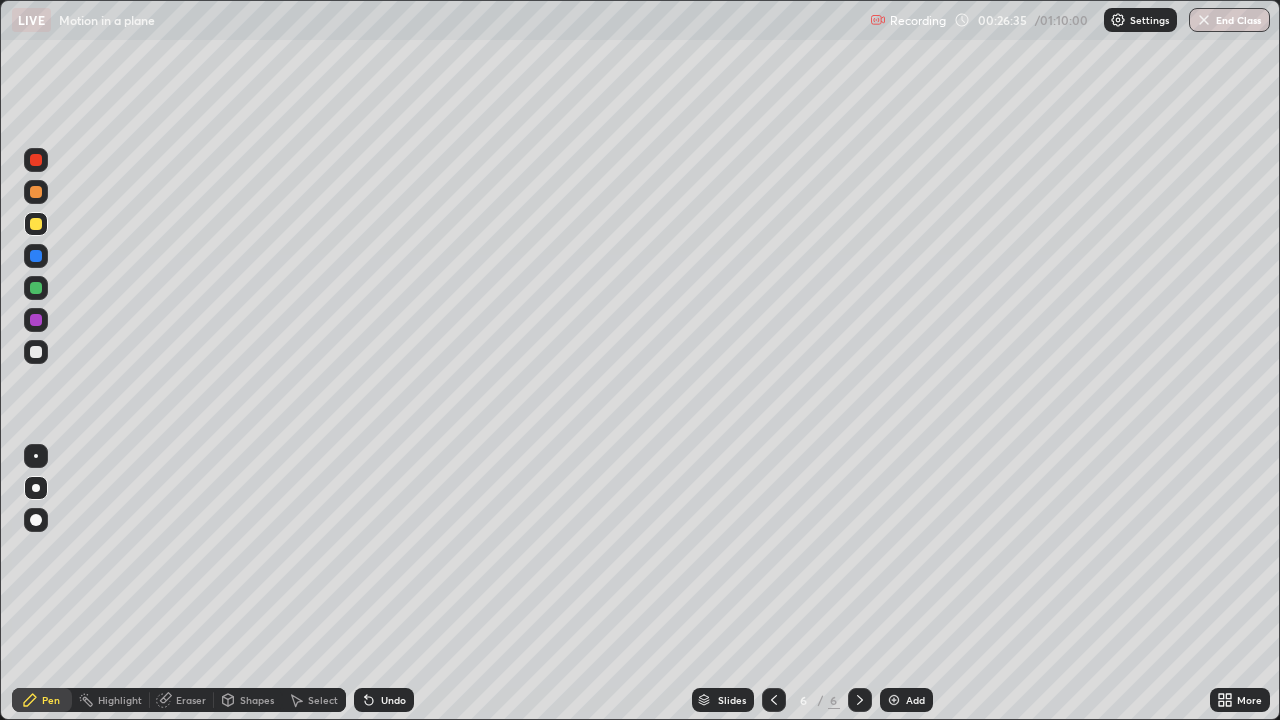 click 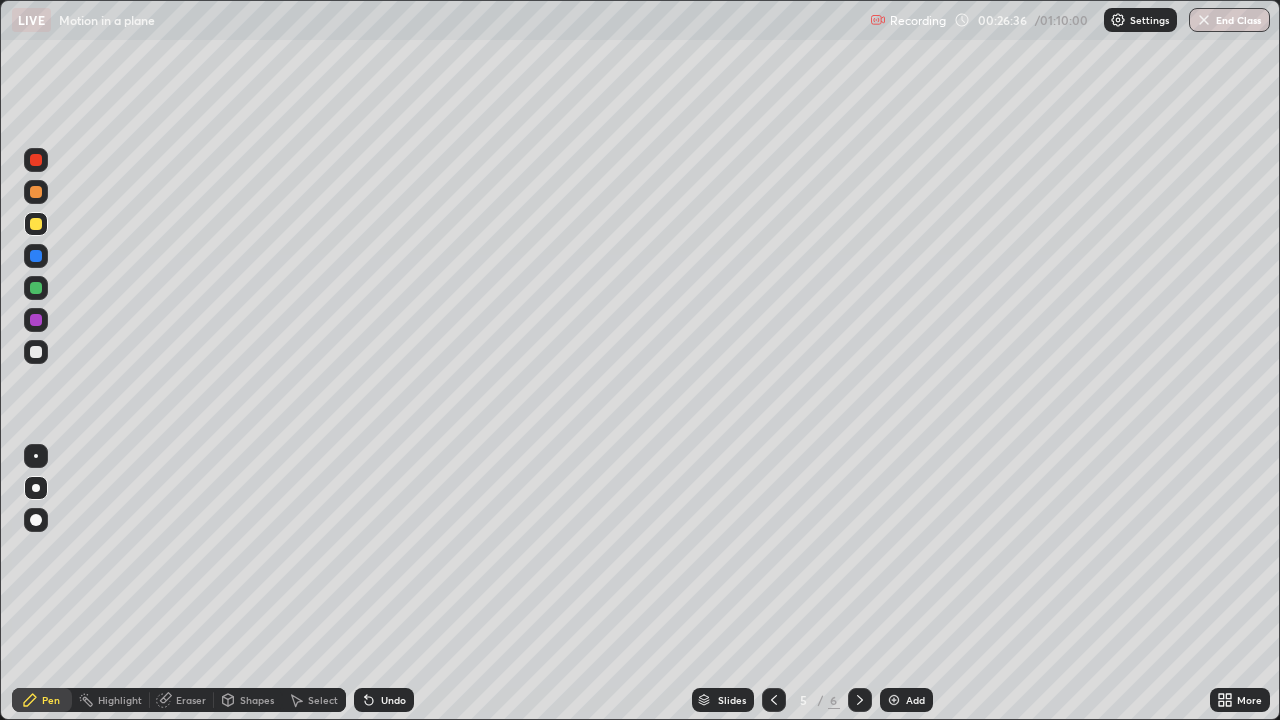 click 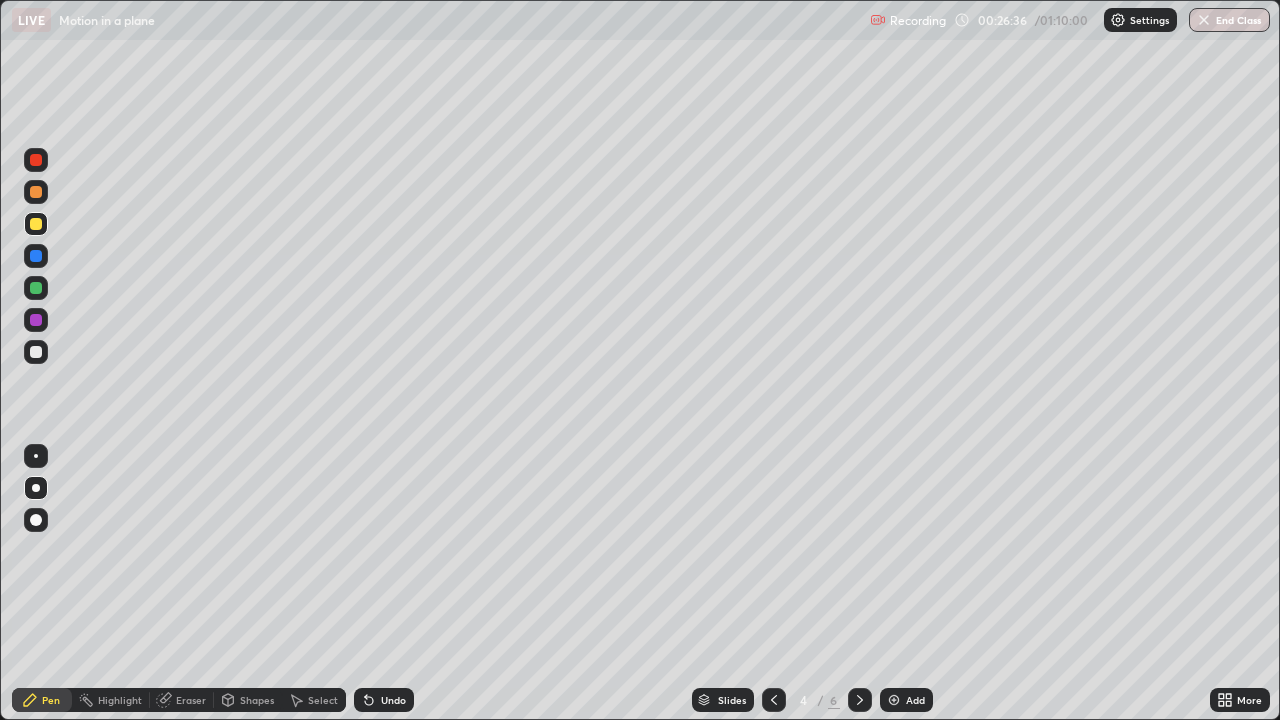 click at bounding box center [774, 700] 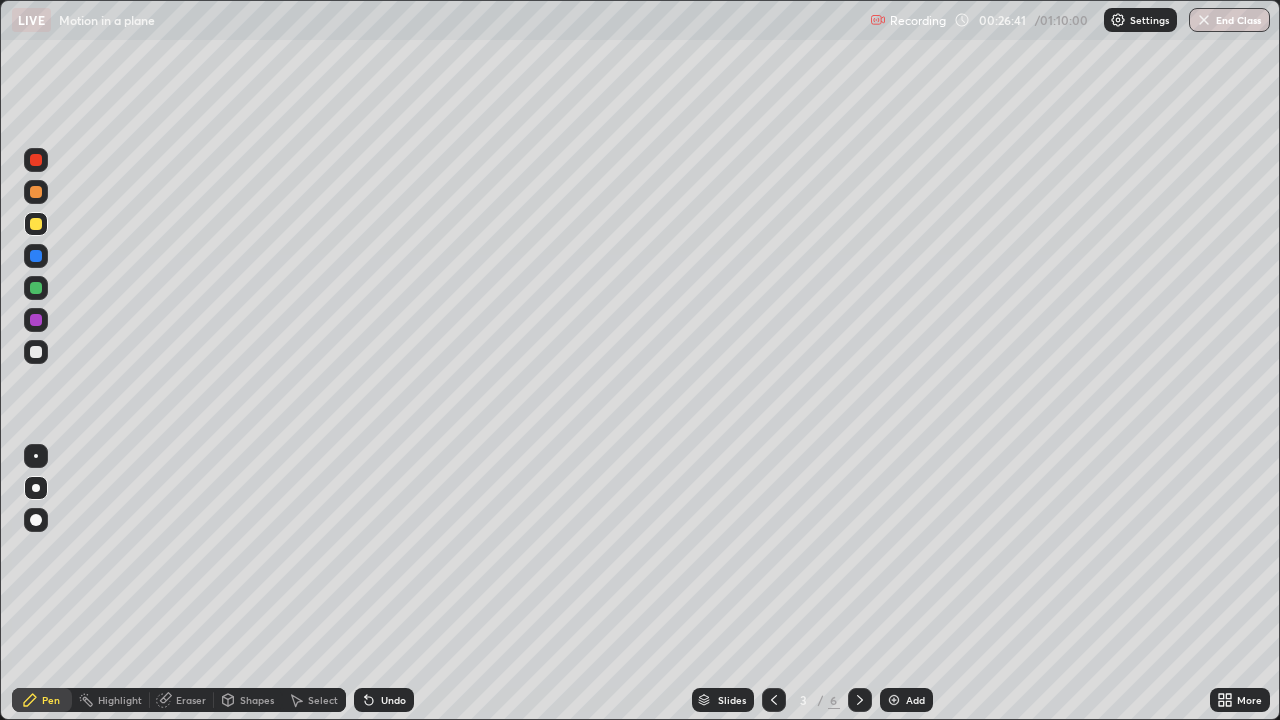 click 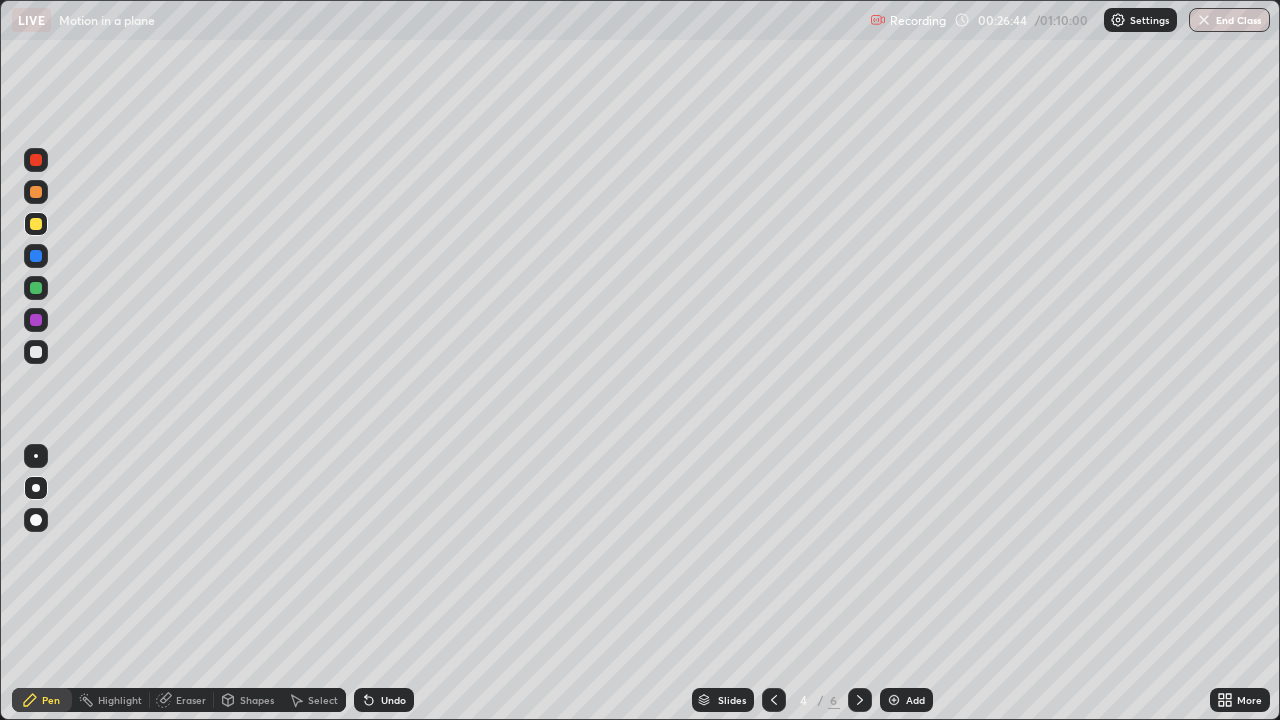 click 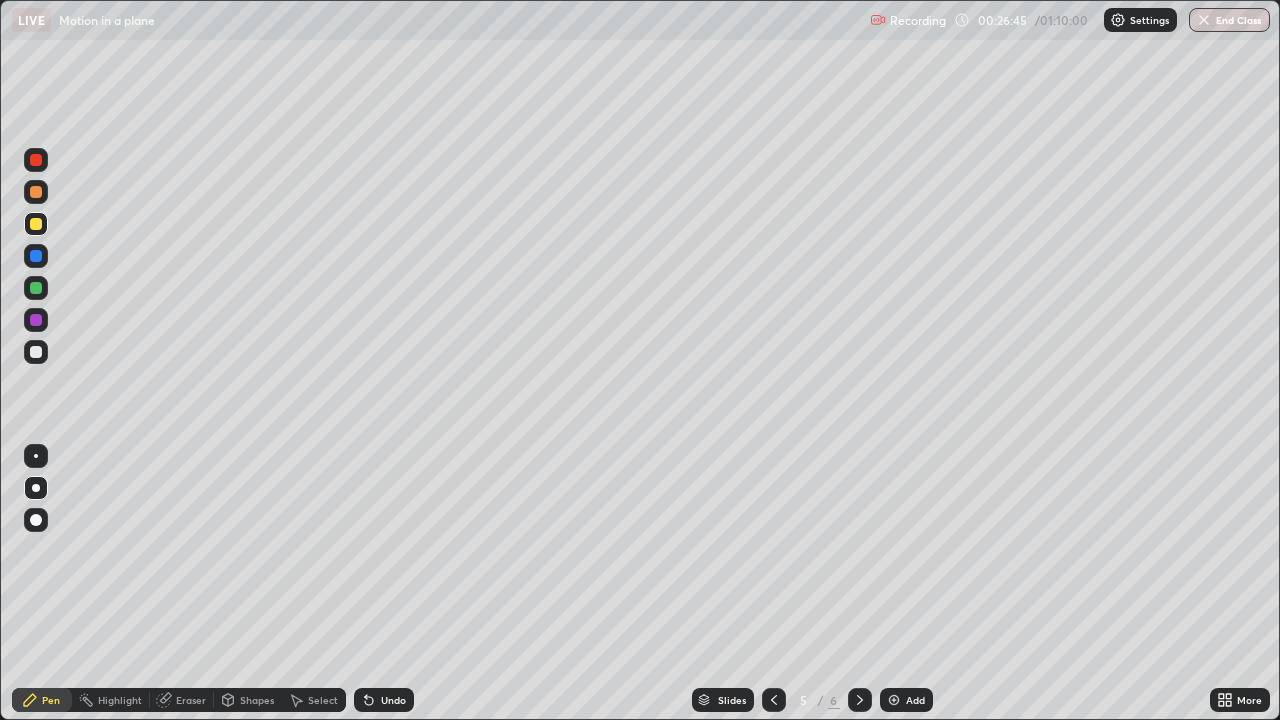 click 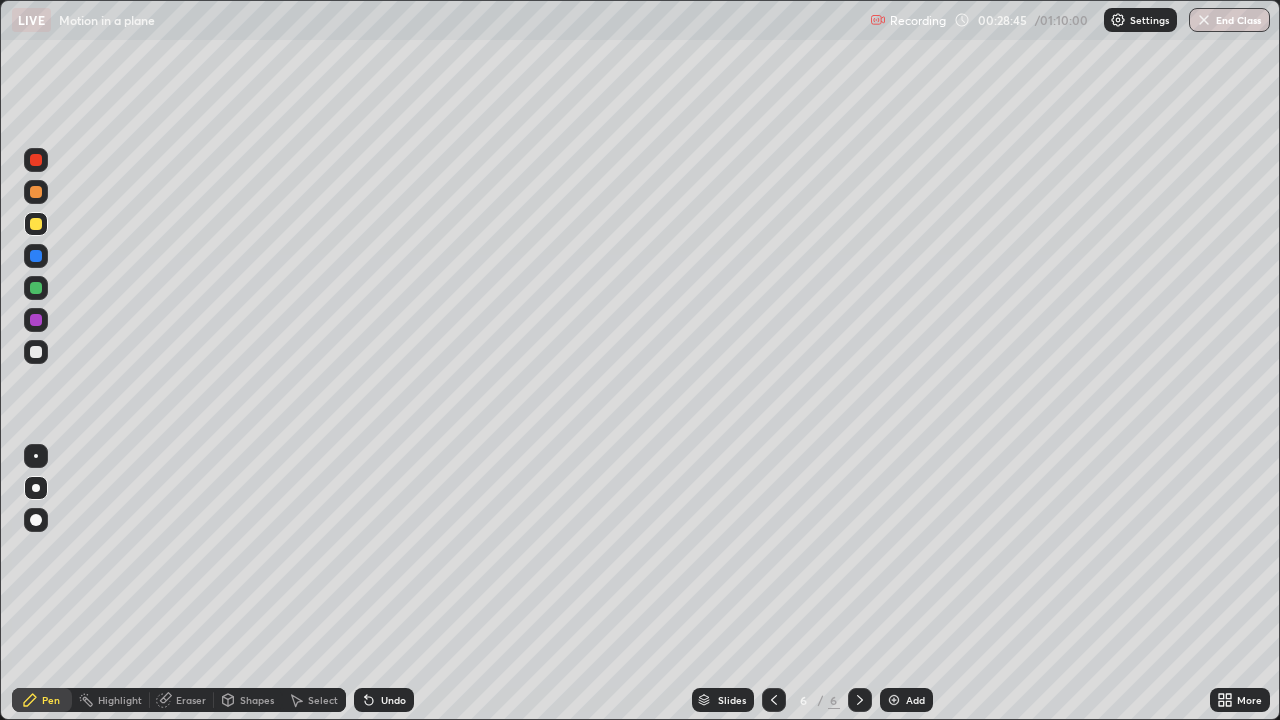 click on "Select" at bounding box center (323, 700) 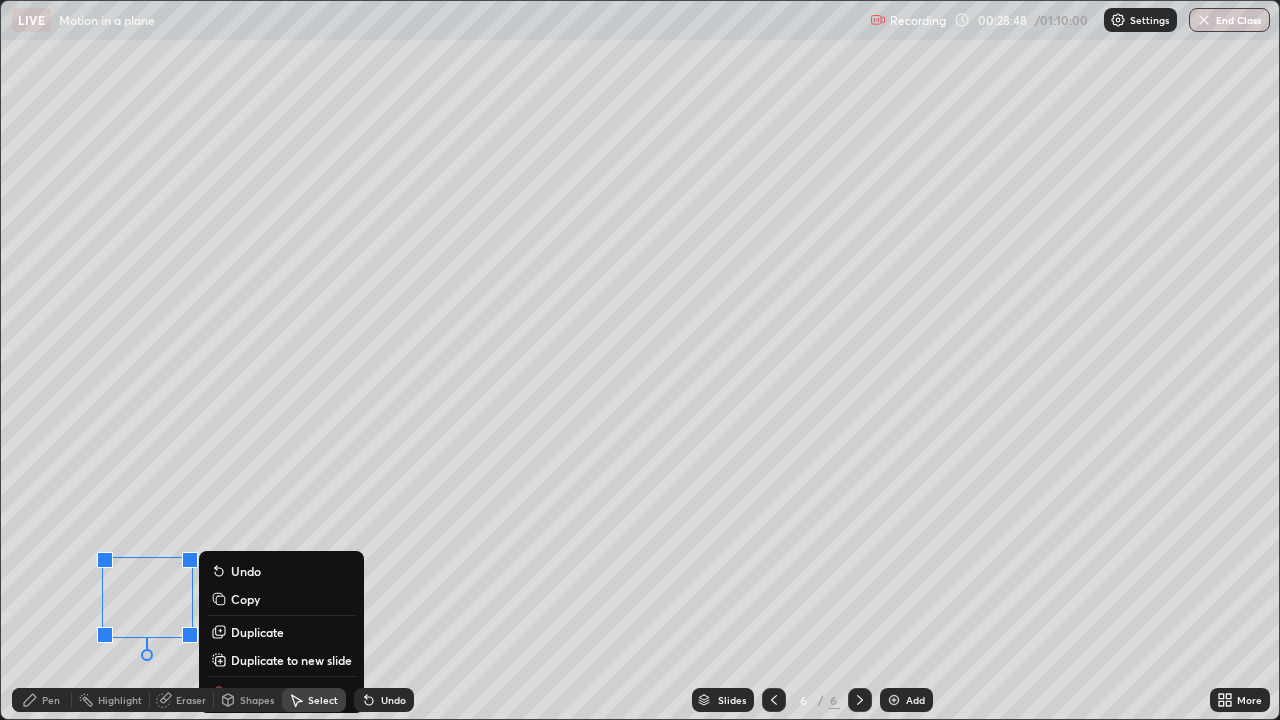 click on "0 ° Undo Copy Duplicate Duplicate to new slide Delete" at bounding box center (640, 360) 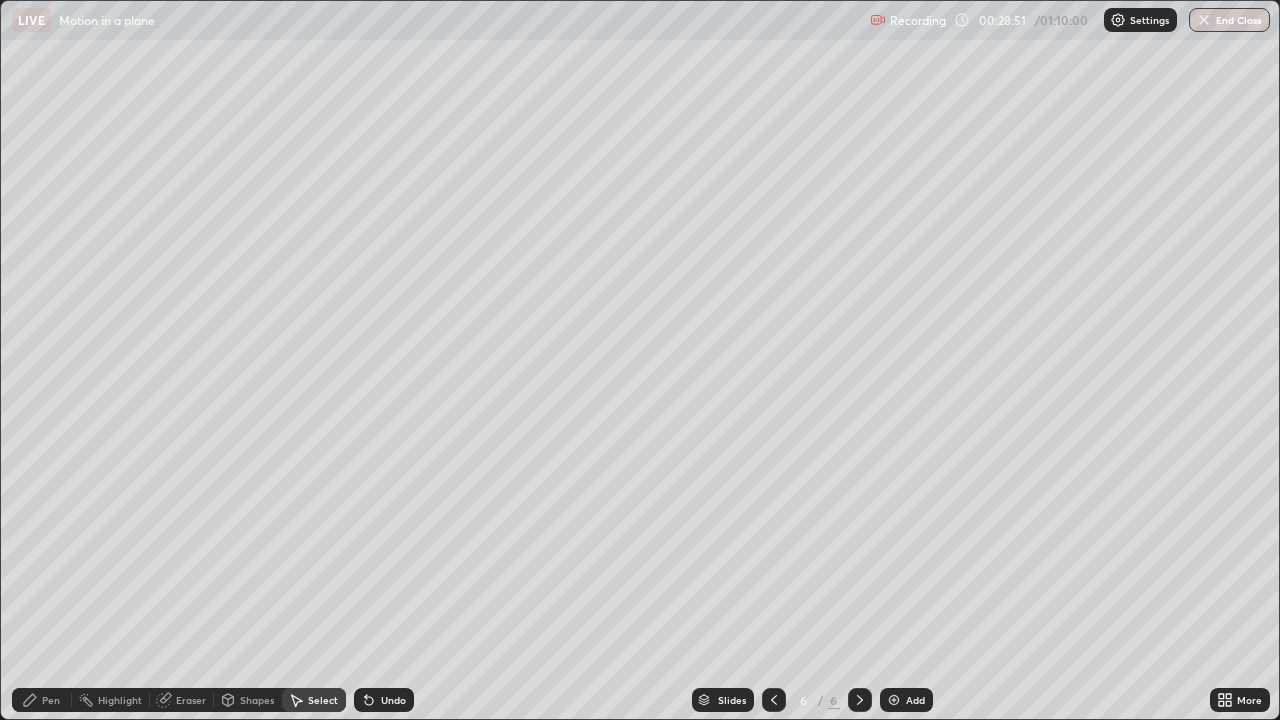 click on "Eraser" at bounding box center (191, 700) 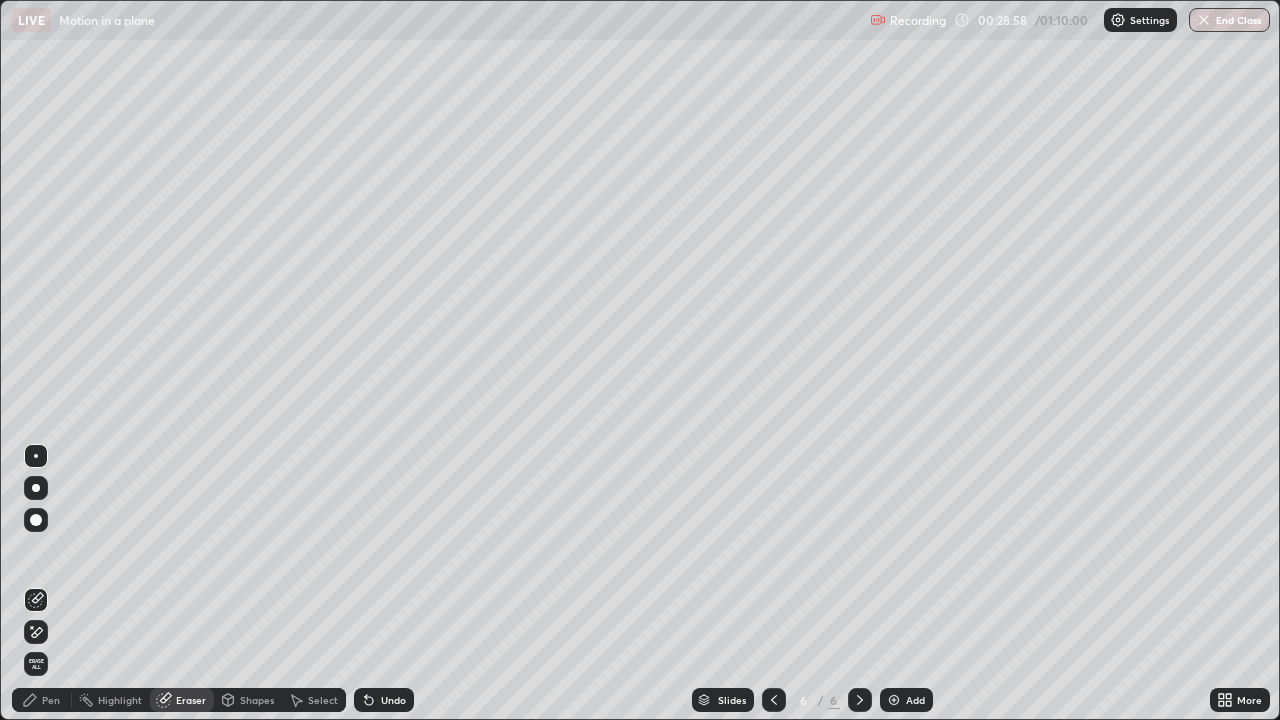 click on "Pen" at bounding box center (51, 700) 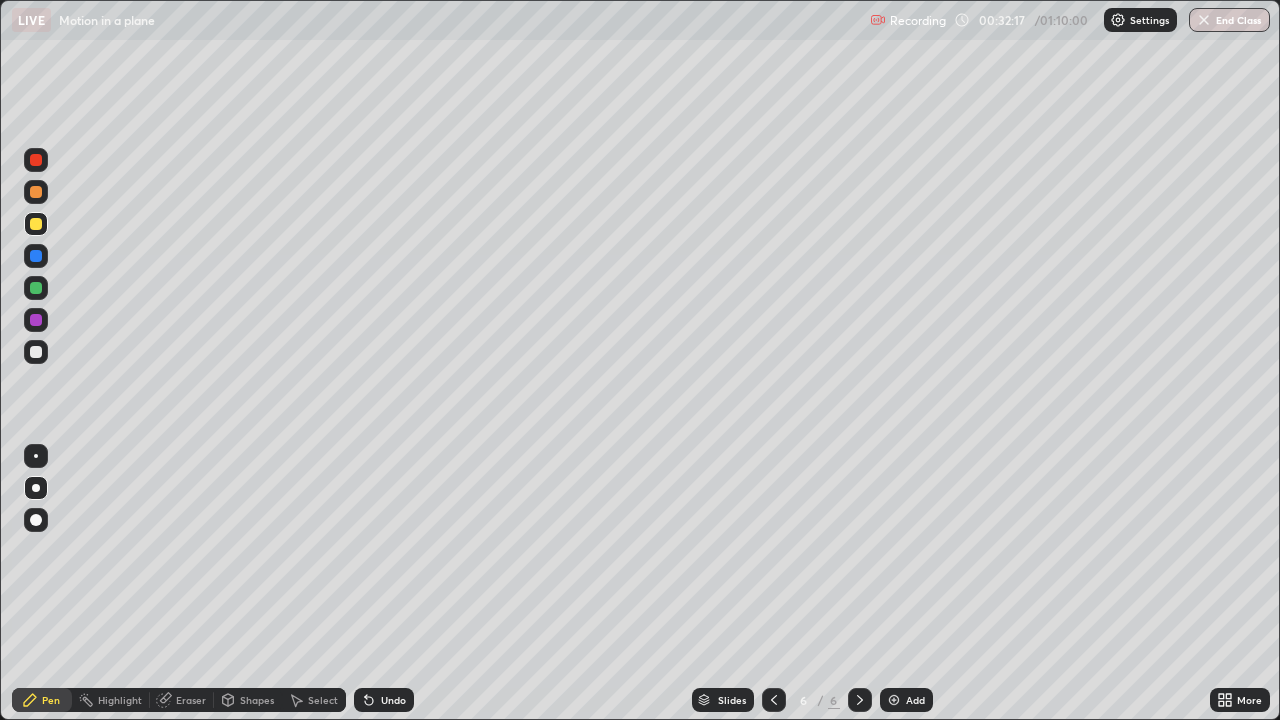click at bounding box center [36, 288] 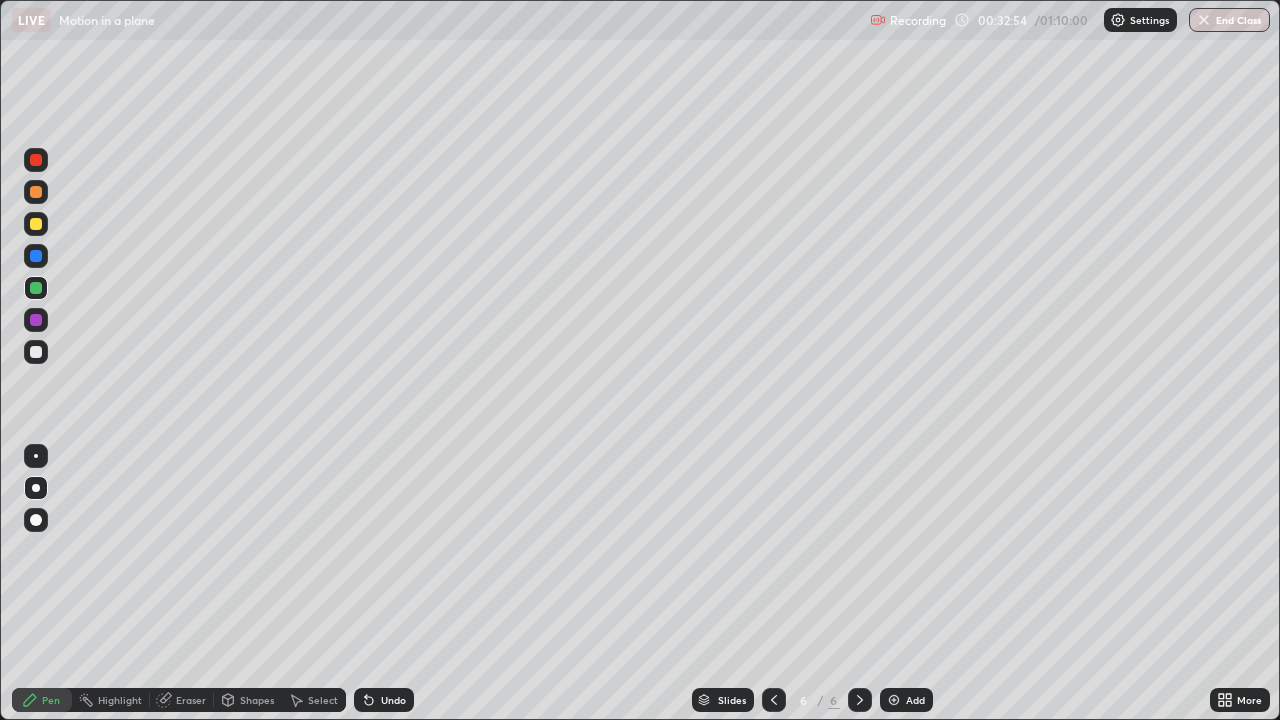 click on "Add" at bounding box center [906, 700] 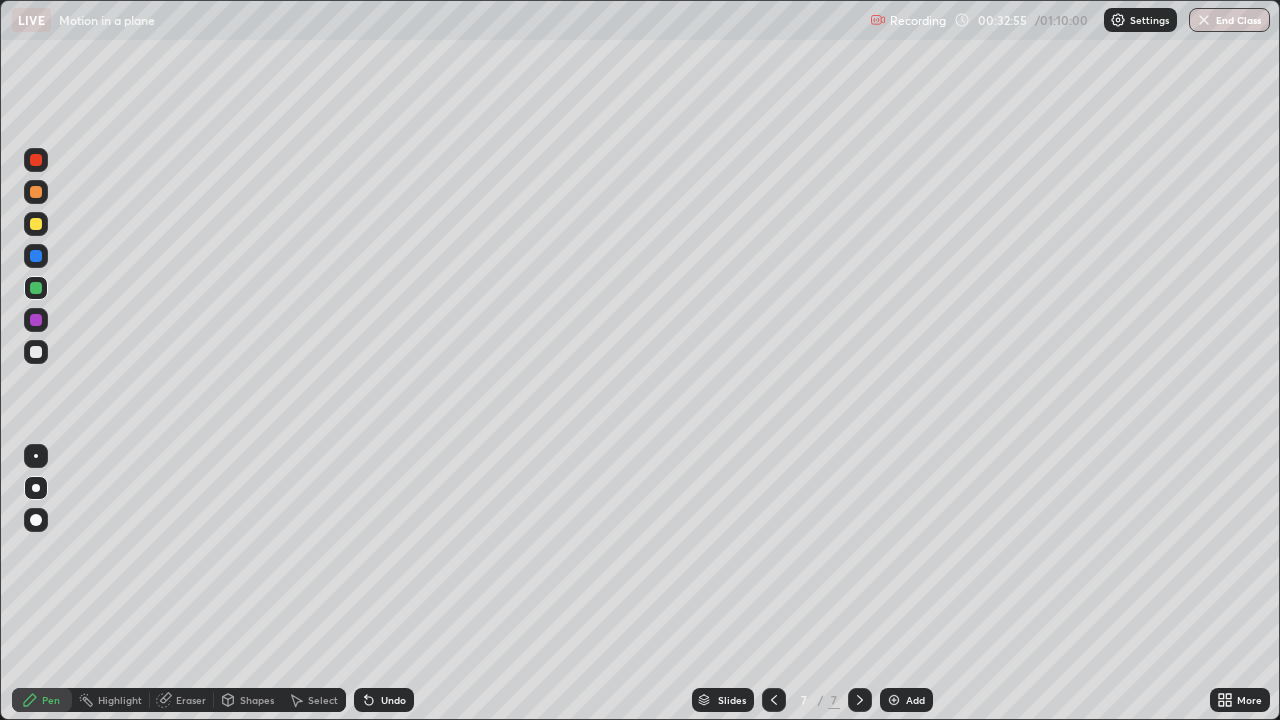 click on "Shapes" at bounding box center (257, 700) 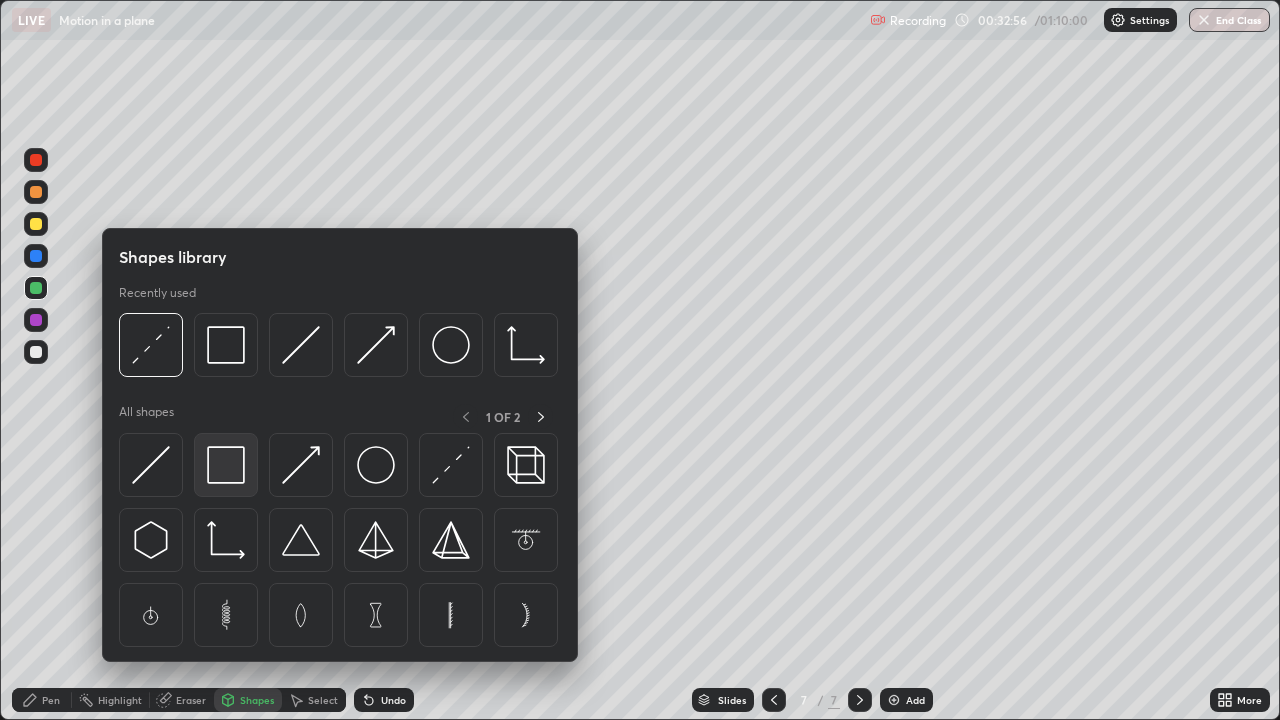 click at bounding box center [226, 465] 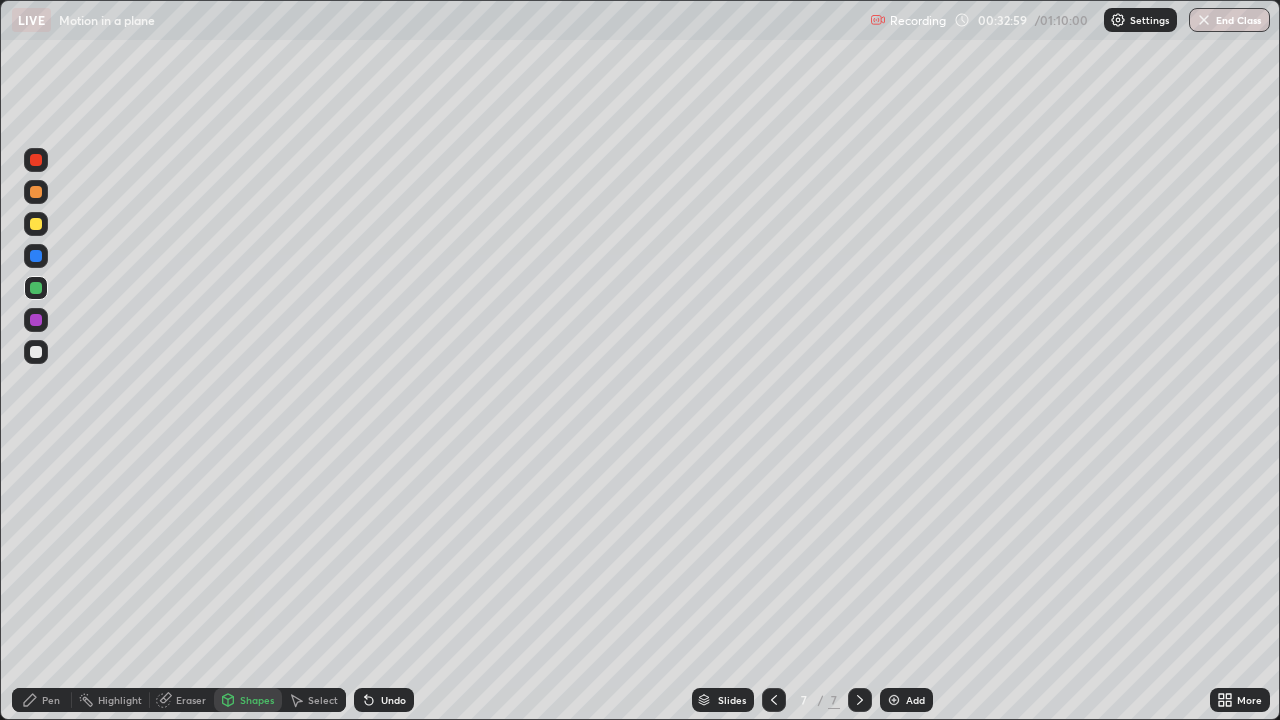 click on "Pen" at bounding box center [51, 700] 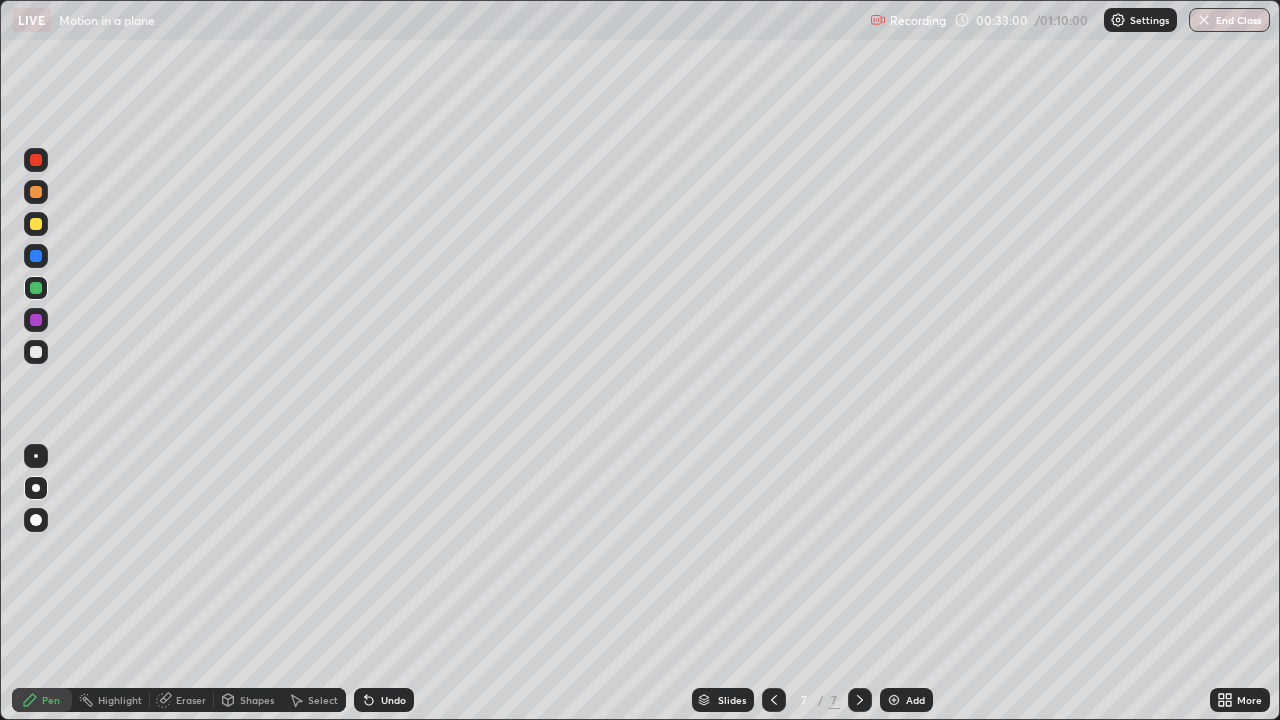 click at bounding box center (36, 352) 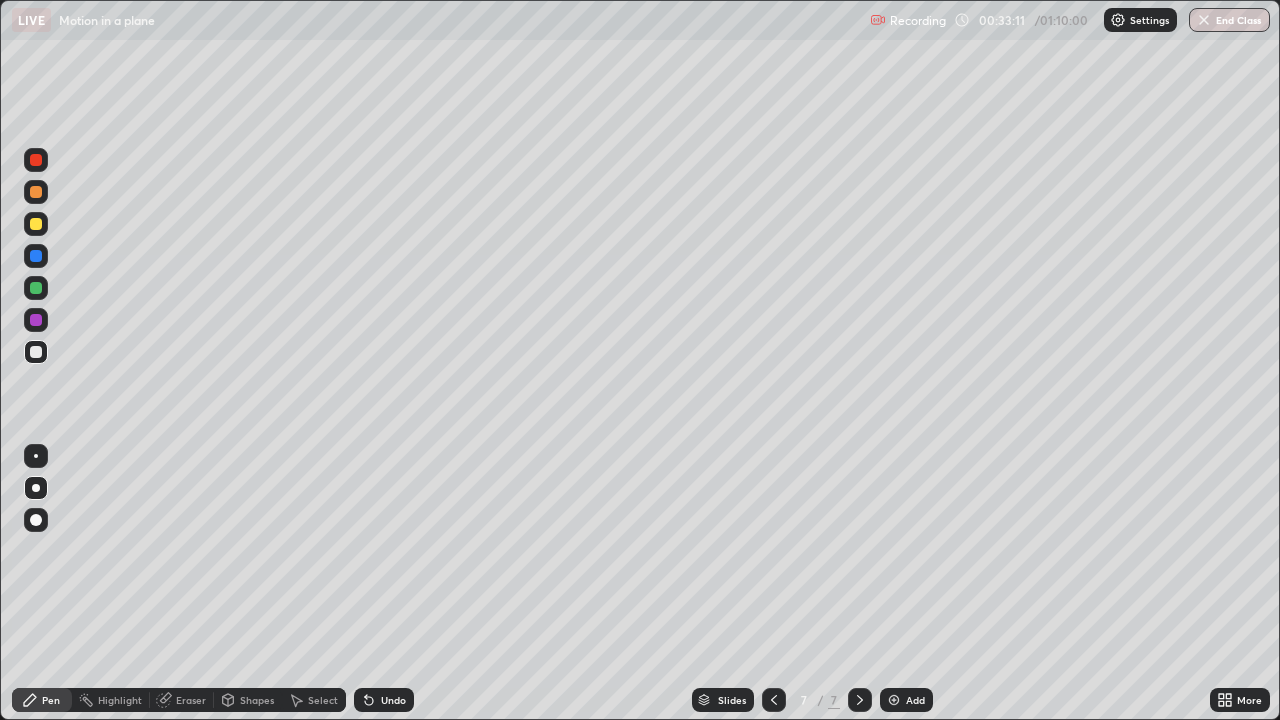 click at bounding box center [36, 224] 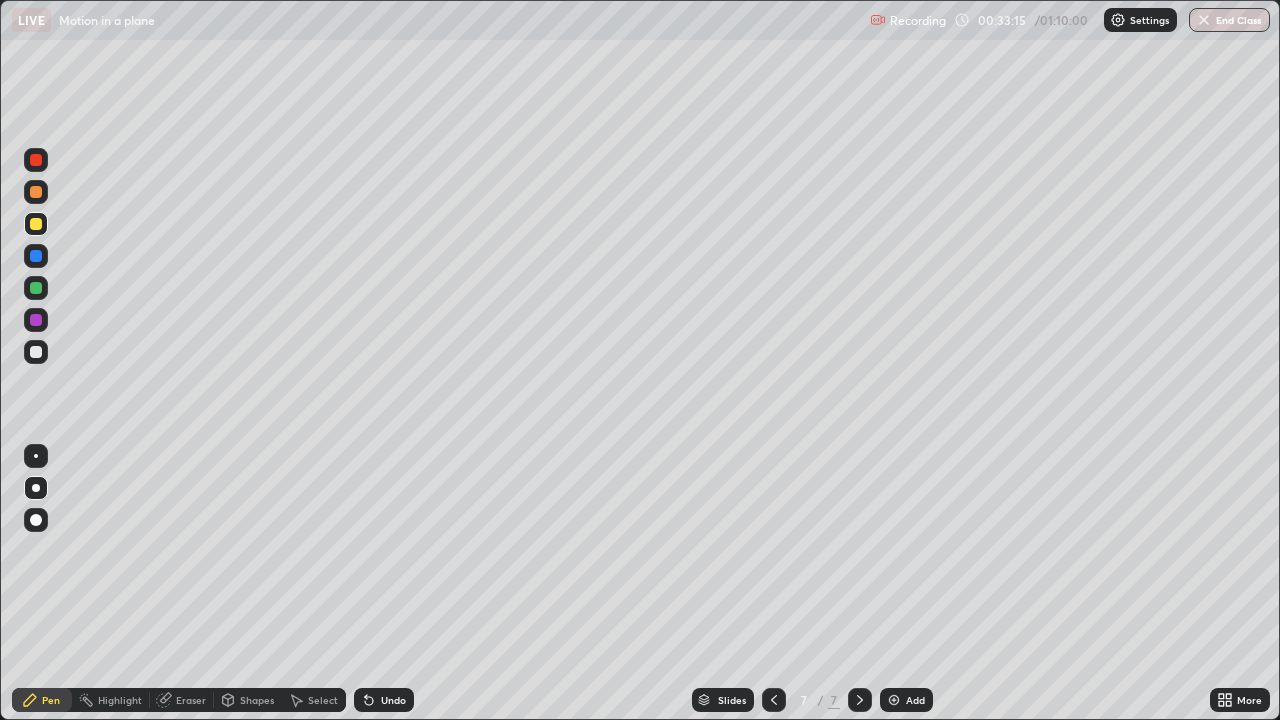 click at bounding box center (36, 192) 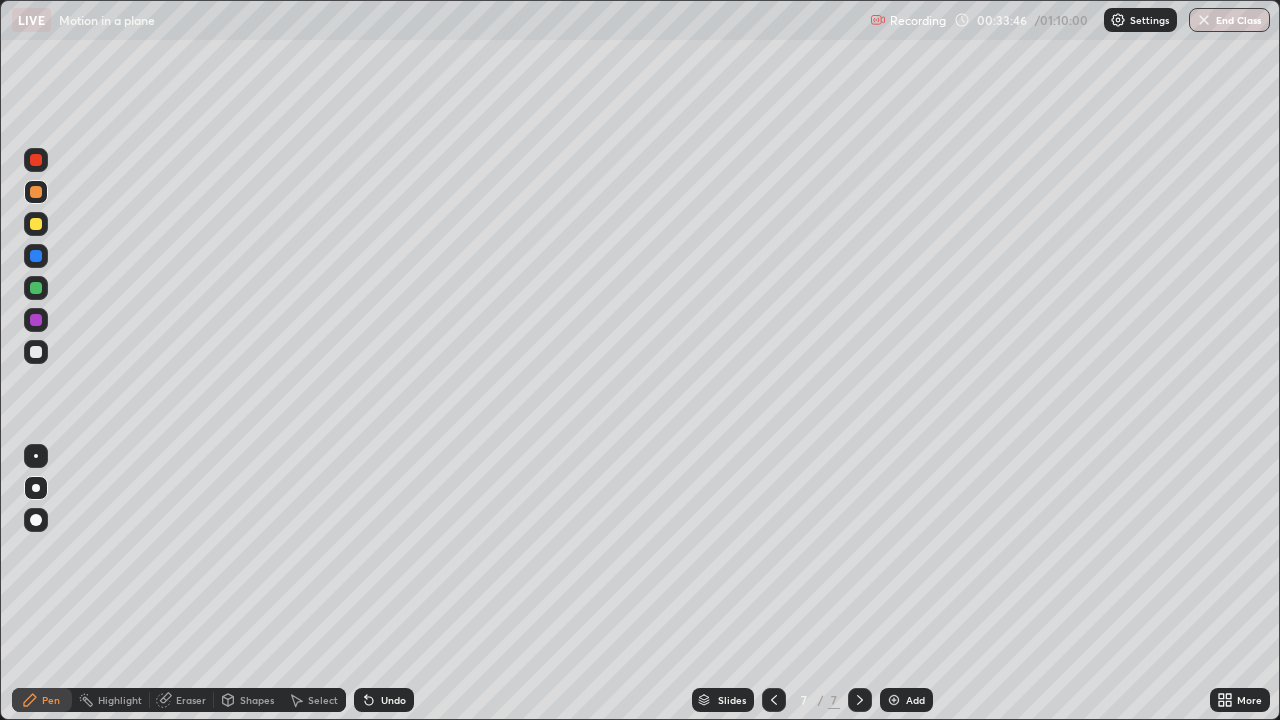 click on "Undo" at bounding box center [393, 700] 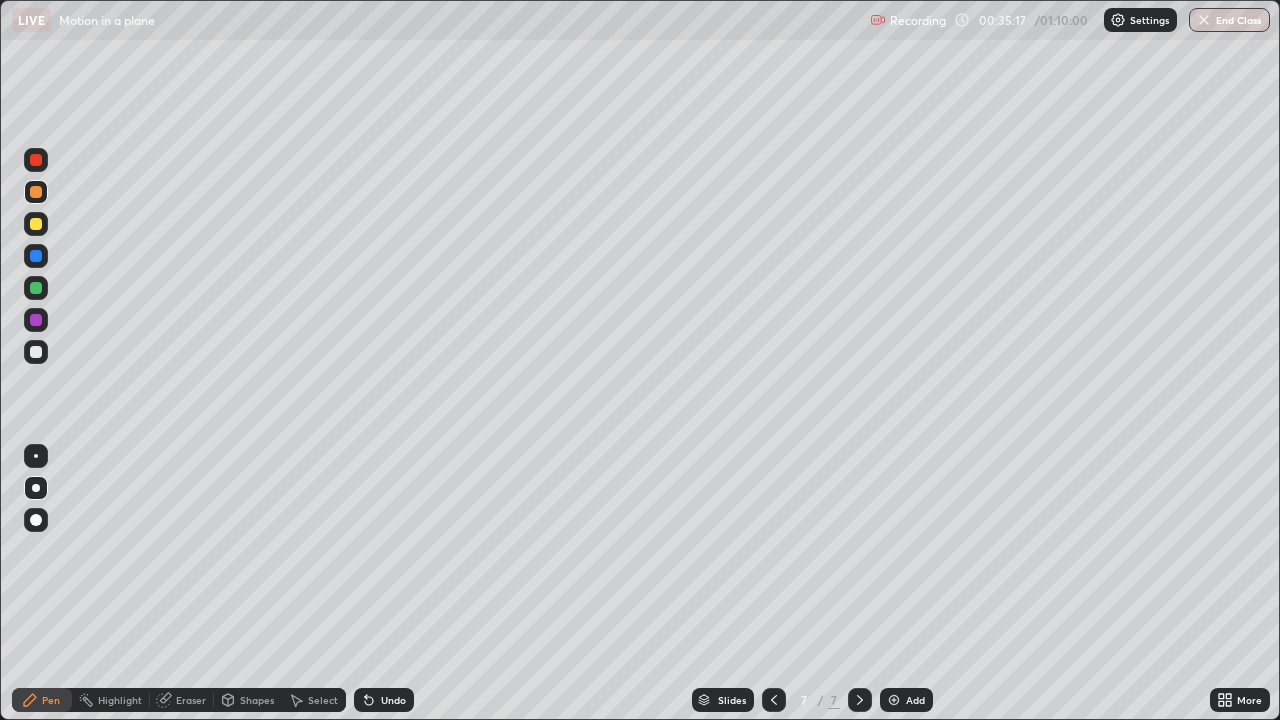 click at bounding box center [36, 288] 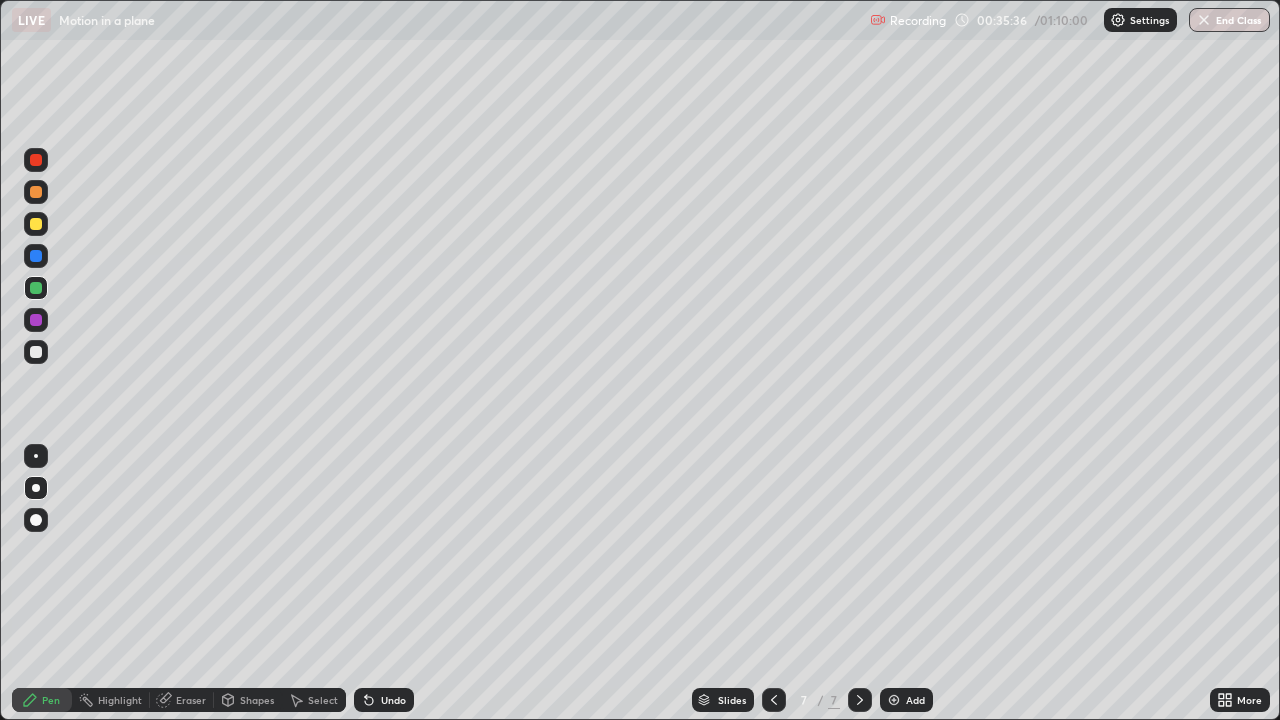 click at bounding box center [36, 160] 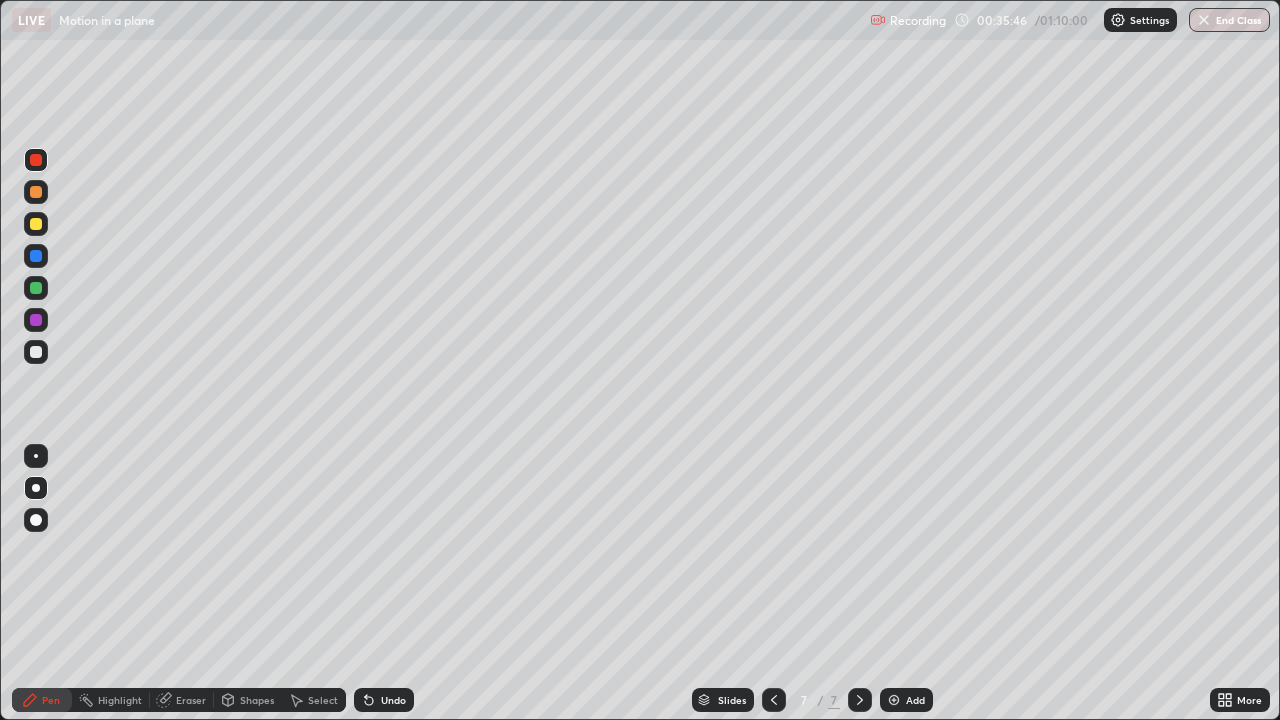 click at bounding box center (36, 288) 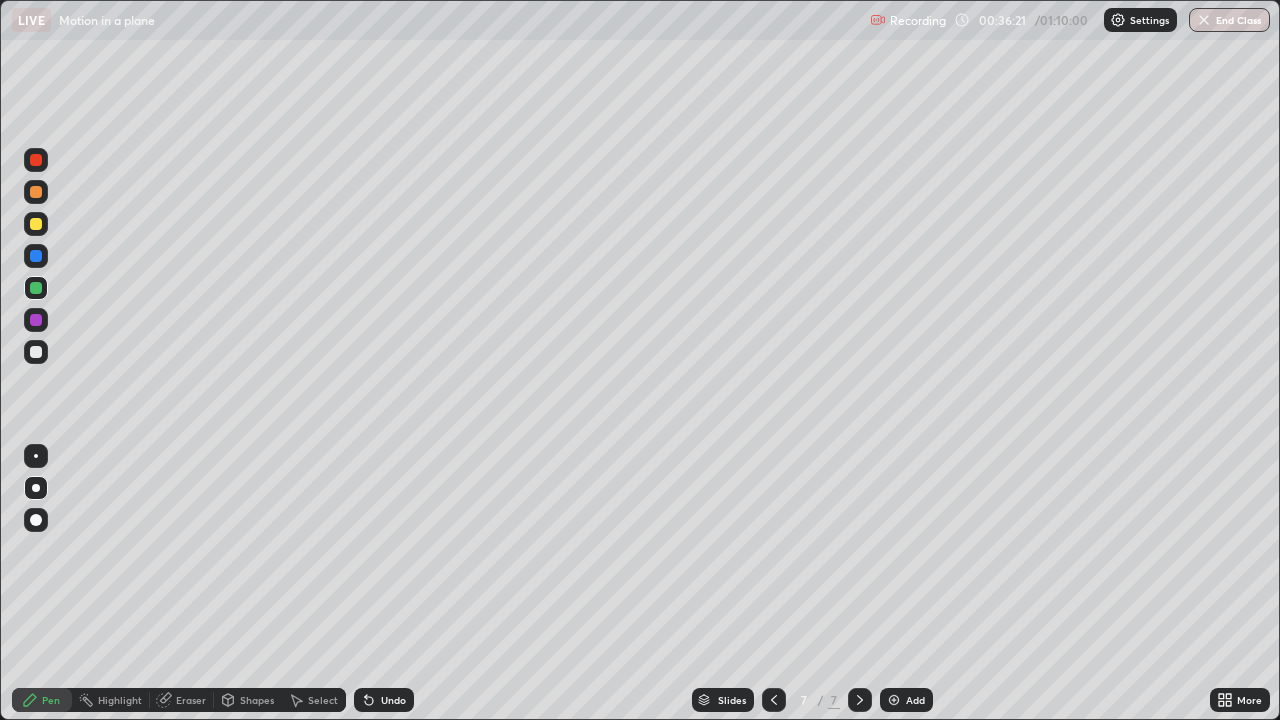 click at bounding box center [36, 352] 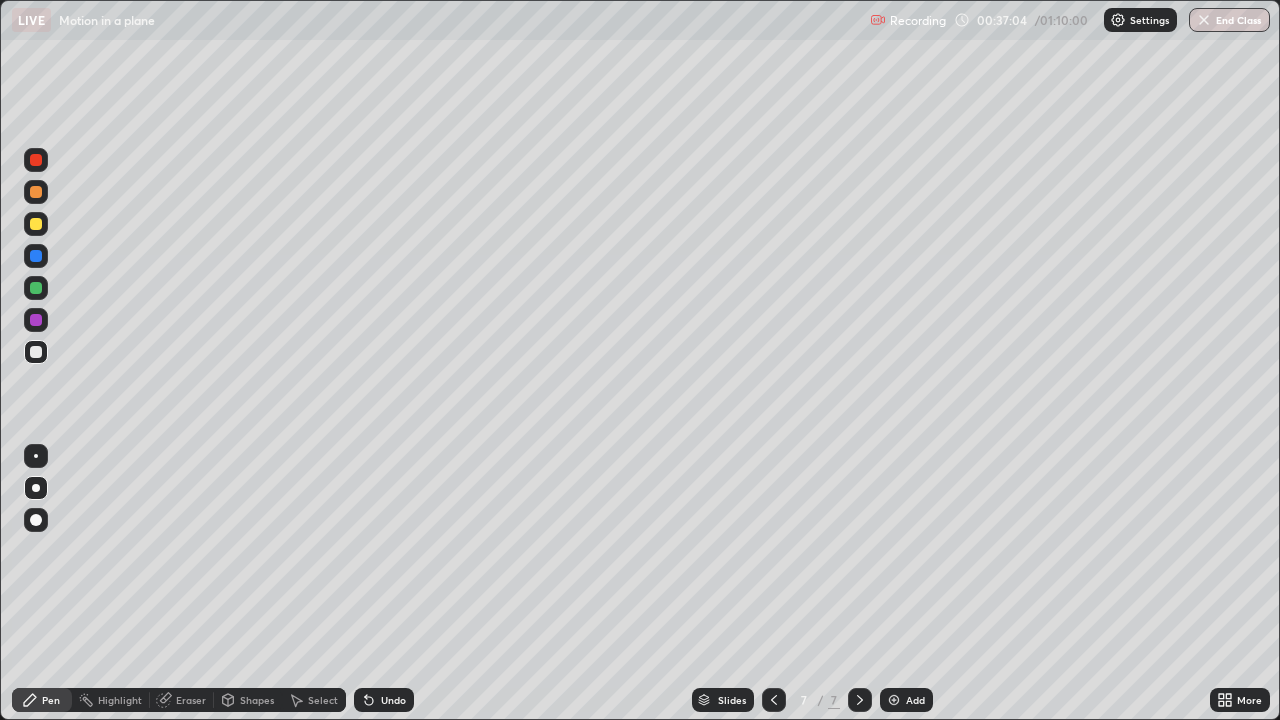 click on "Undo" at bounding box center [393, 700] 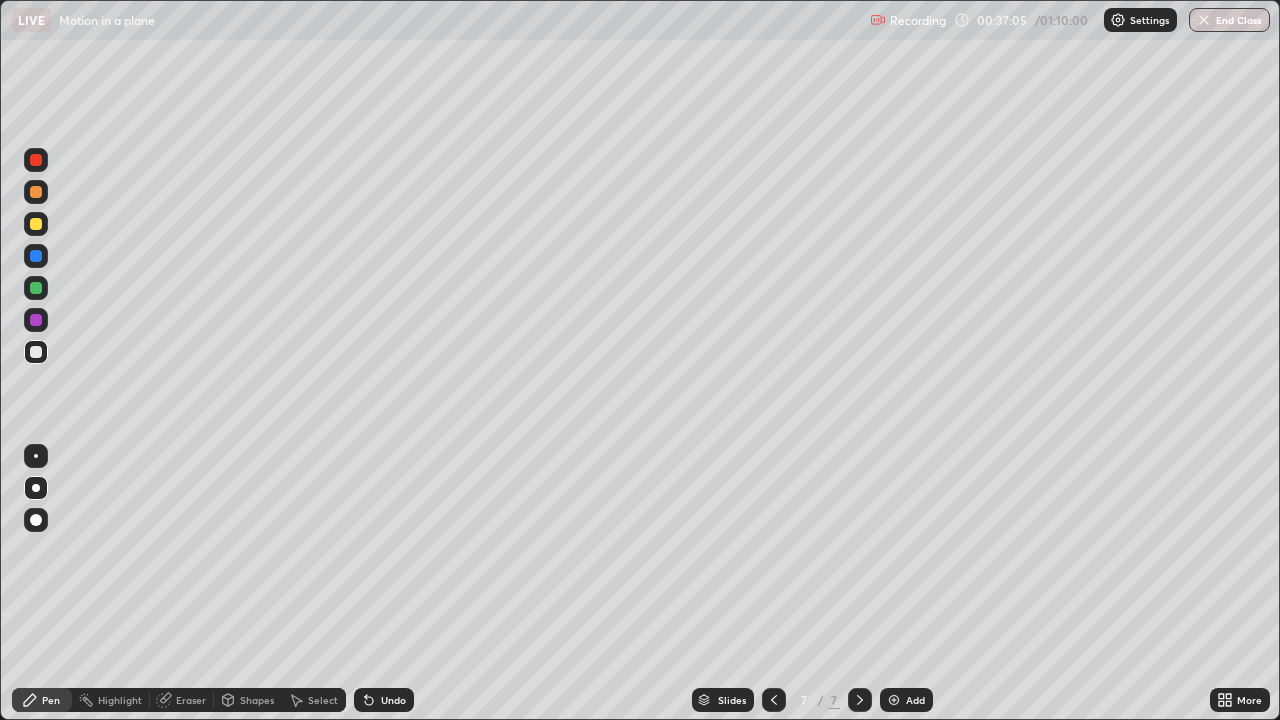 click on "Undo" at bounding box center (393, 700) 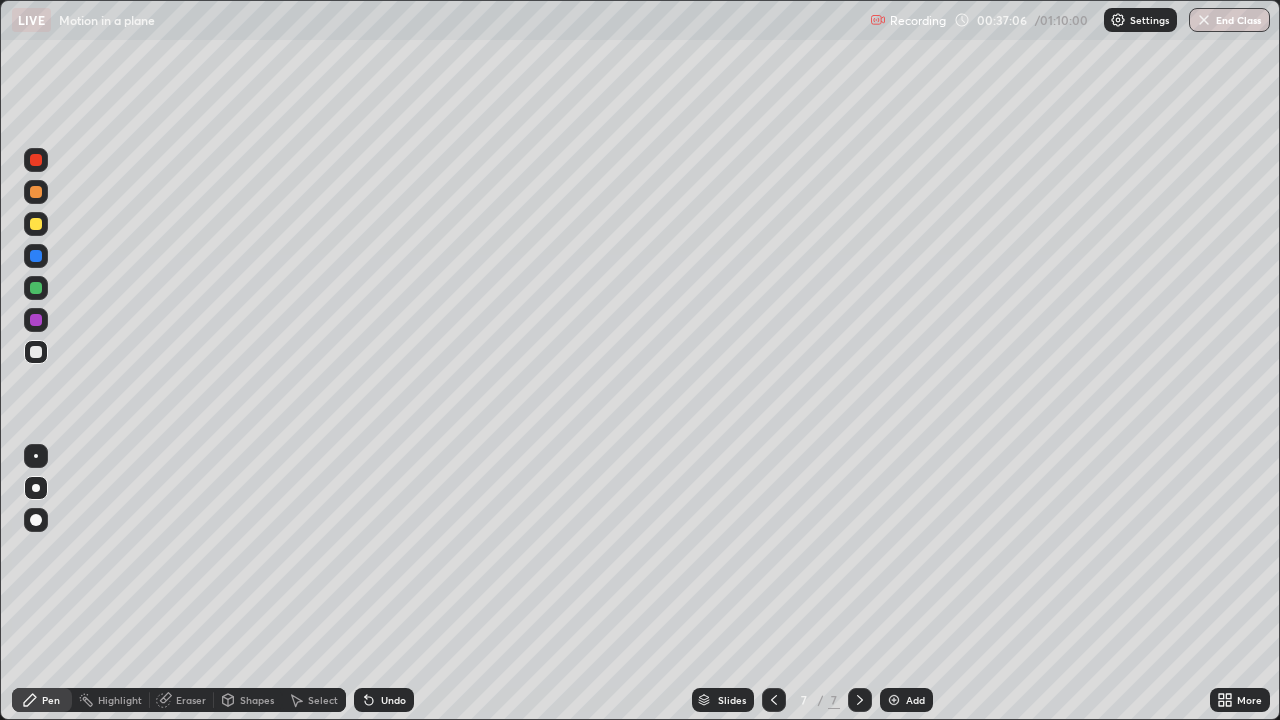 click on "Undo" at bounding box center (384, 700) 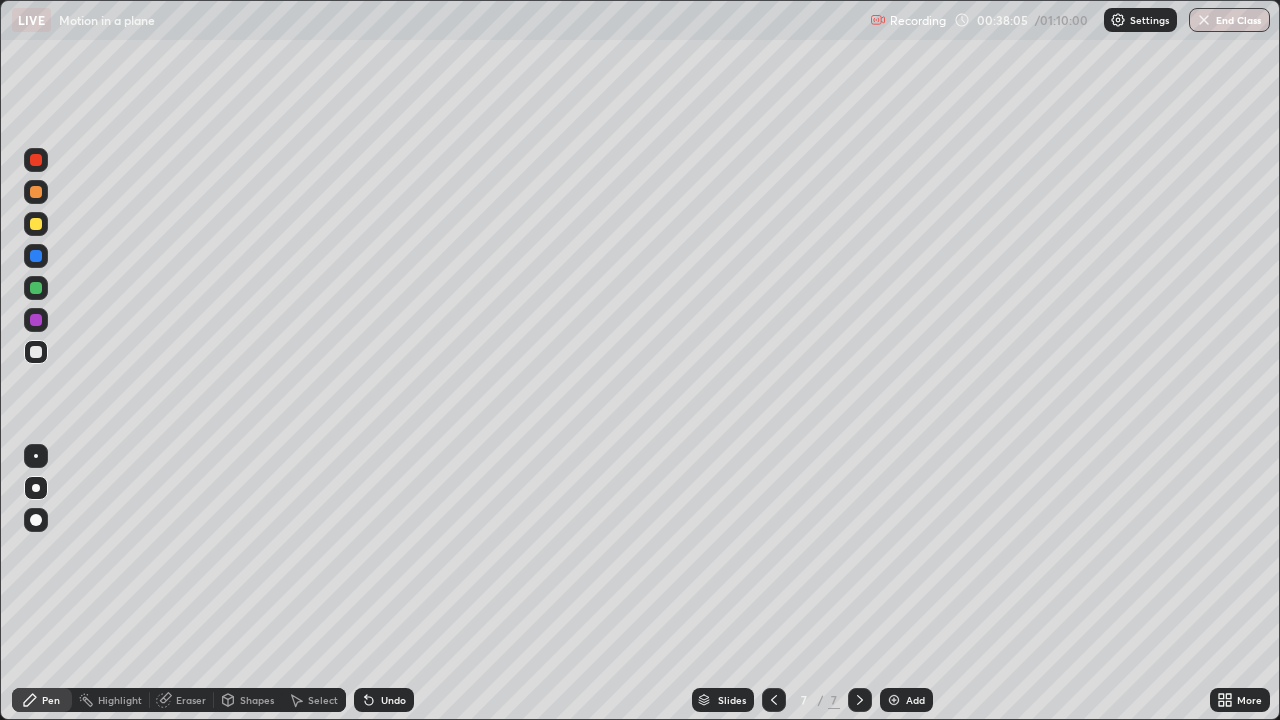 click at bounding box center (36, 352) 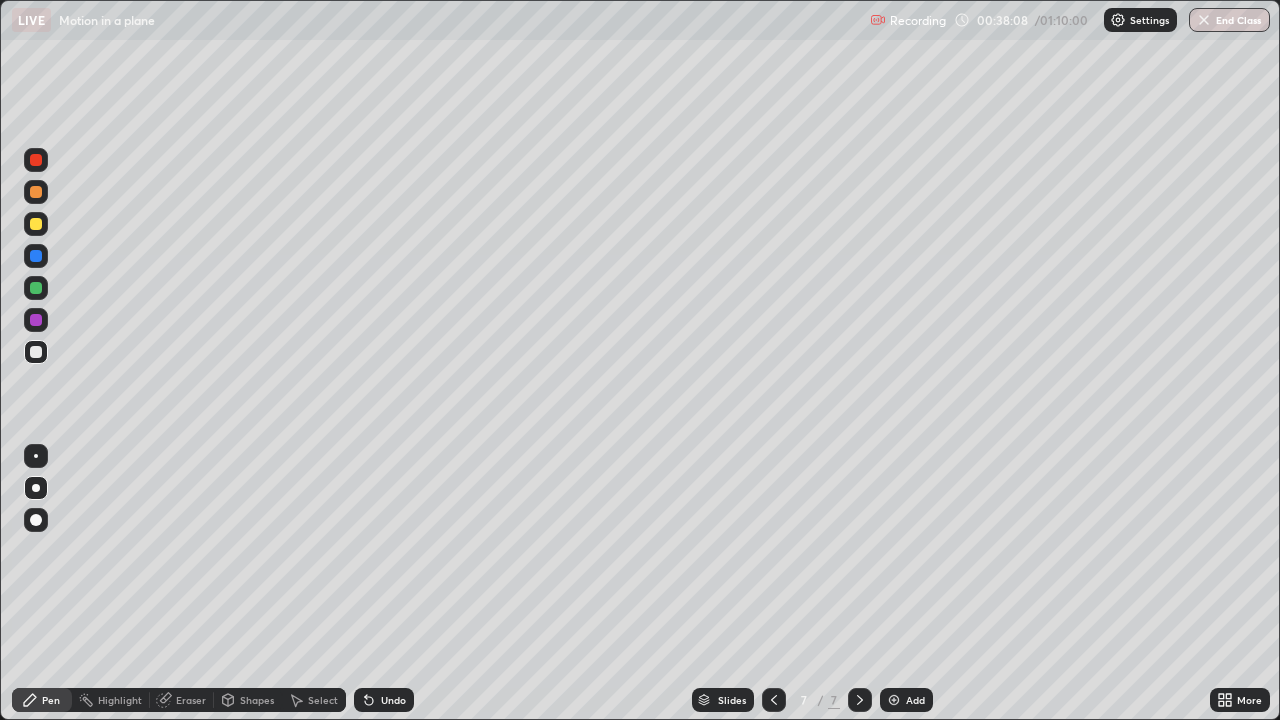click on "Shapes" at bounding box center [248, 700] 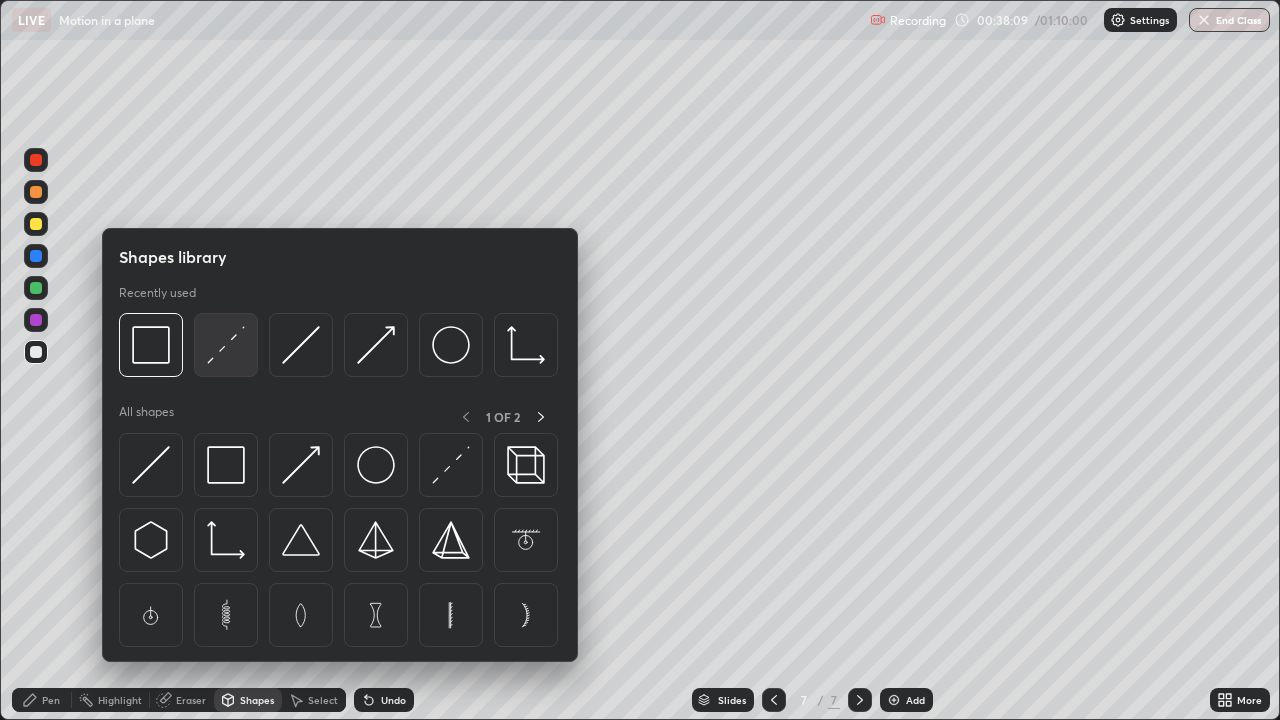 click at bounding box center (226, 345) 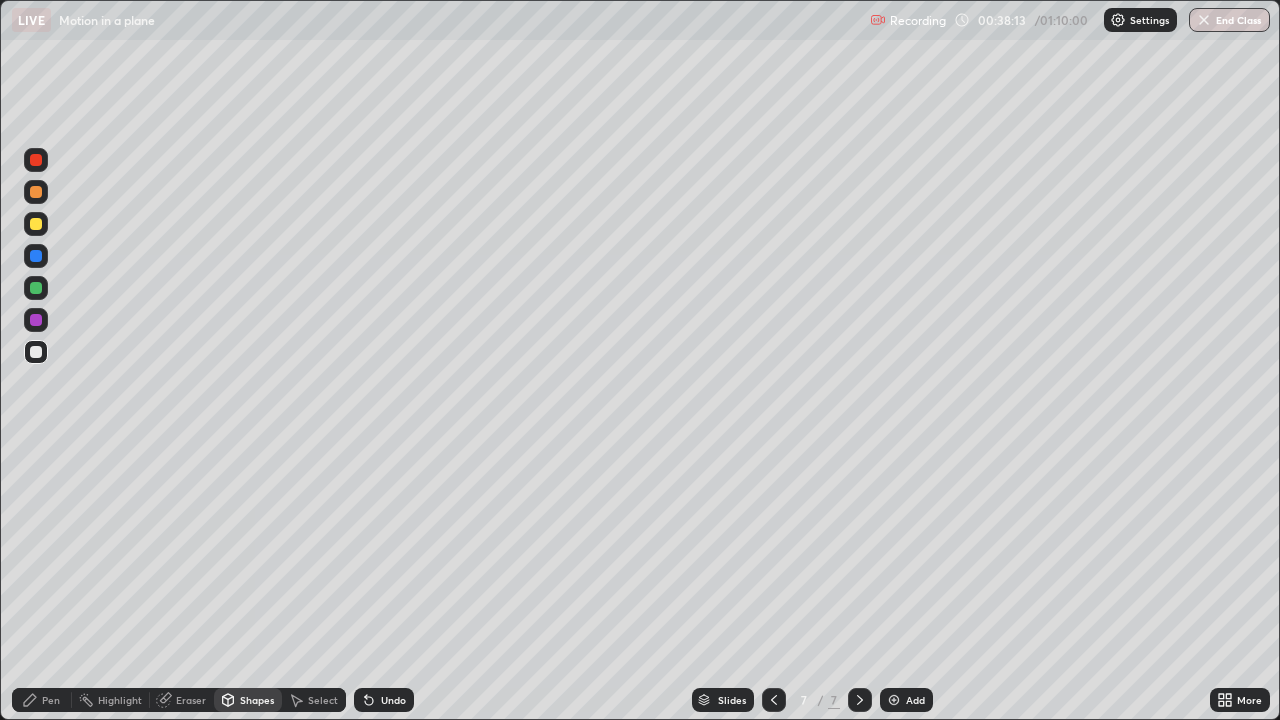 click at bounding box center (36, 288) 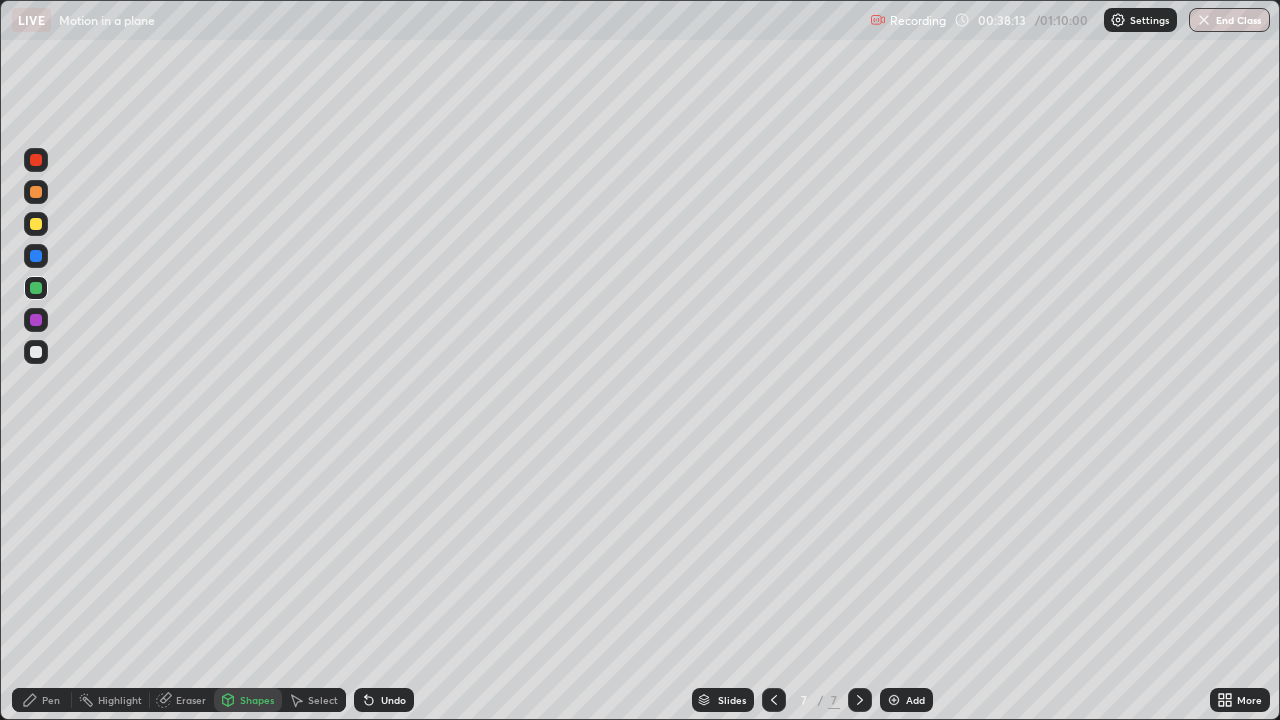 click on "Pen" at bounding box center [51, 700] 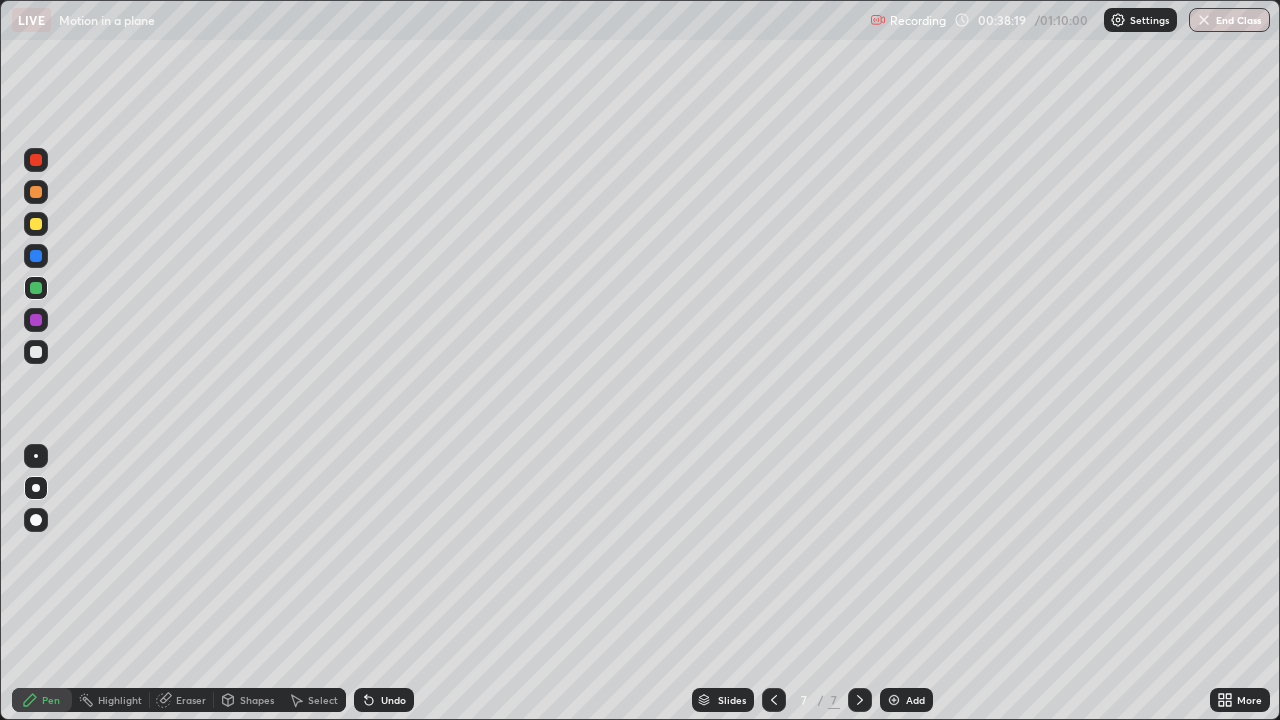 click on "Shapes" at bounding box center (257, 700) 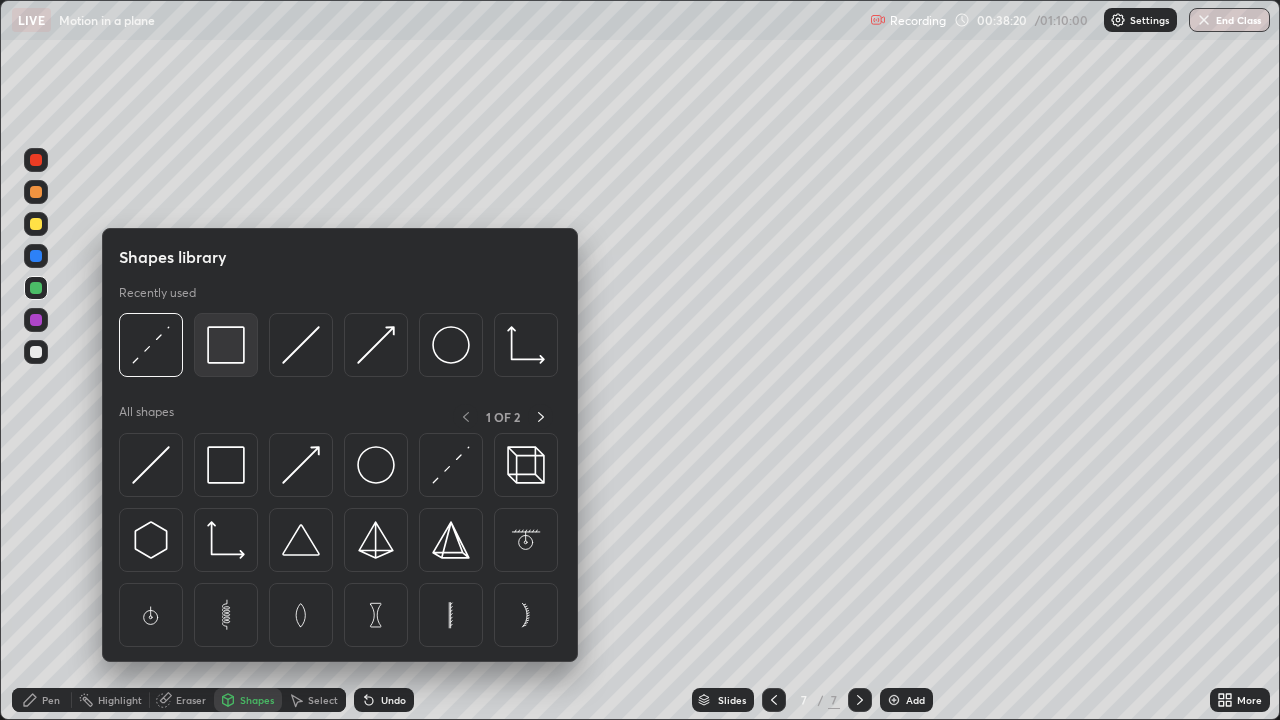 click at bounding box center [226, 345] 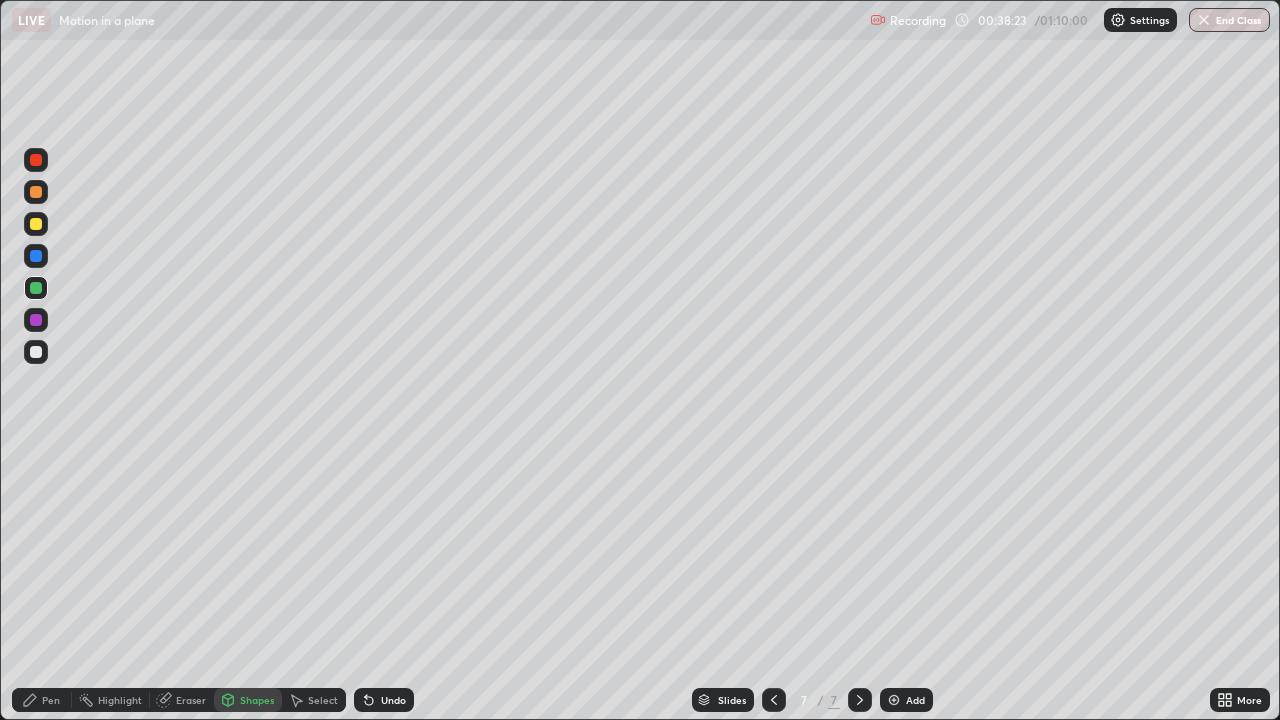 click on "Pen" at bounding box center [51, 700] 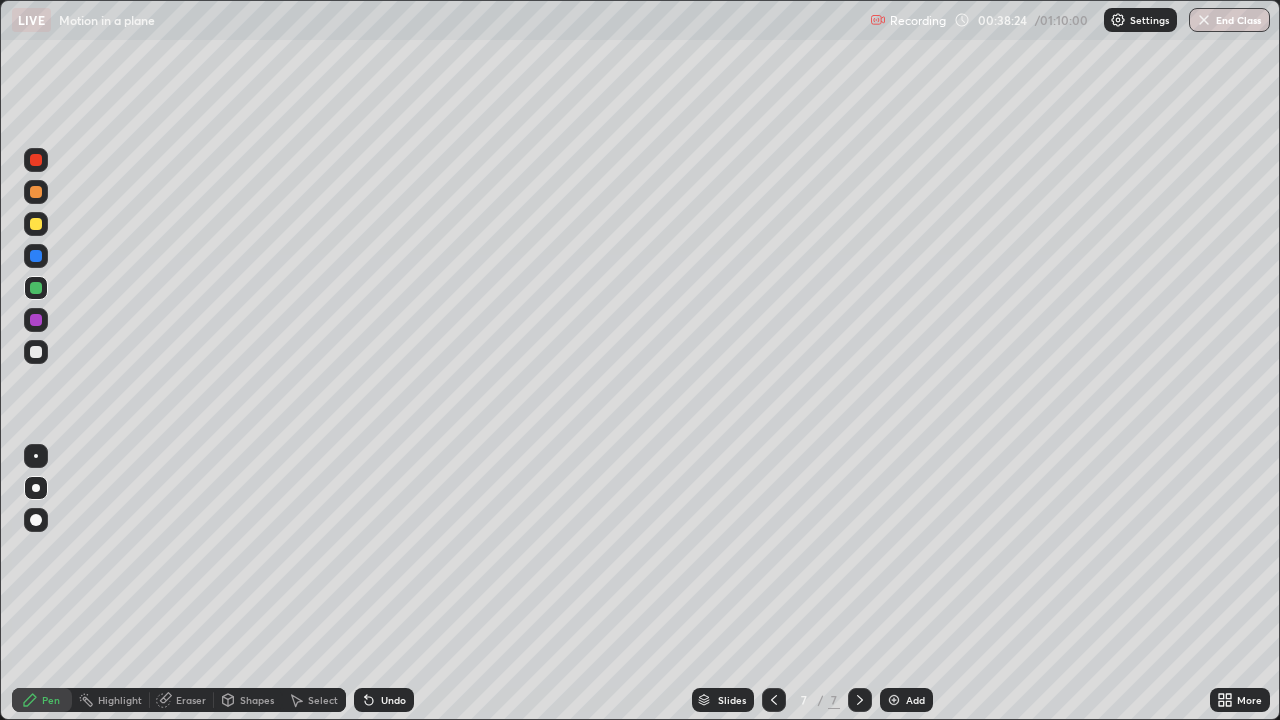click at bounding box center (36, 352) 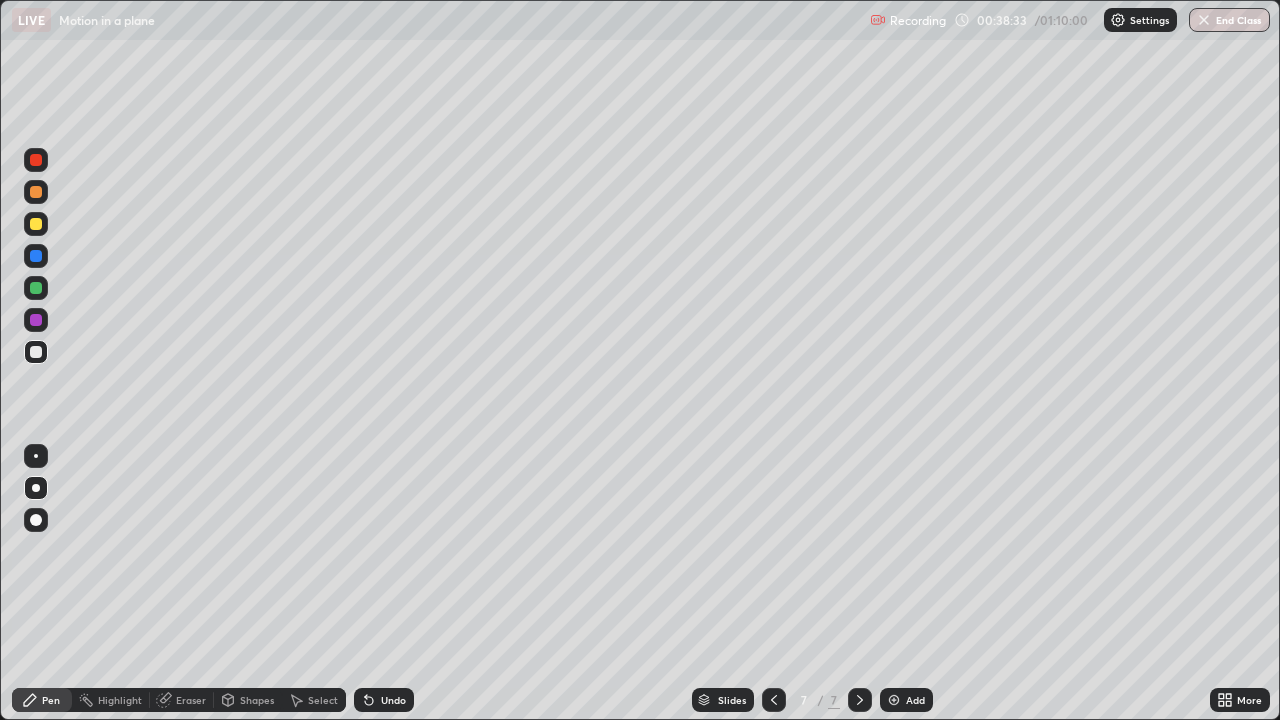 click at bounding box center (36, 160) 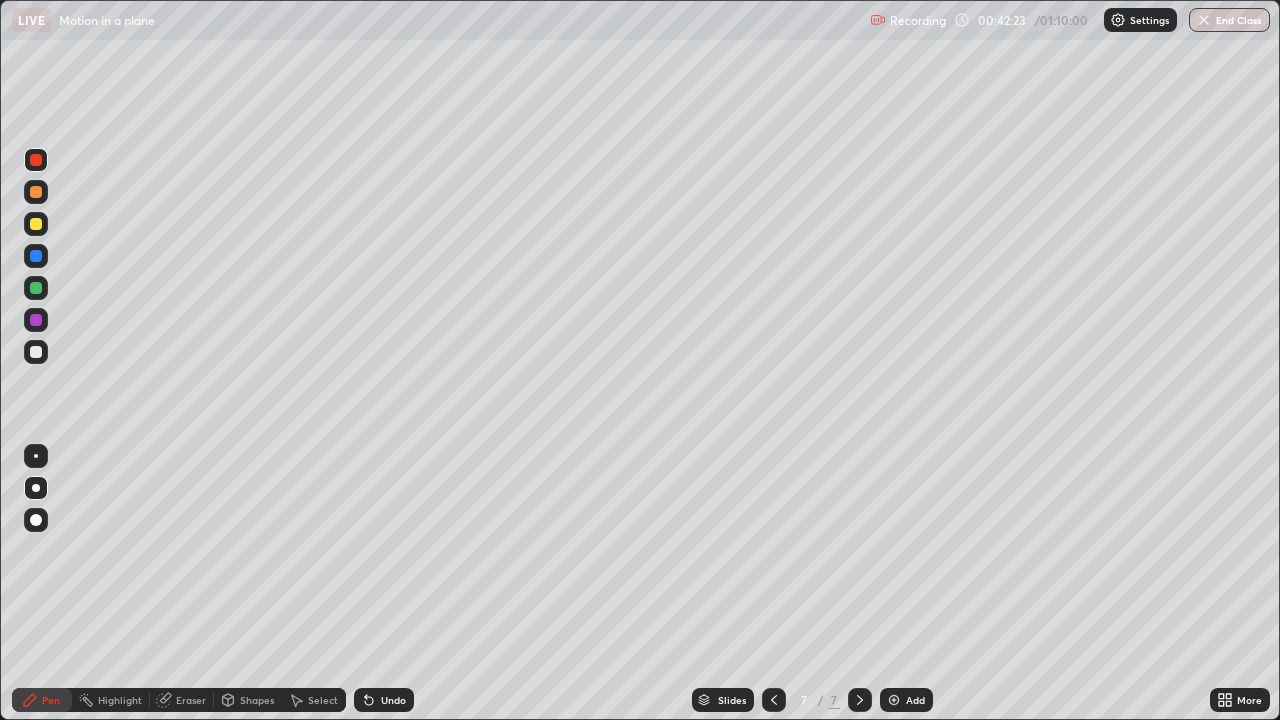 click at bounding box center (36, 288) 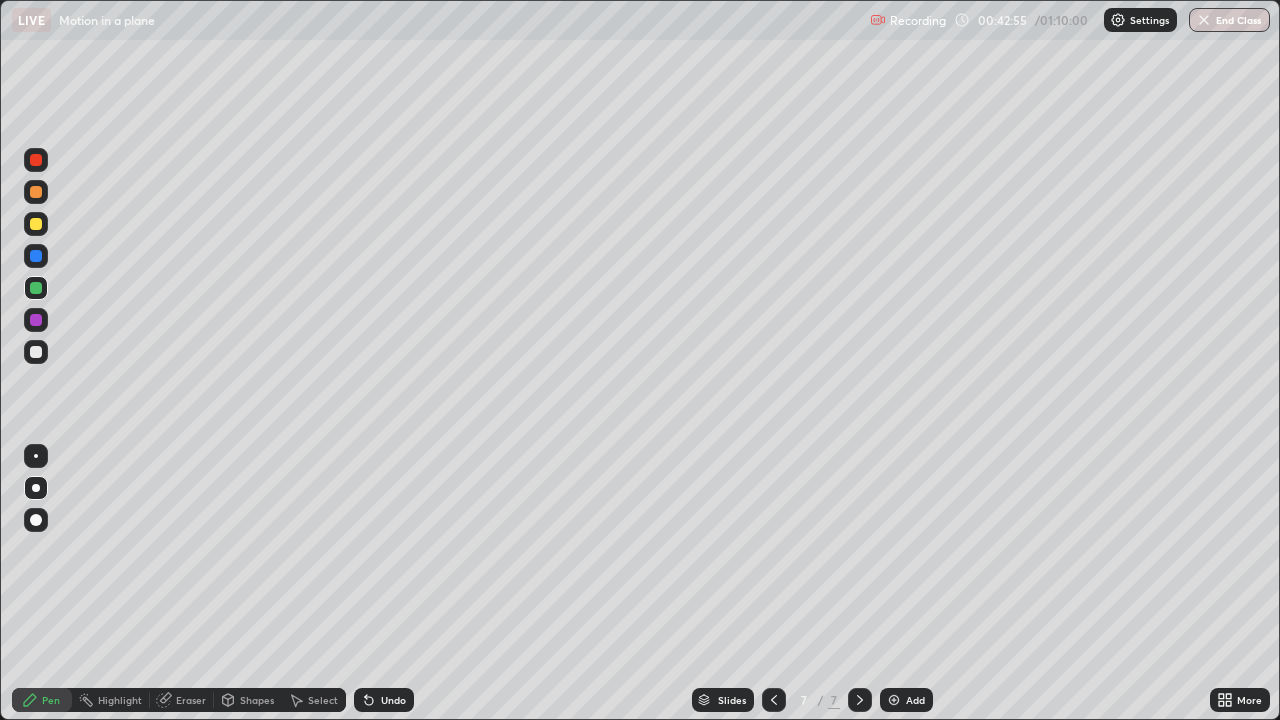 click on "Undo" at bounding box center [384, 700] 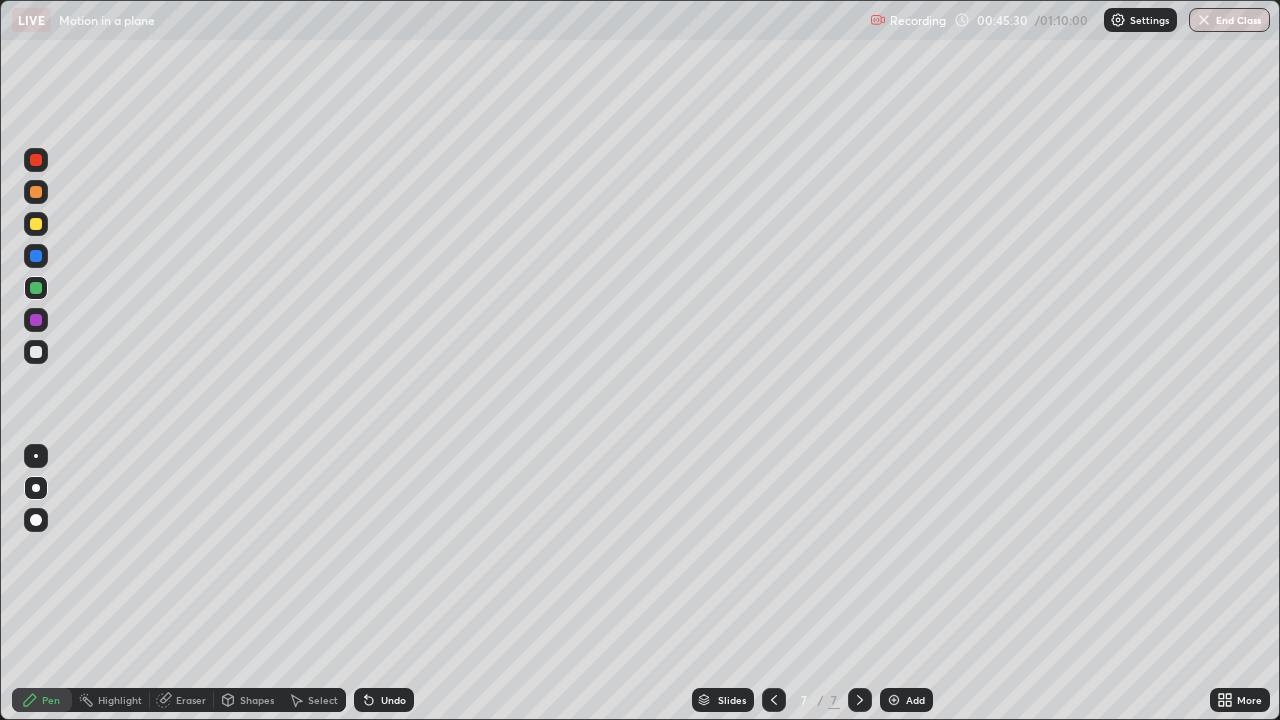 click on "Add" at bounding box center (915, 700) 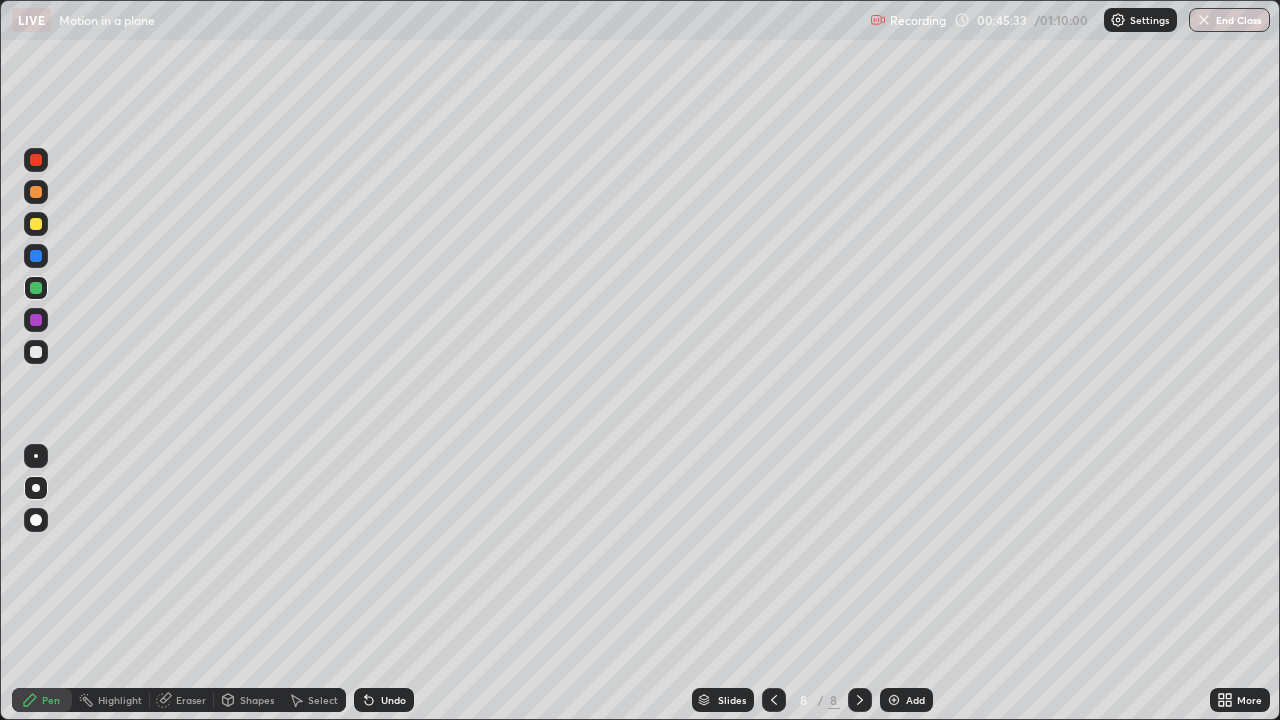 click at bounding box center (36, 352) 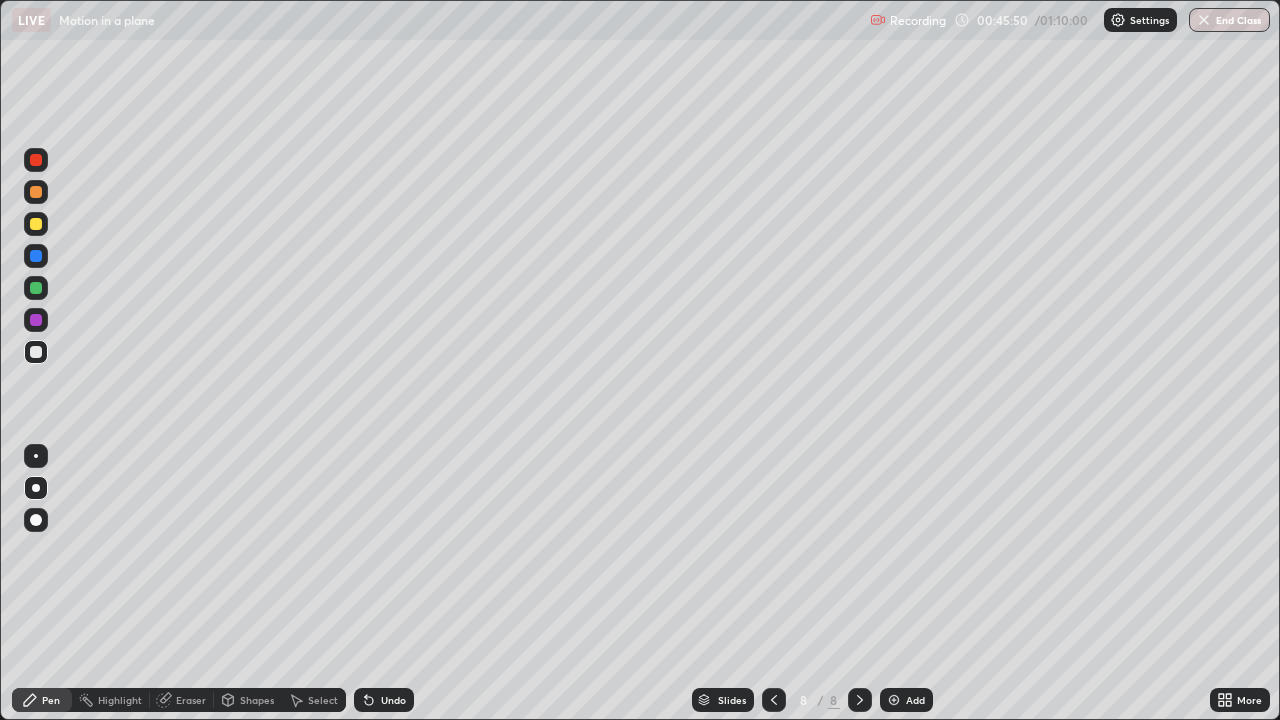 click on "Shapes" at bounding box center (257, 700) 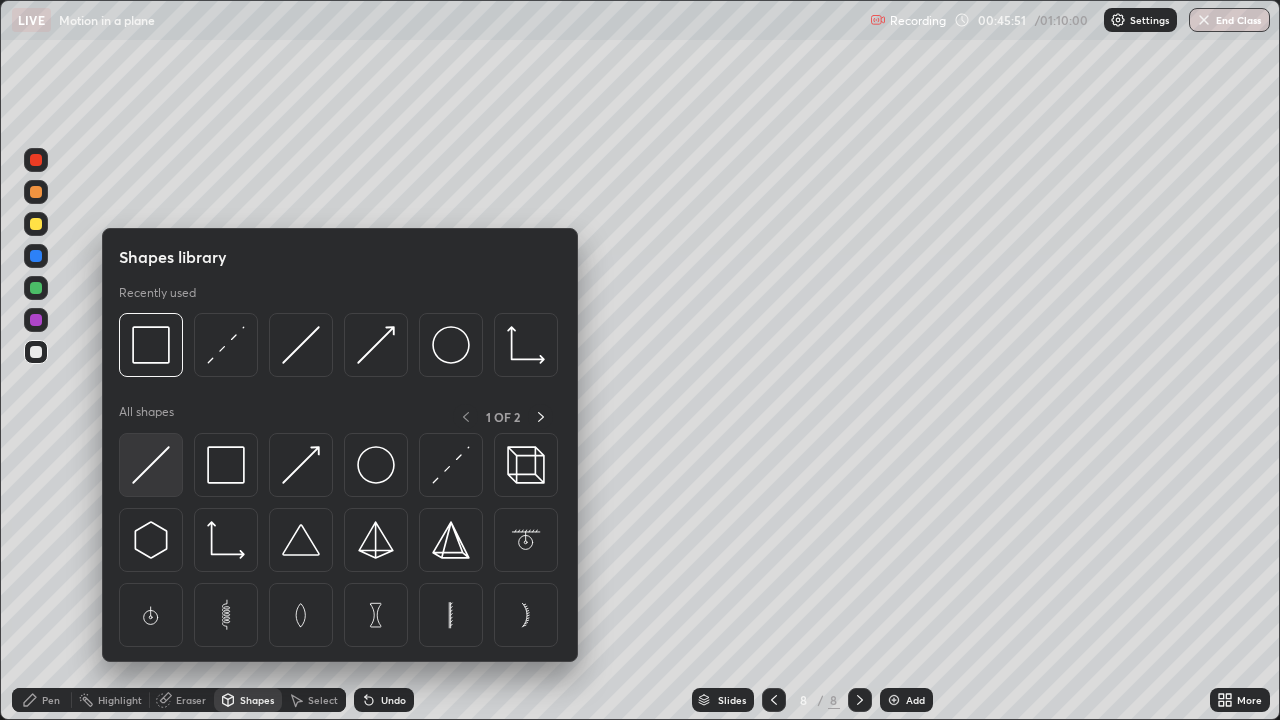 click at bounding box center (151, 465) 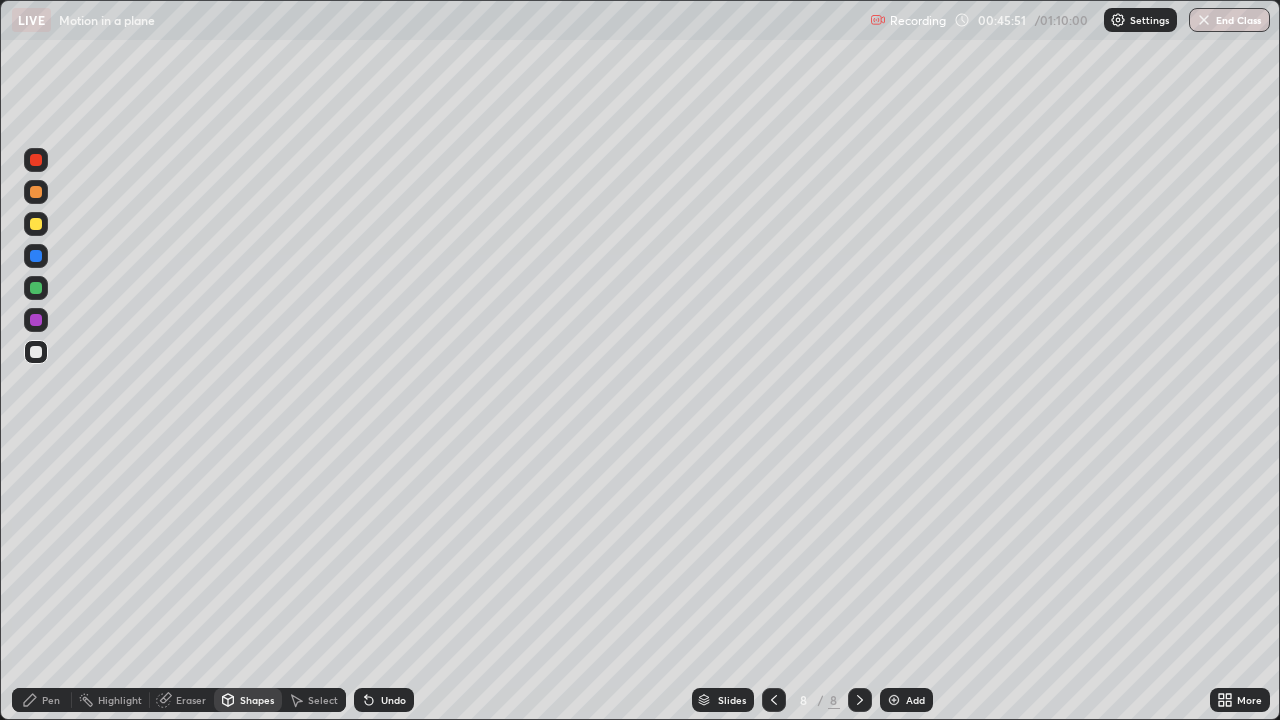 click at bounding box center [36, 288] 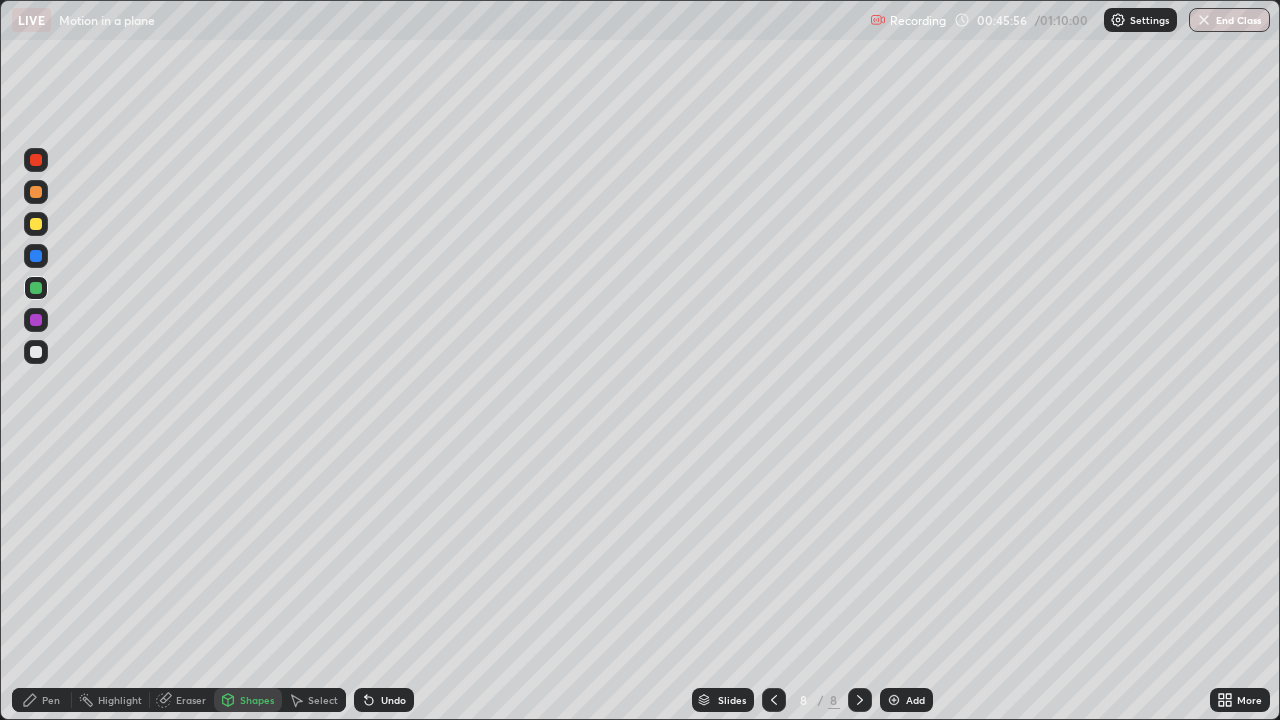 click on "Pen" at bounding box center (51, 700) 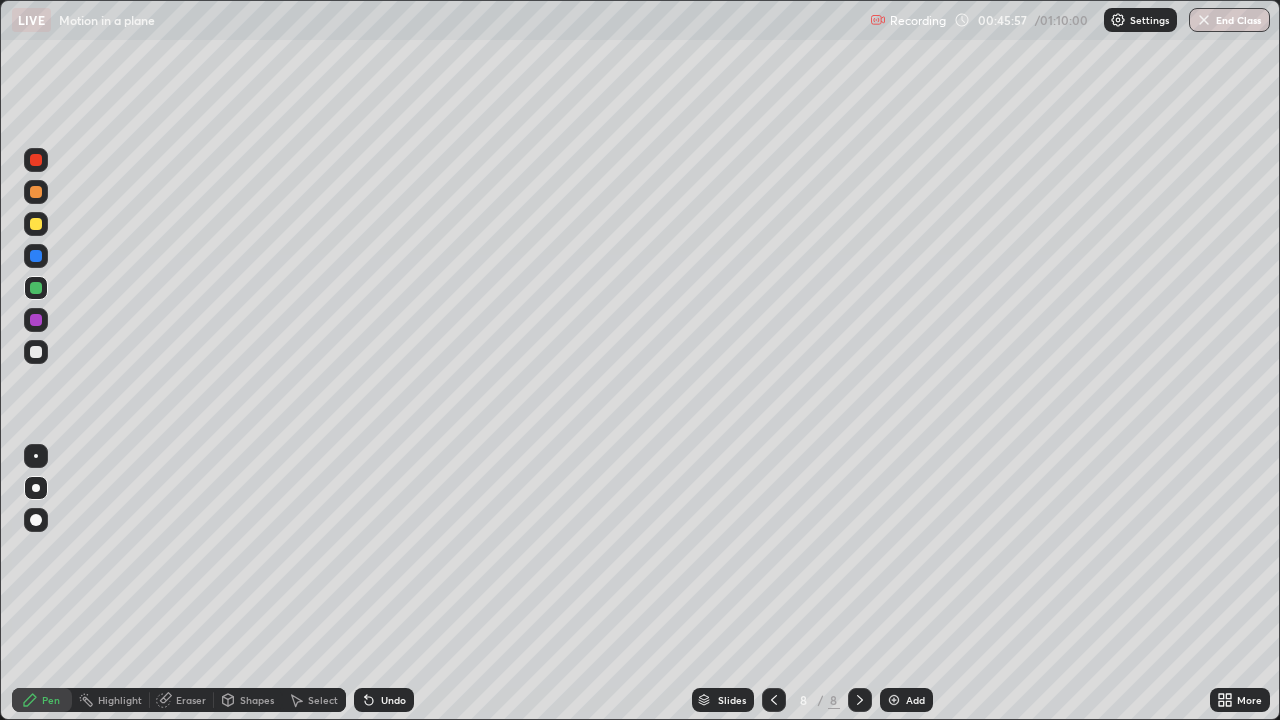 click at bounding box center [36, 320] 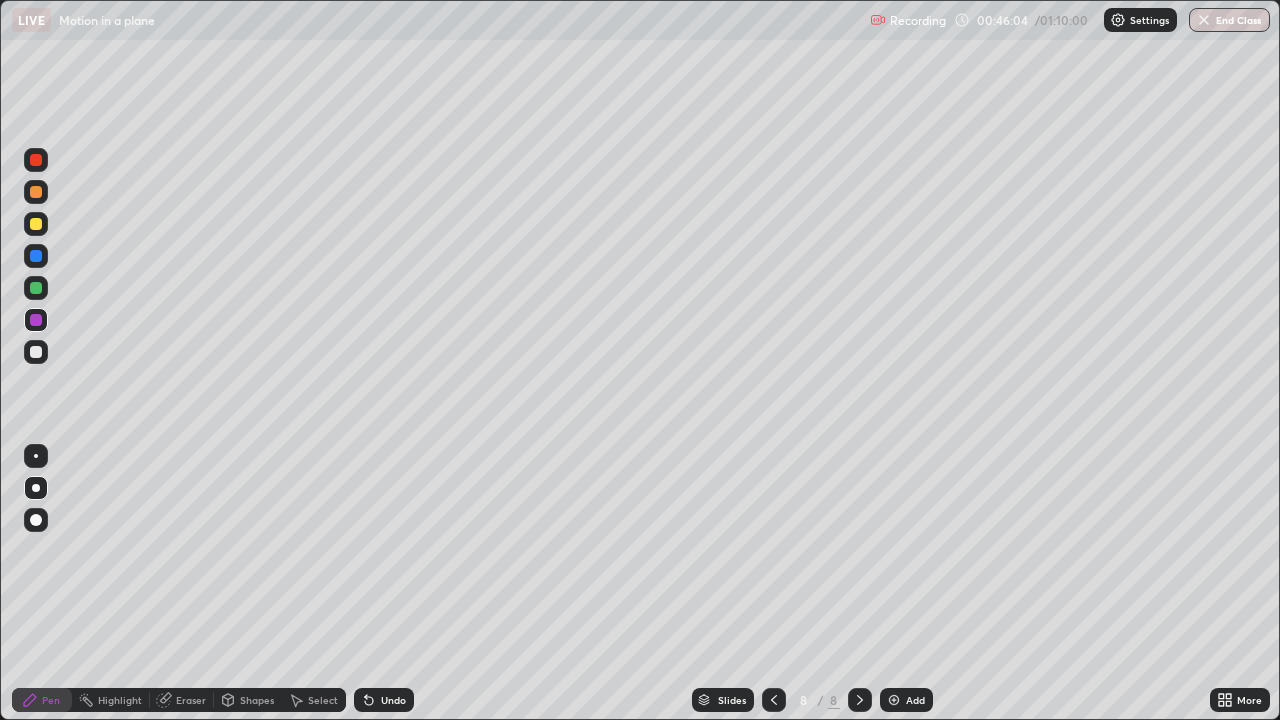 click at bounding box center [36, 288] 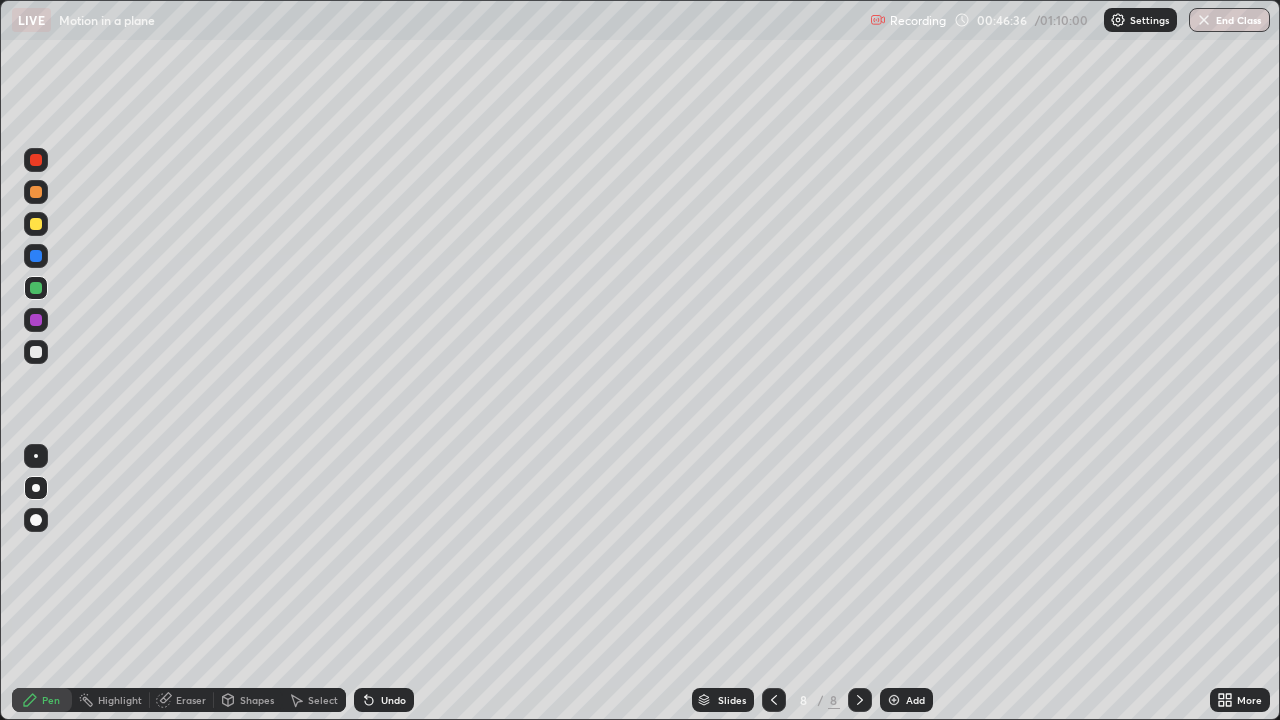 click at bounding box center [36, 224] 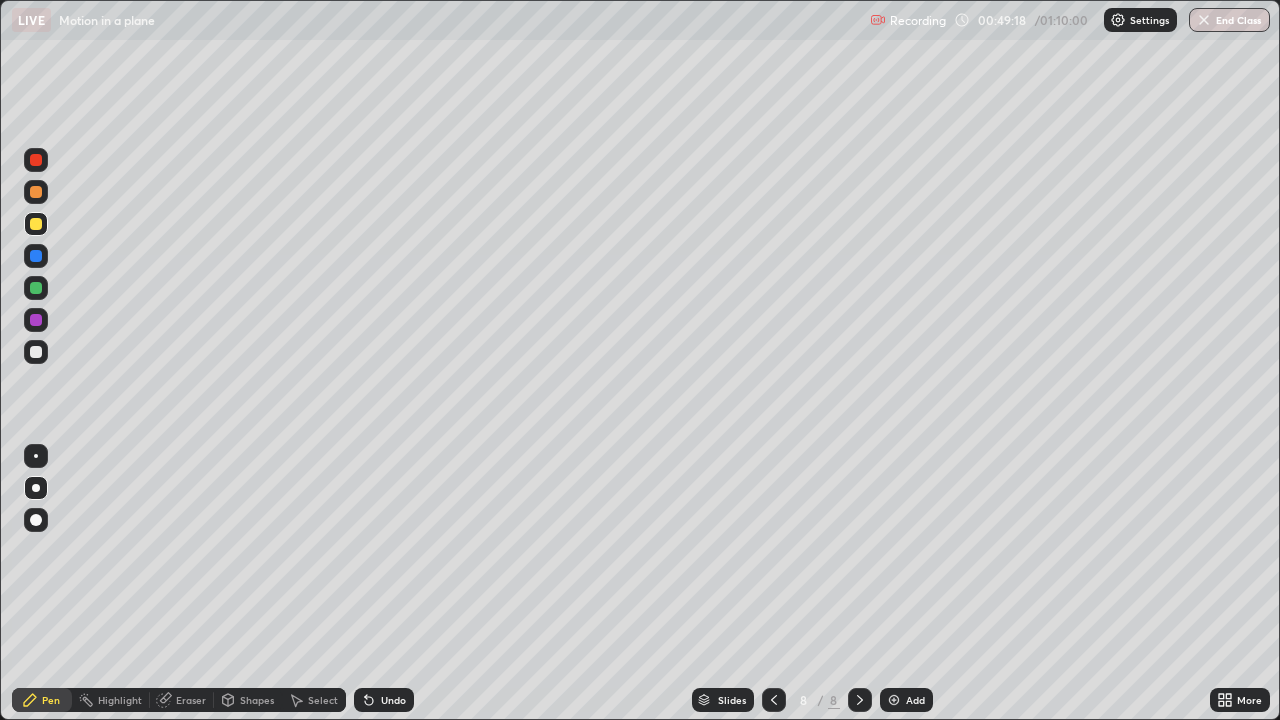 click at bounding box center (36, 352) 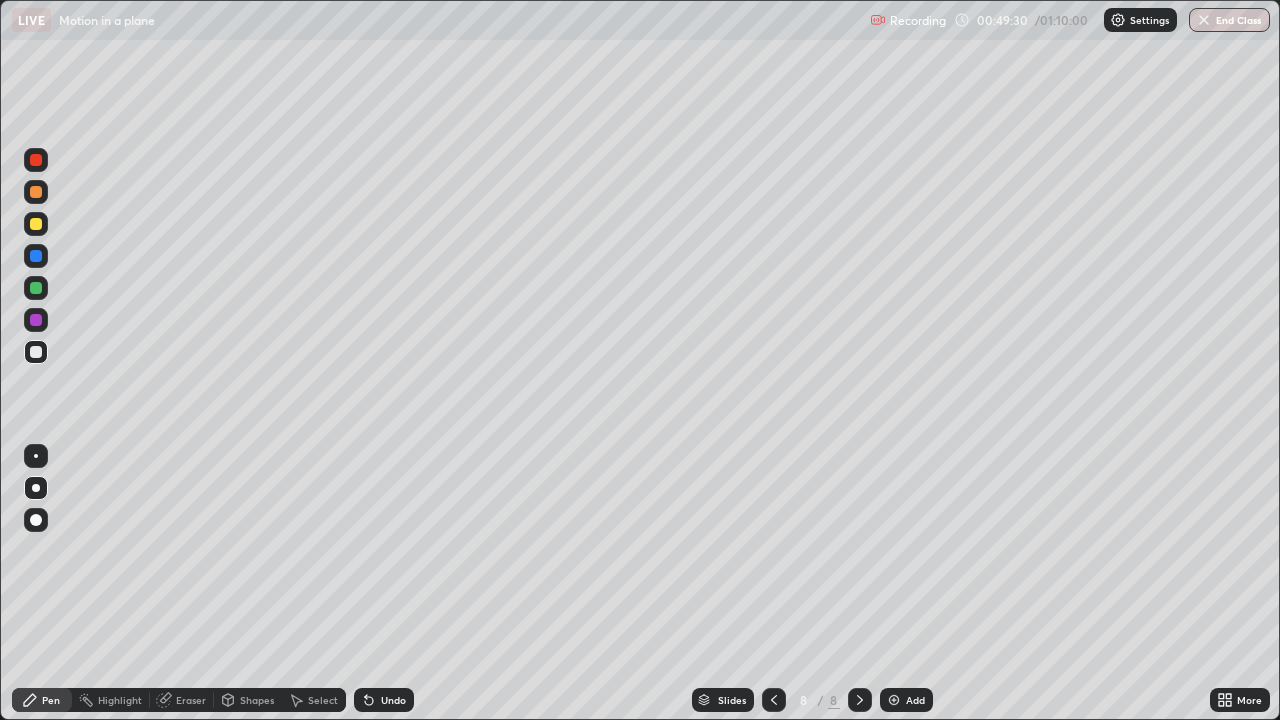 click at bounding box center (36, 288) 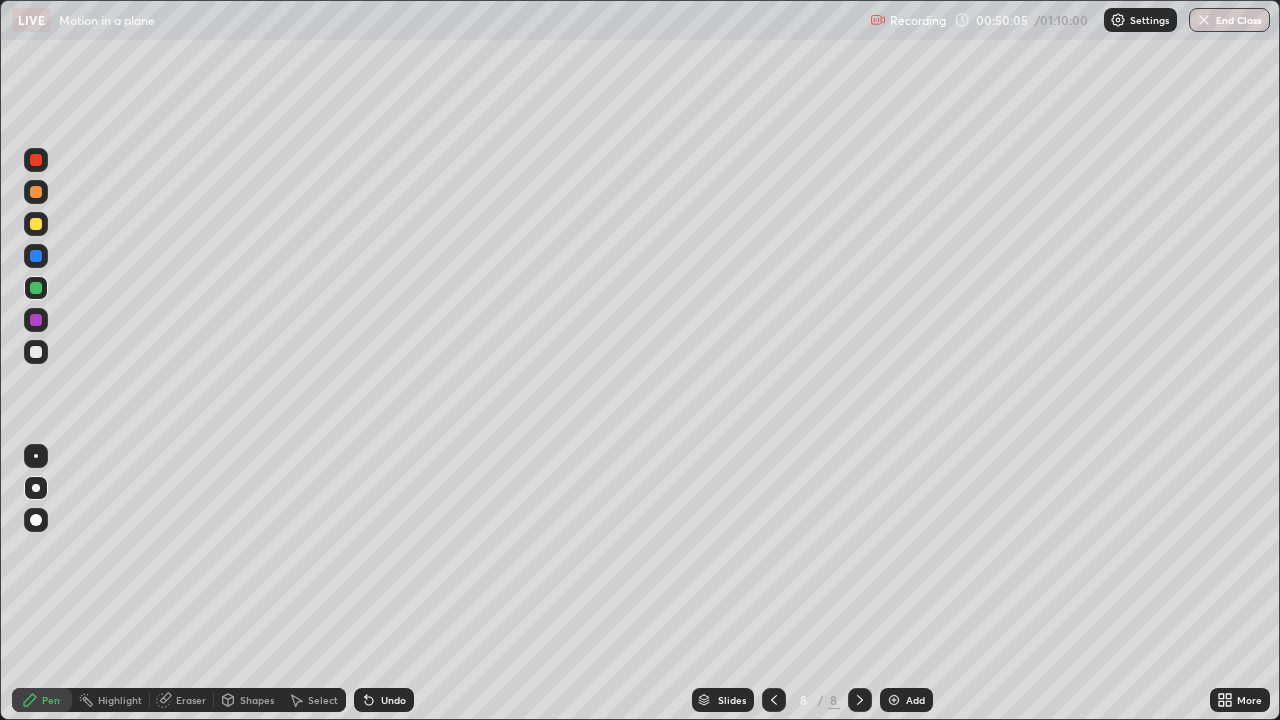 click on "Undo" at bounding box center [384, 700] 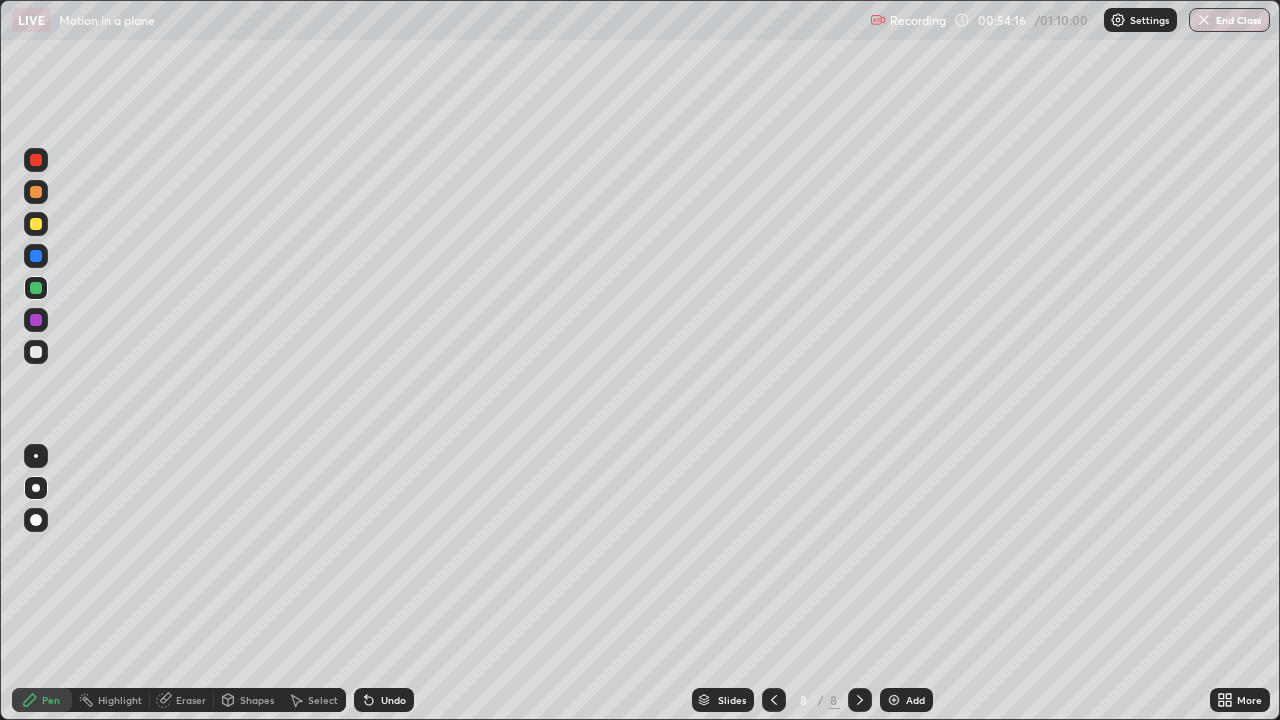 click on "Add" at bounding box center (906, 700) 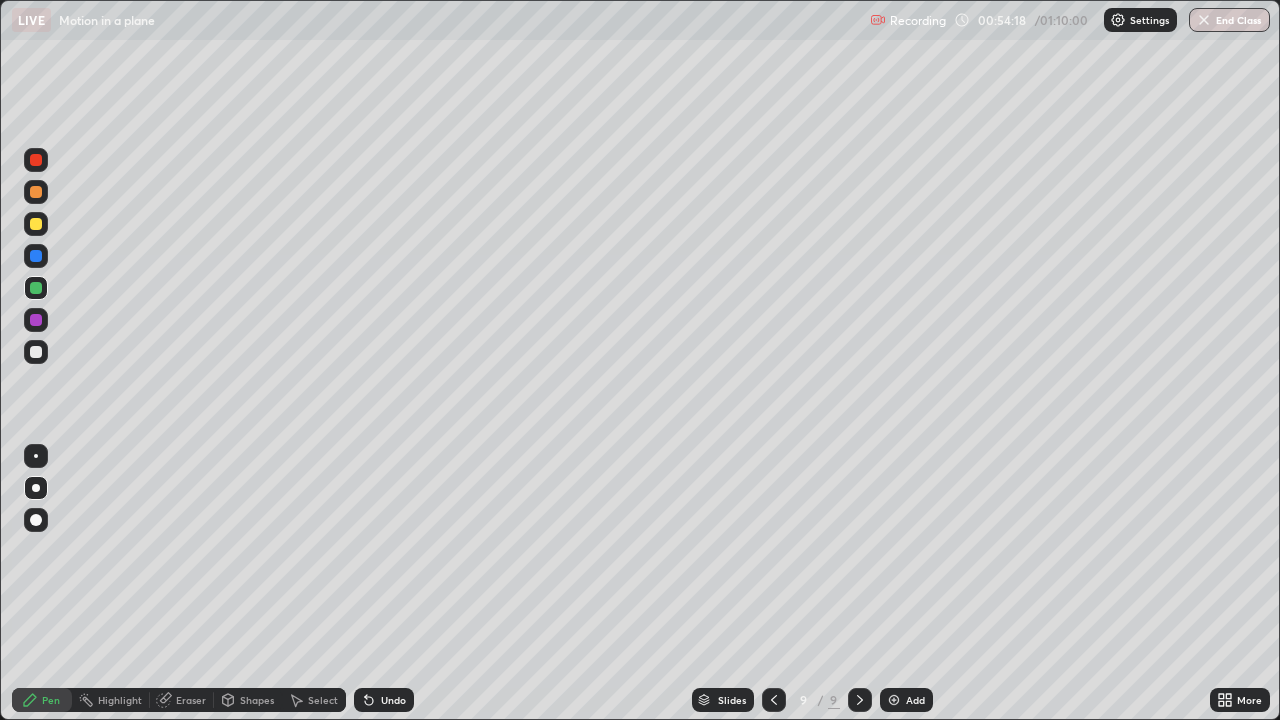 click at bounding box center (36, 352) 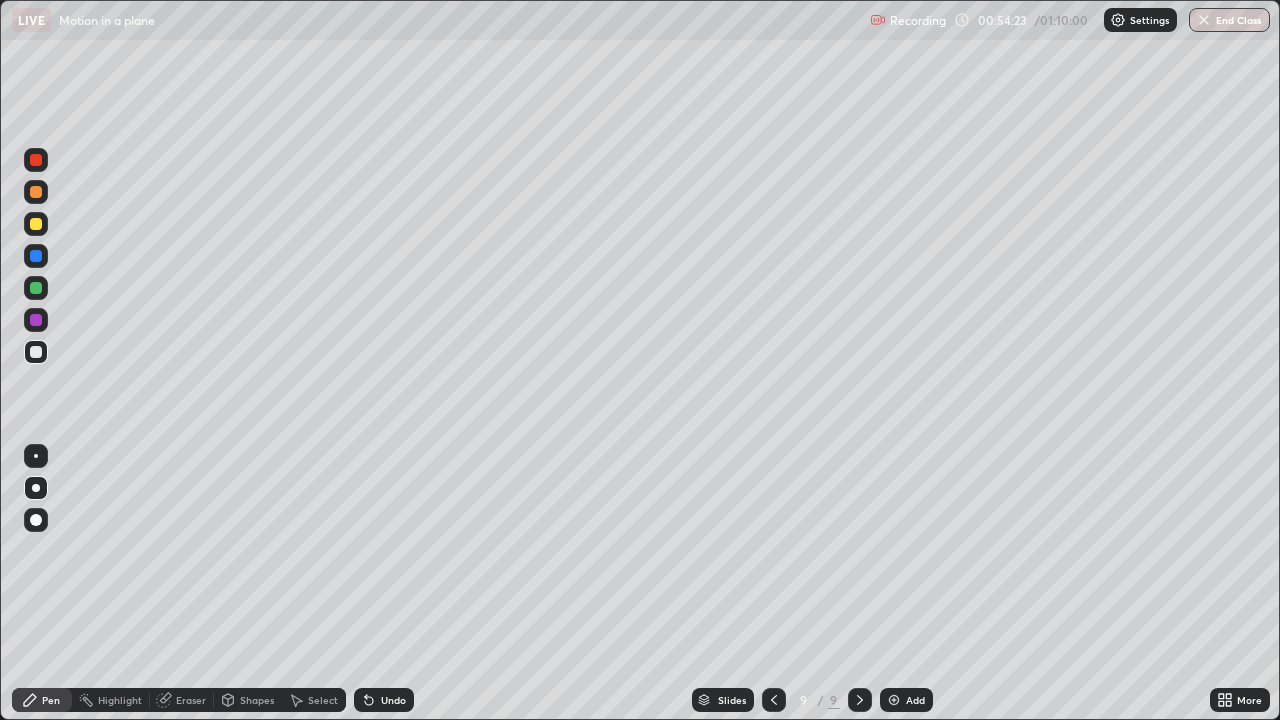 click at bounding box center (36, 288) 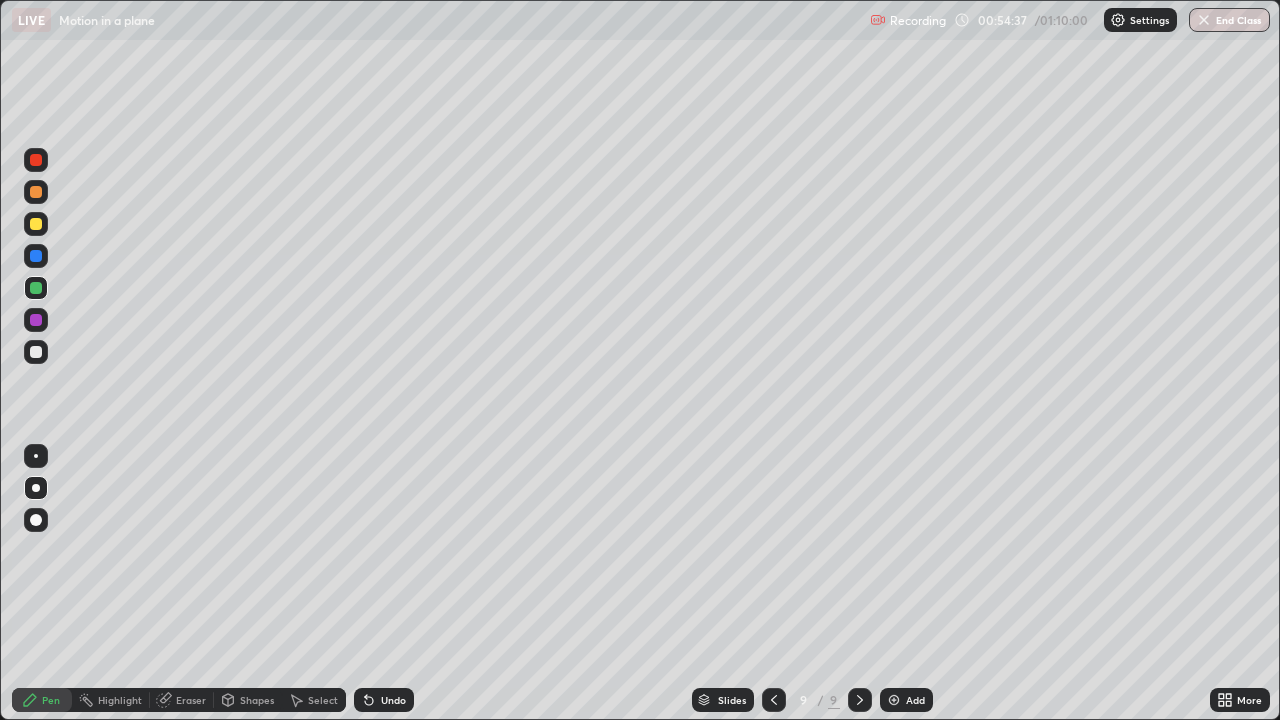 click at bounding box center [36, 352] 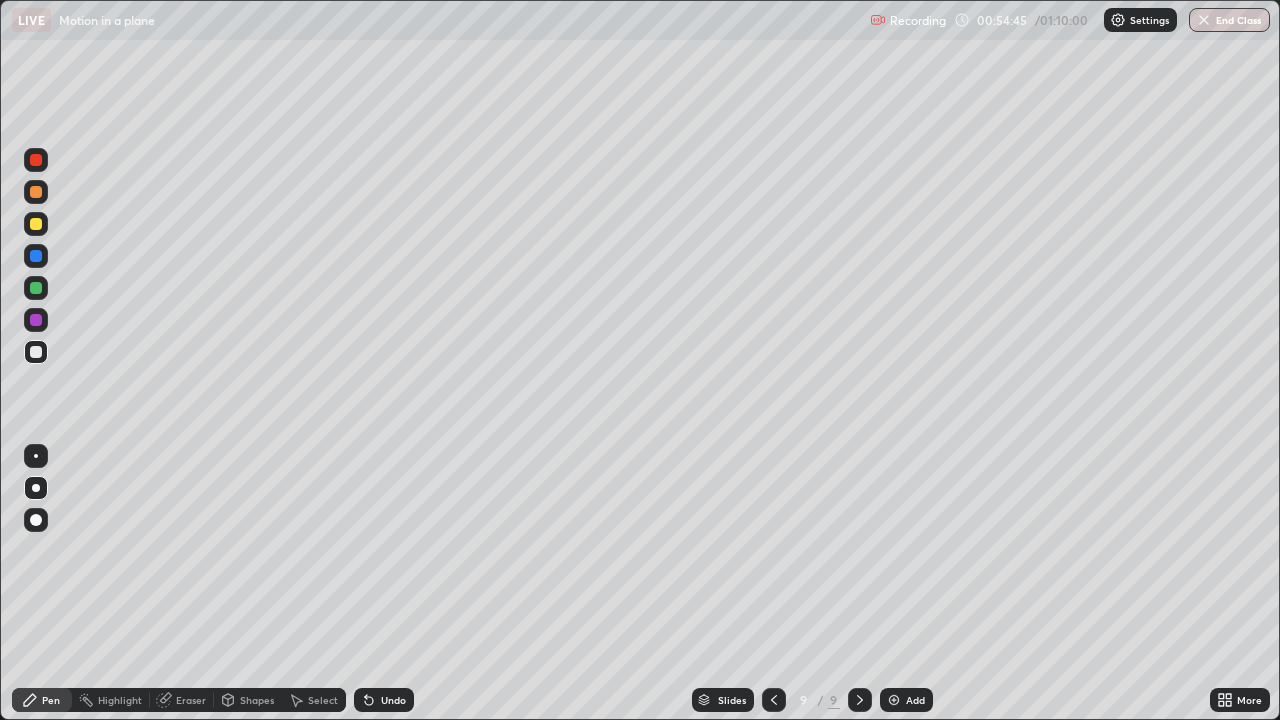 click at bounding box center (36, 288) 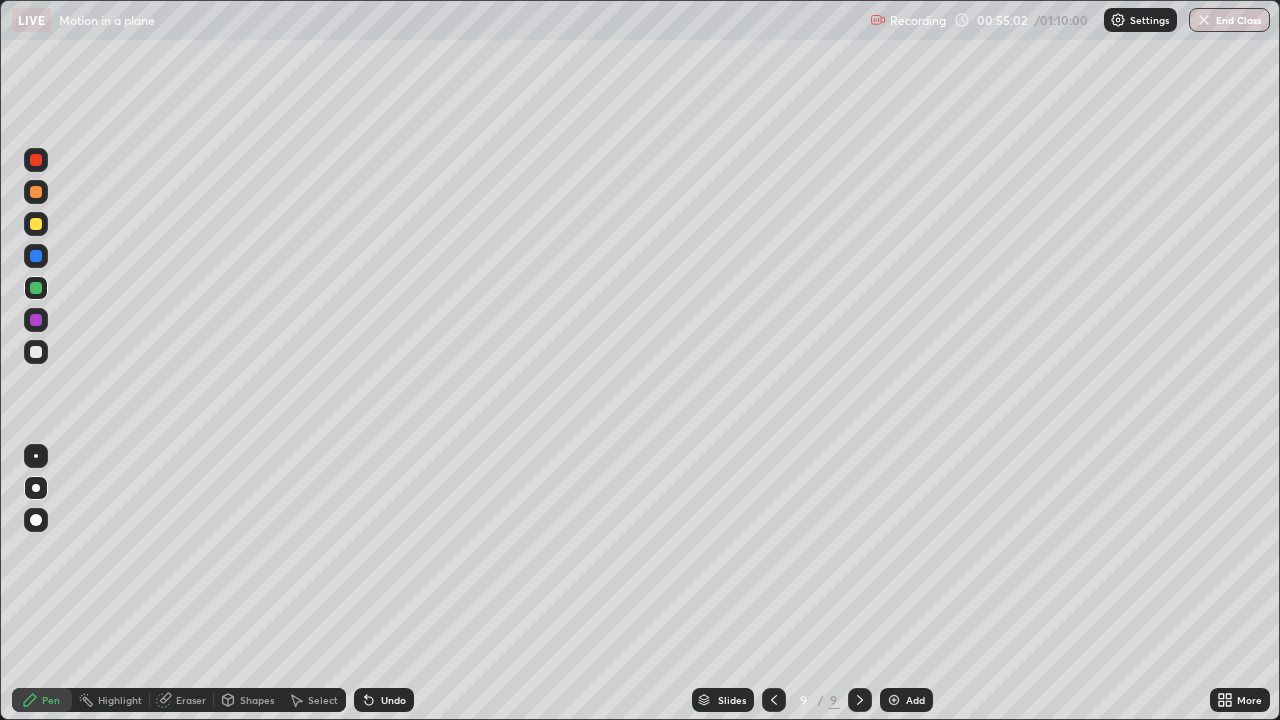 click at bounding box center [36, 352] 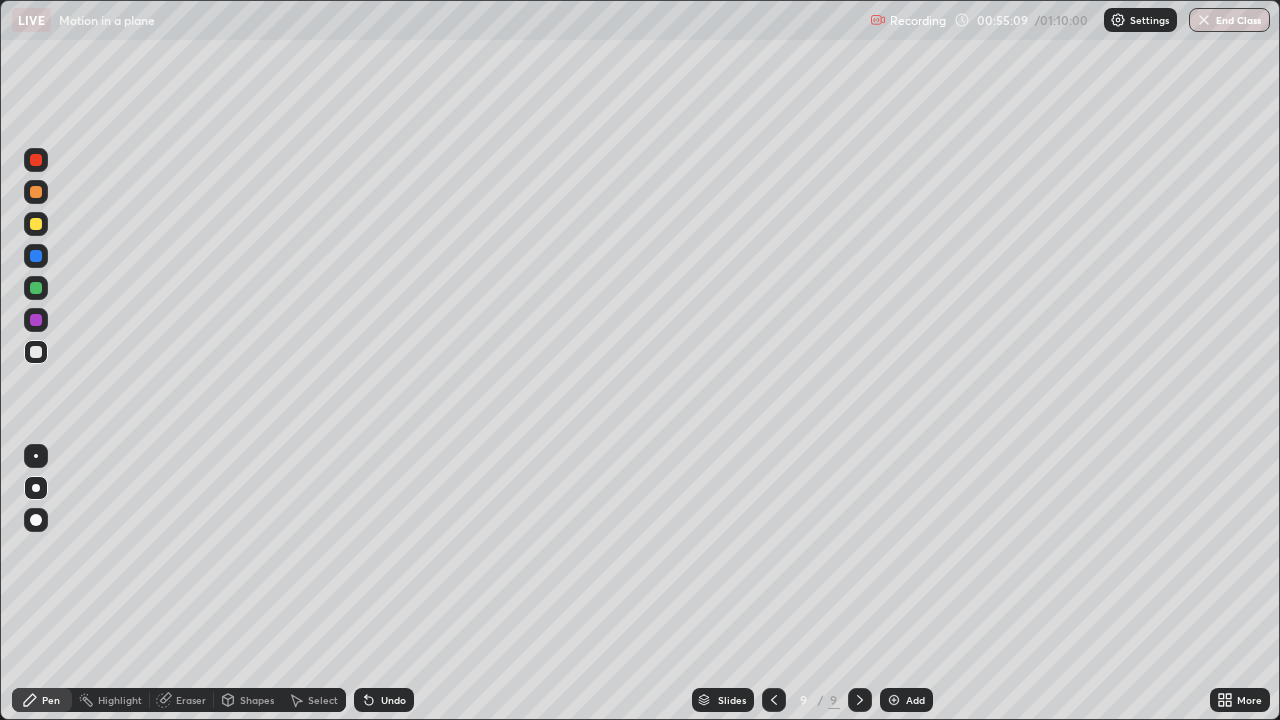 click at bounding box center (36, 288) 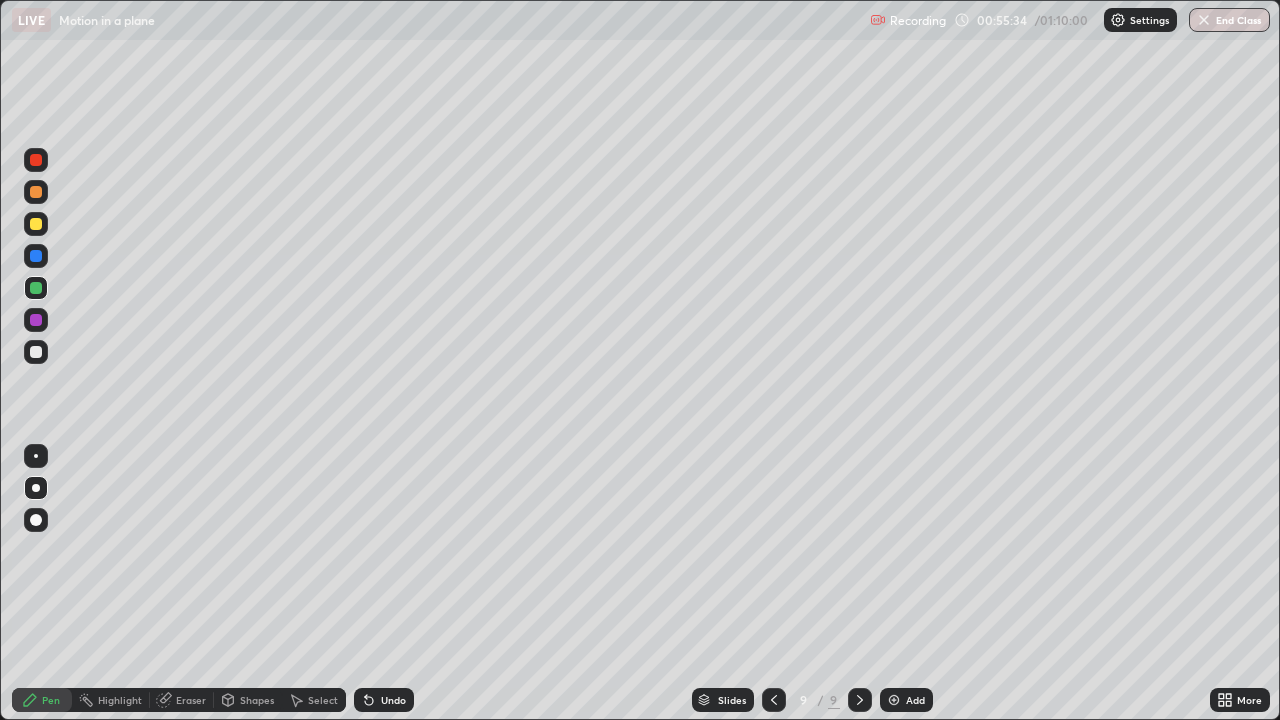 click at bounding box center [36, 224] 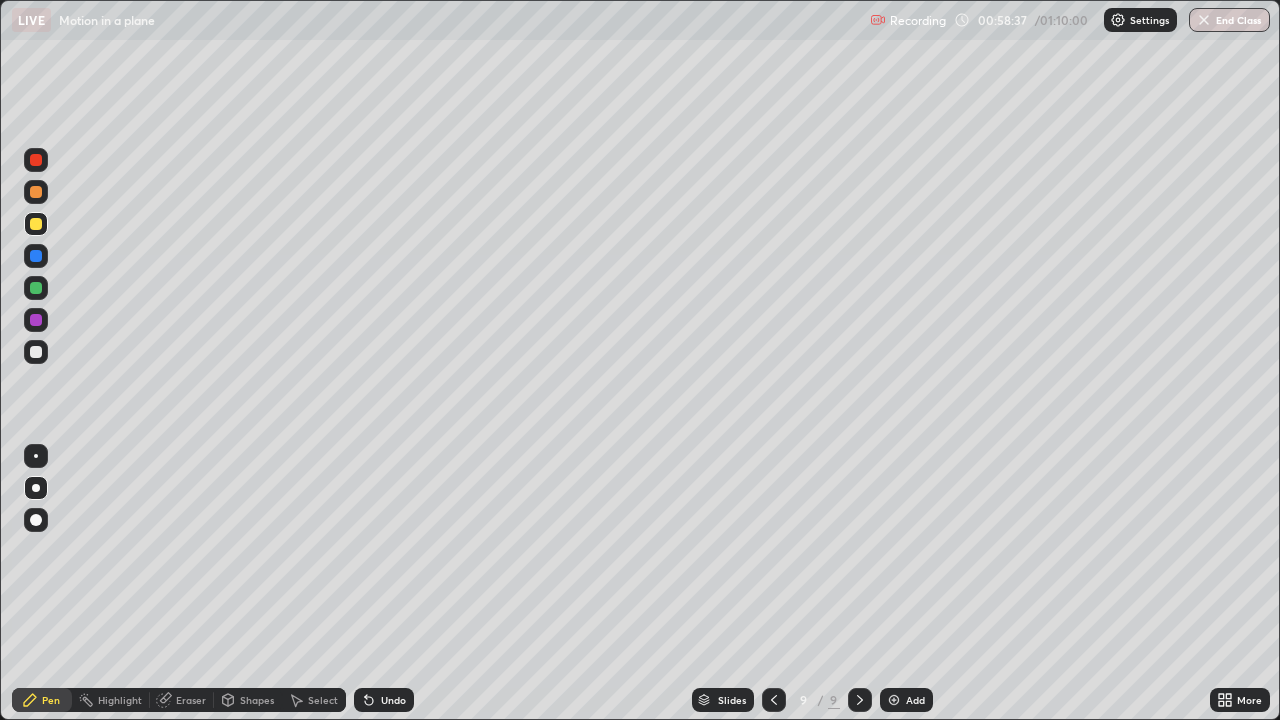click at bounding box center (36, 352) 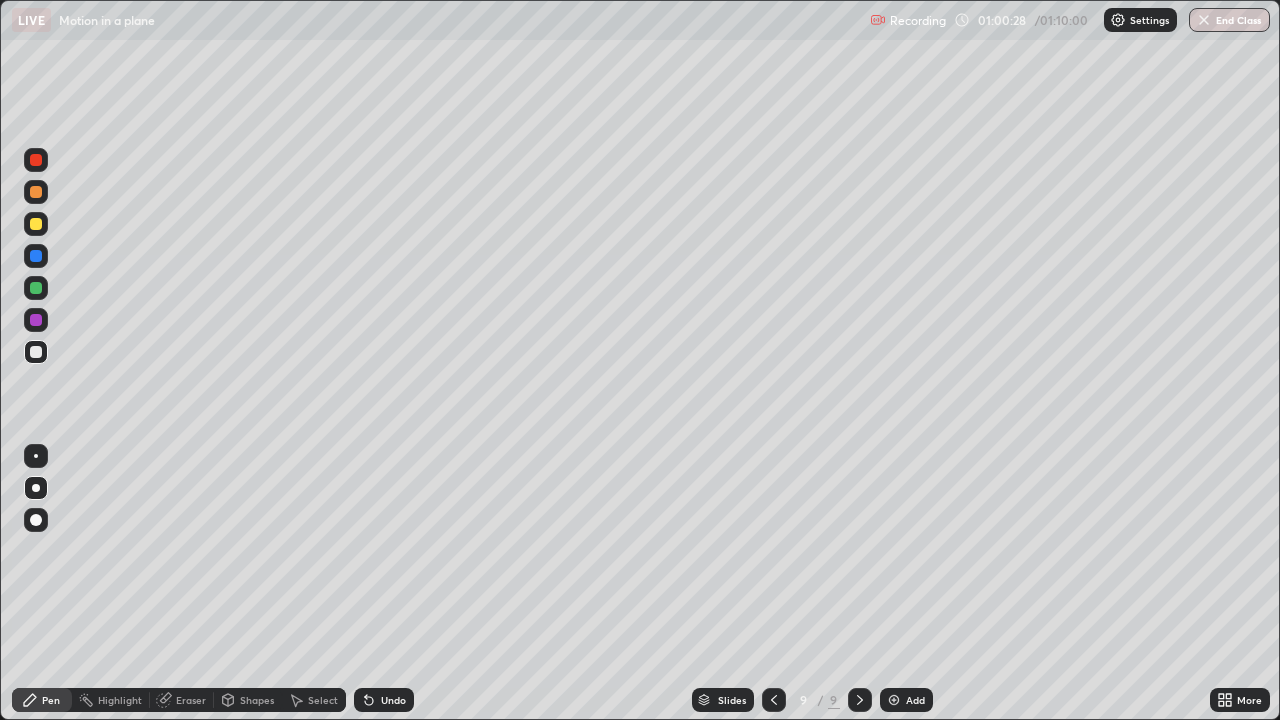 click at bounding box center (36, 288) 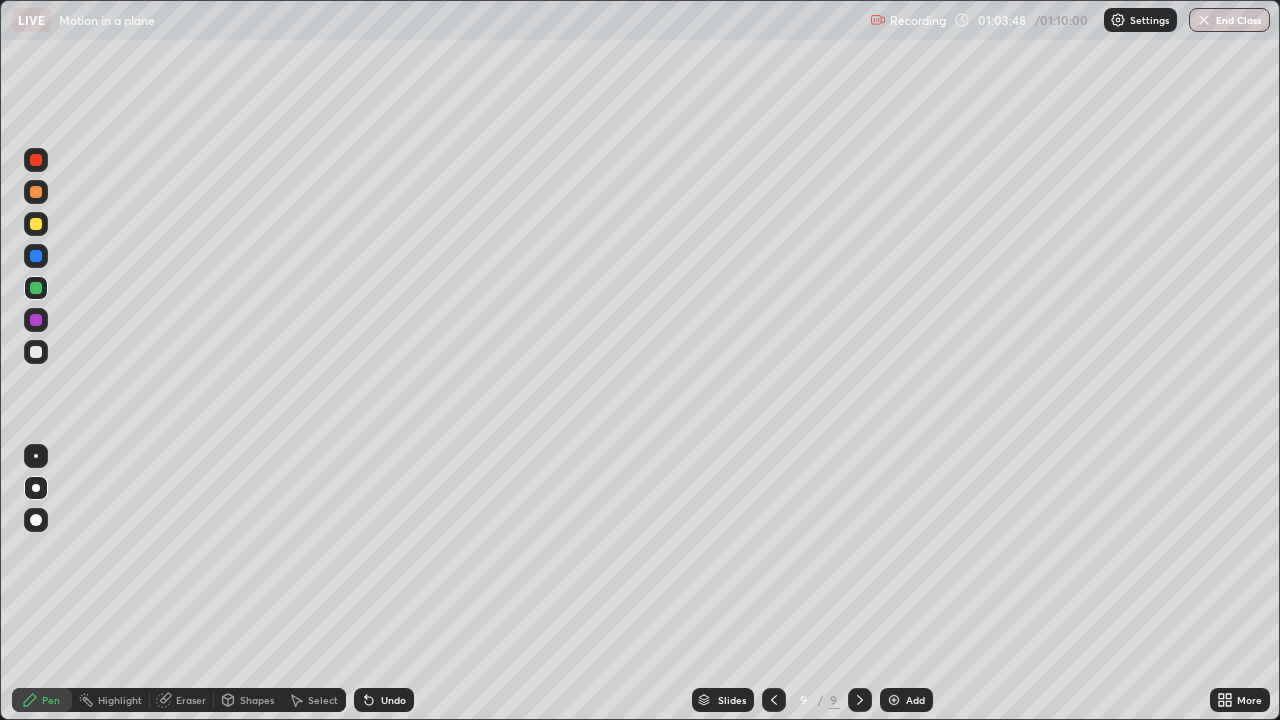 click at bounding box center [36, 352] 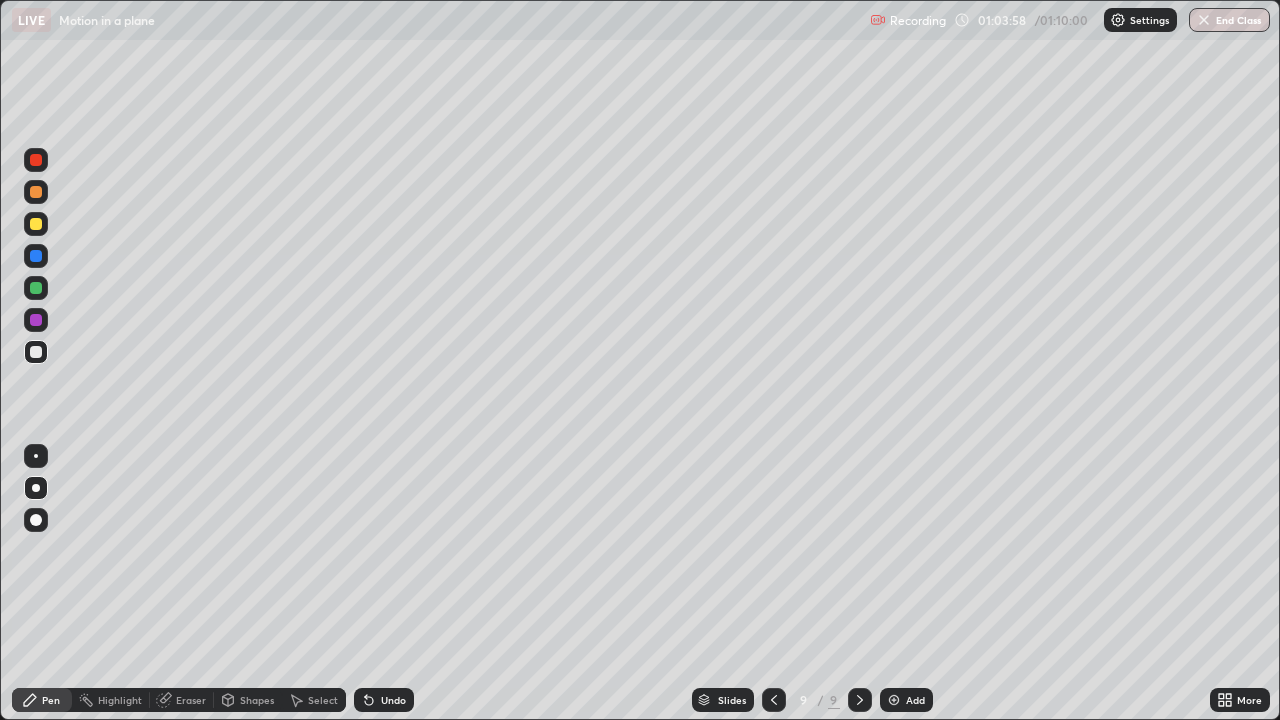 click at bounding box center [36, 288] 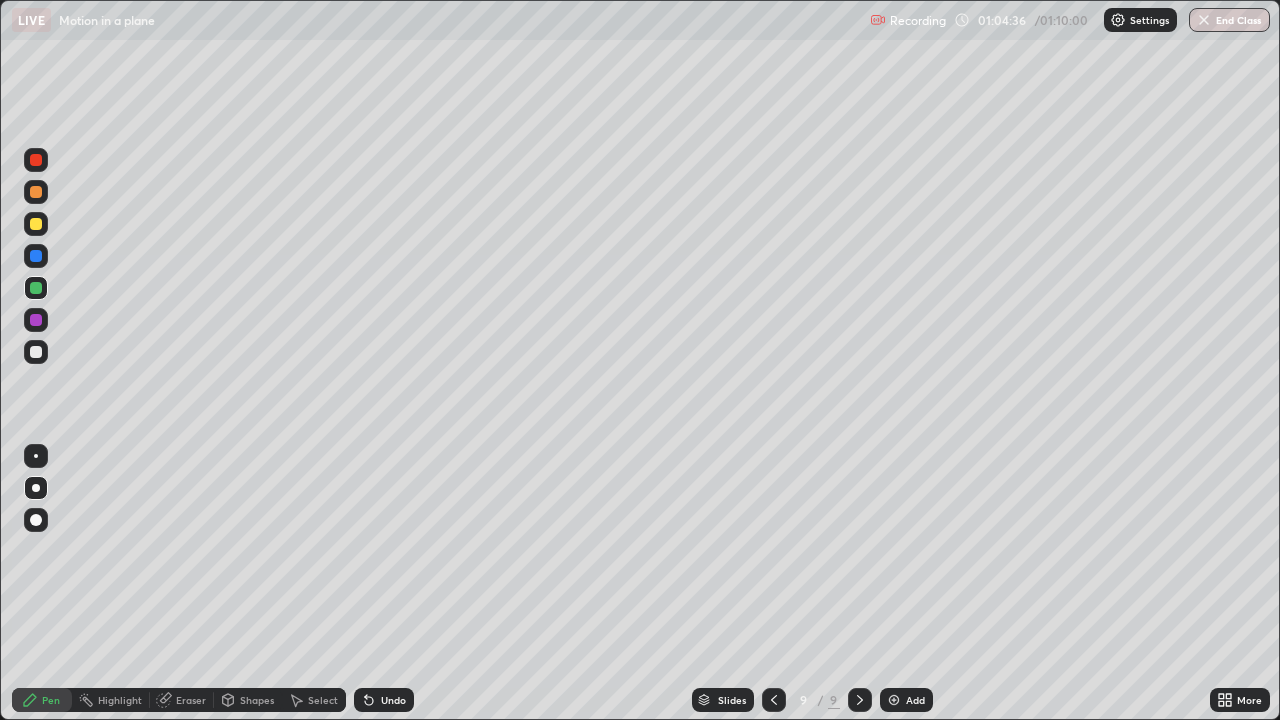 click at bounding box center (36, 352) 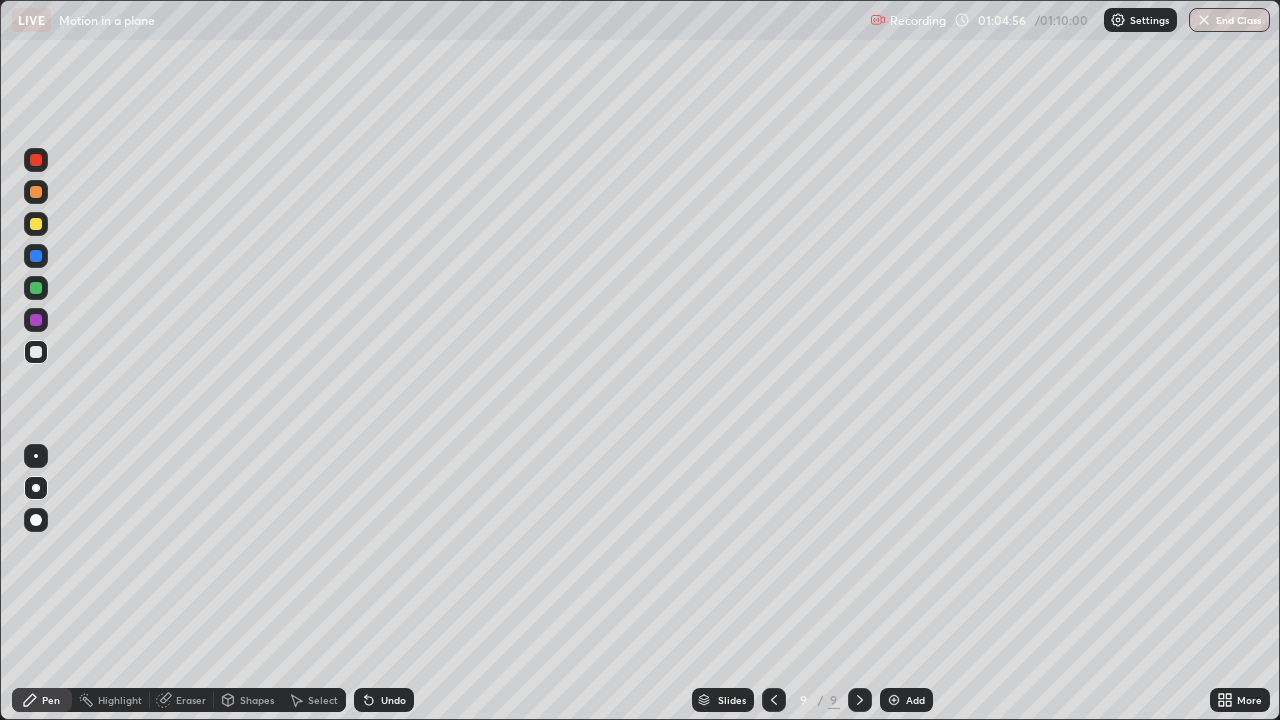 click at bounding box center (36, 224) 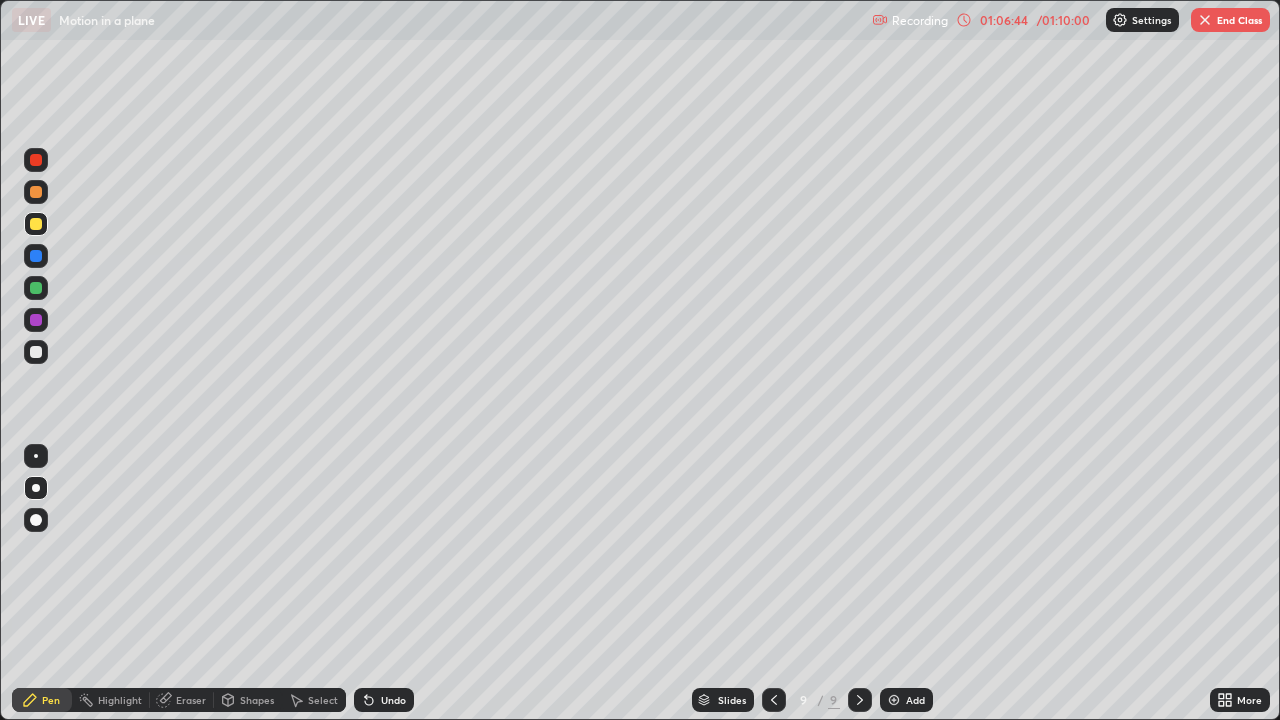 click on "Select" at bounding box center [323, 700] 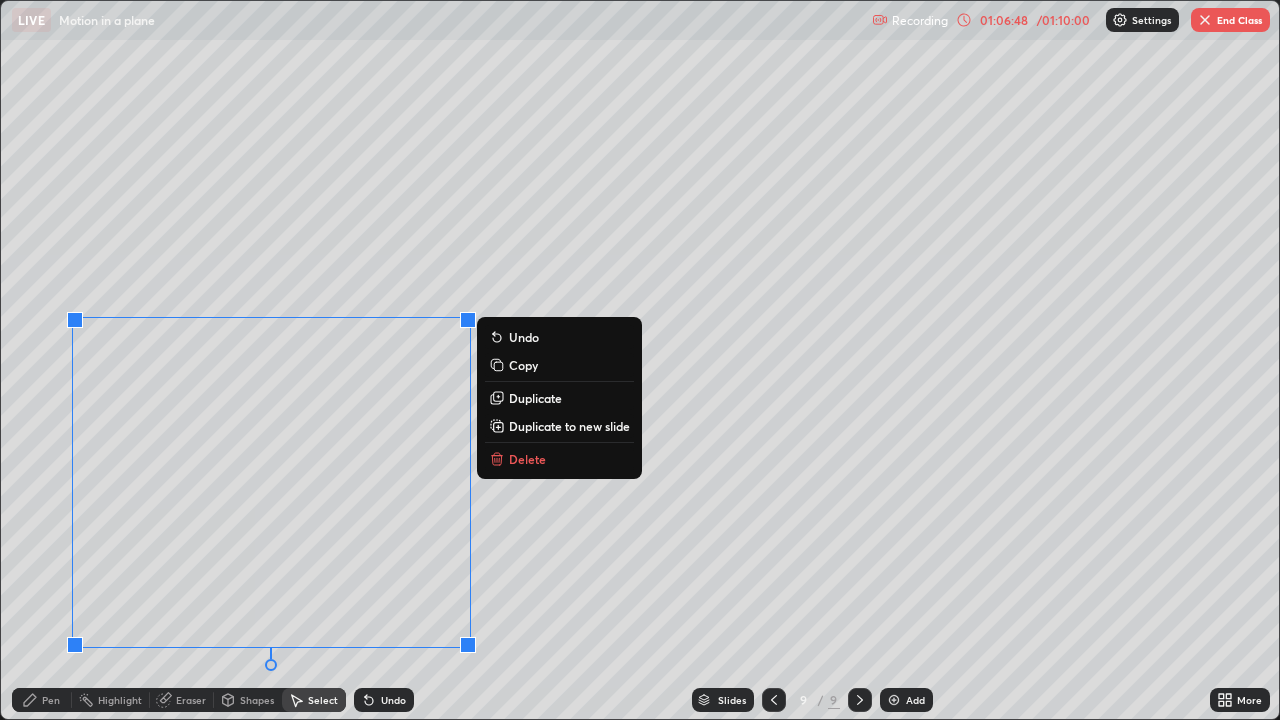 click on "Copy" at bounding box center [523, 365] 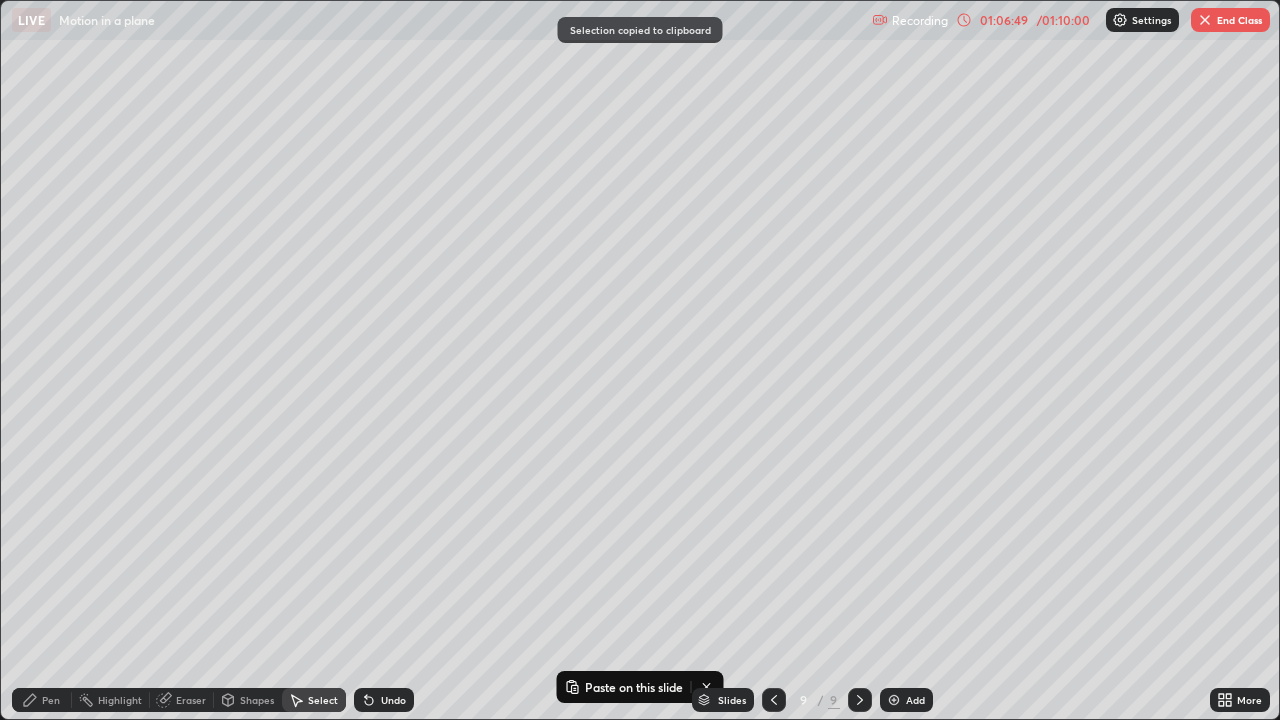 click on "Add" at bounding box center (906, 700) 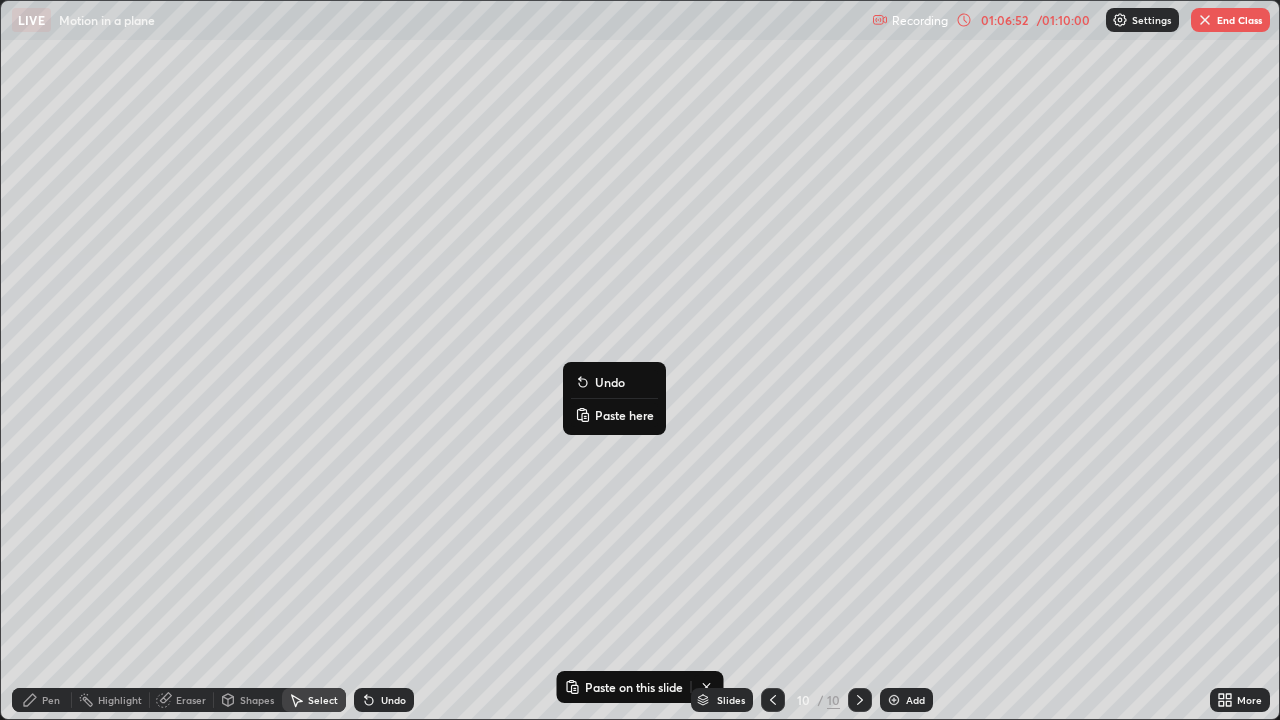 click on "Paste here" at bounding box center [624, 415] 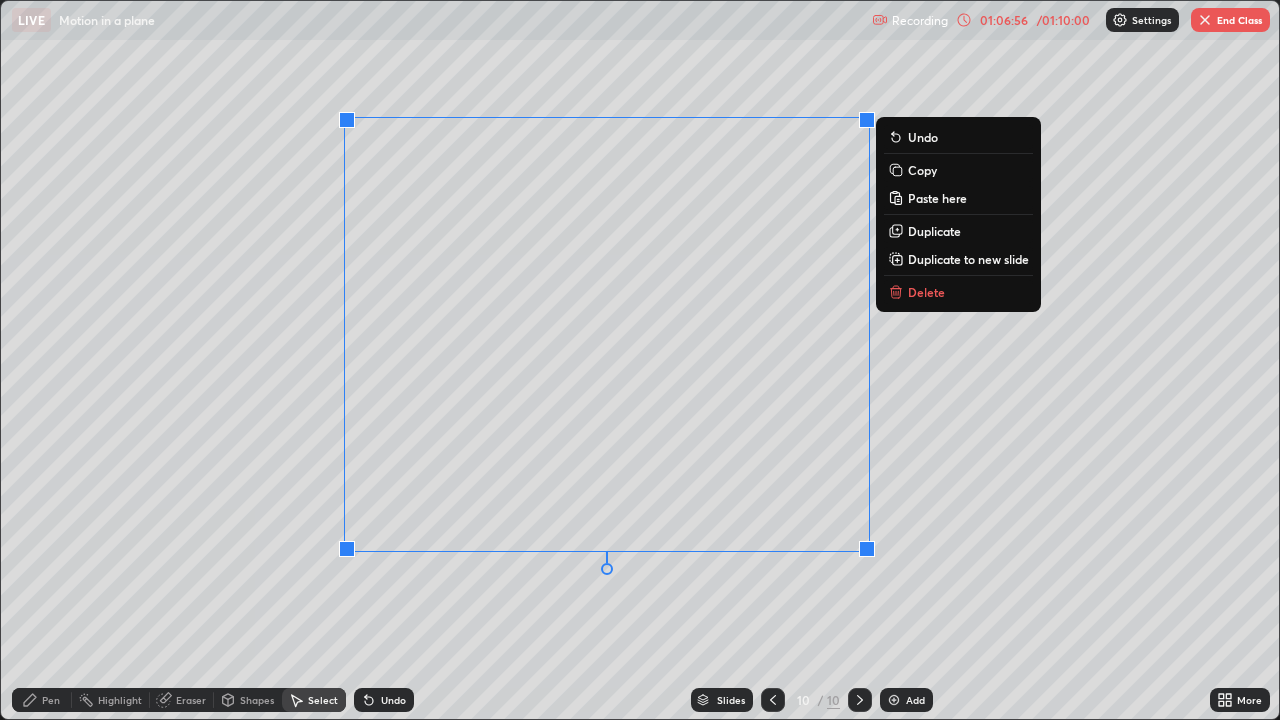 click on "0 ° Undo Copy Paste here Duplicate Duplicate to new slide Delete" at bounding box center [640, 360] 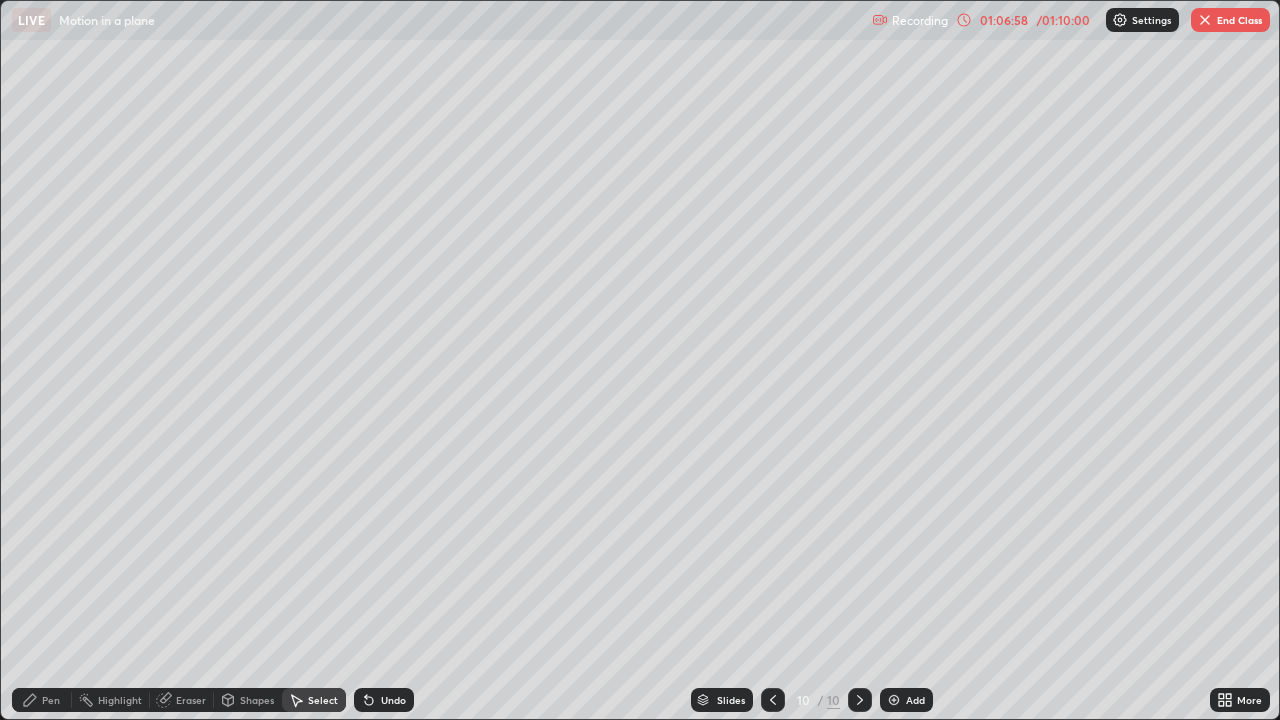 click on "Eraser" at bounding box center (191, 700) 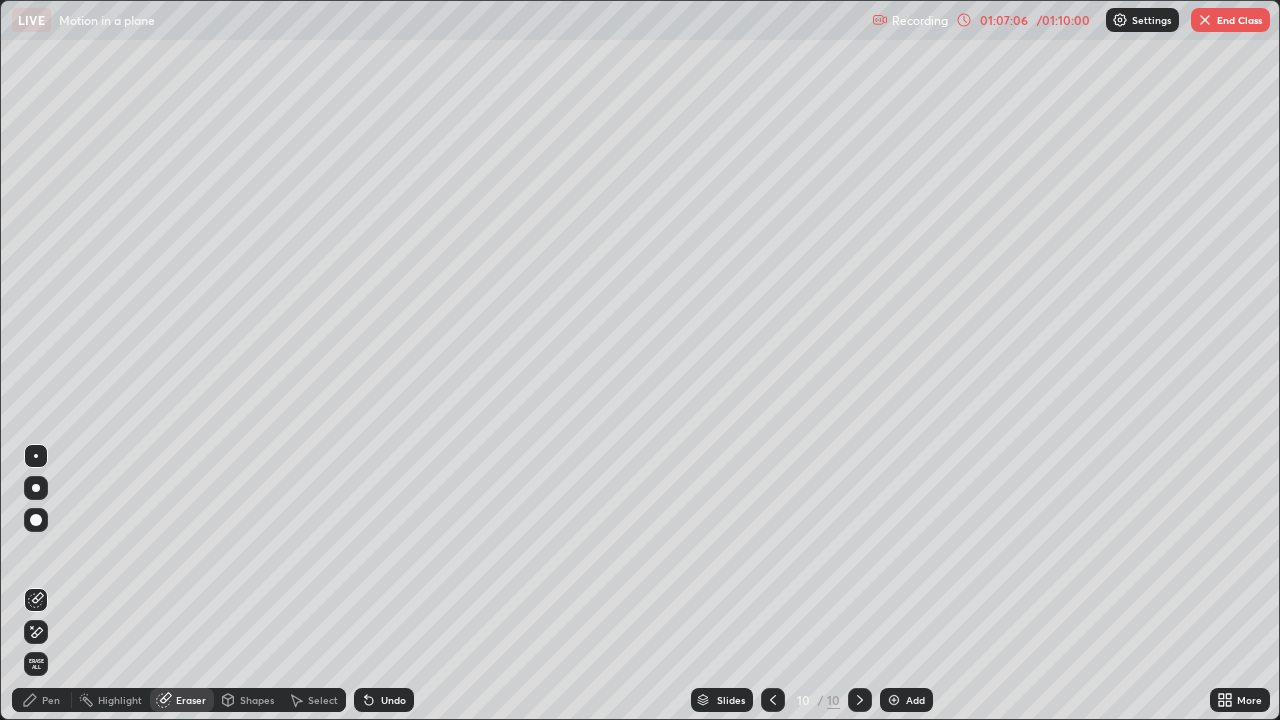 click on "Pen" at bounding box center [51, 700] 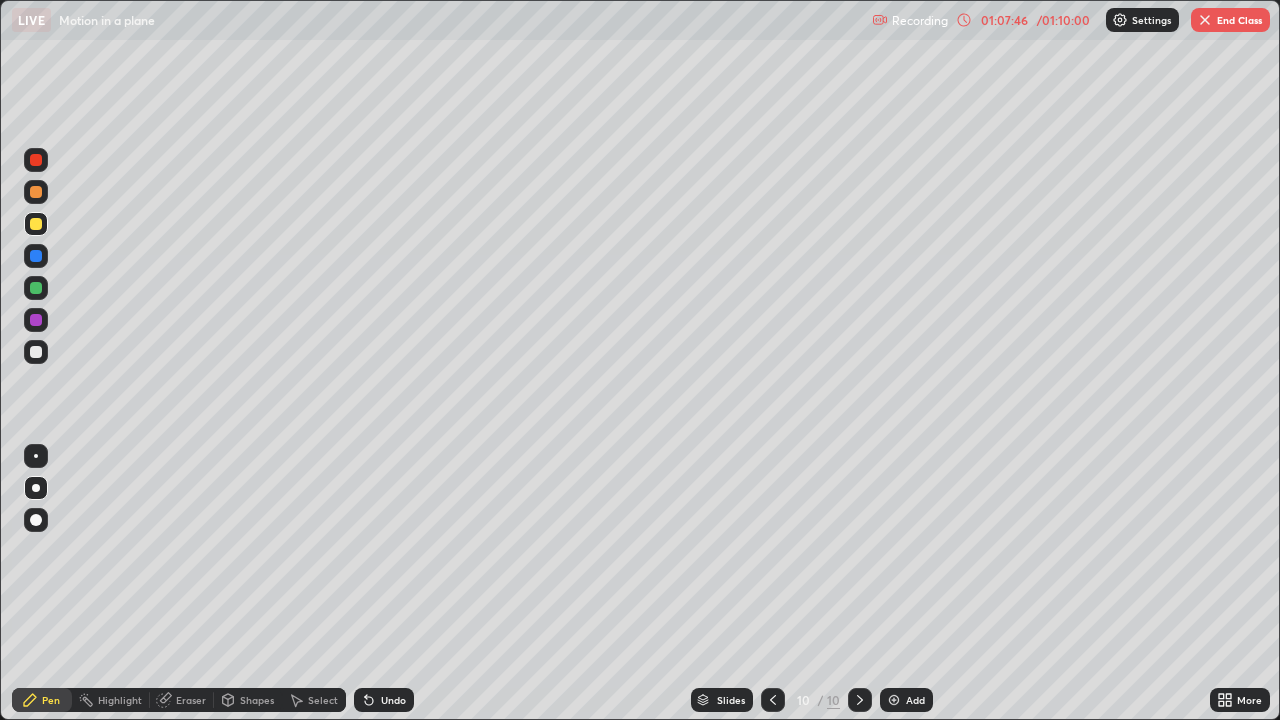 click on "Eraser" at bounding box center (191, 700) 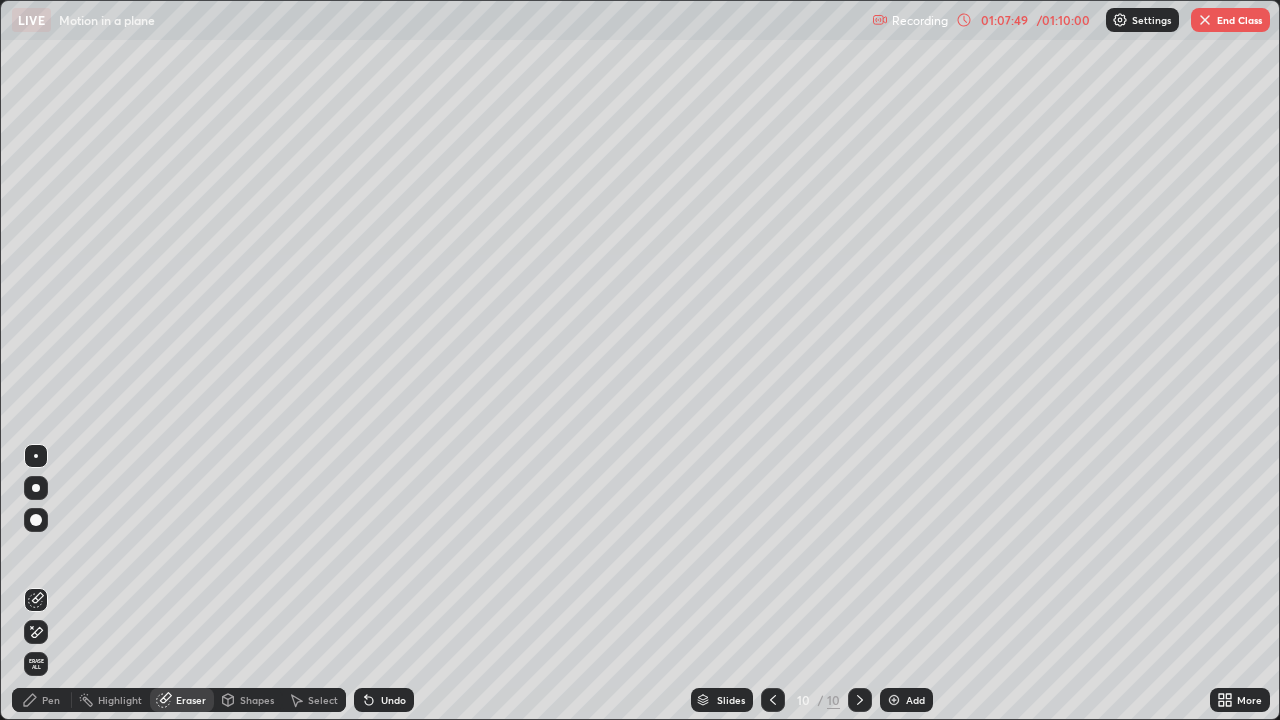 click on "Pen" at bounding box center [51, 700] 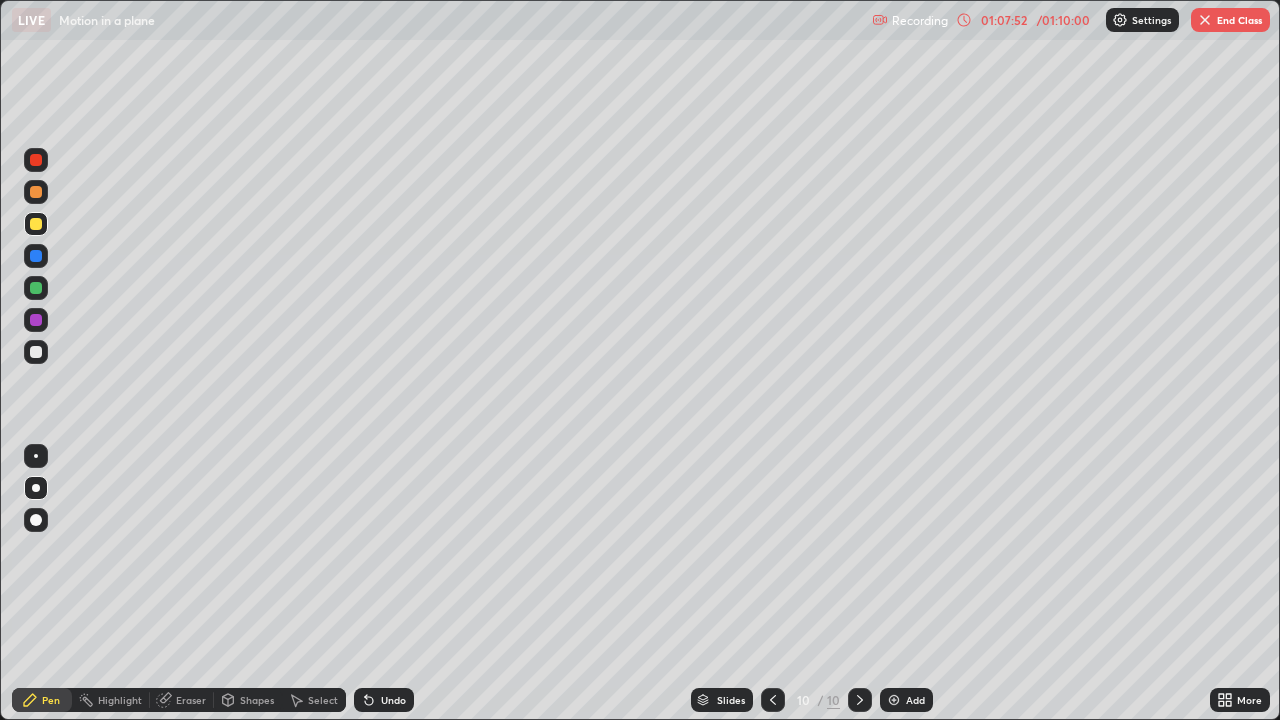 click at bounding box center (36, 288) 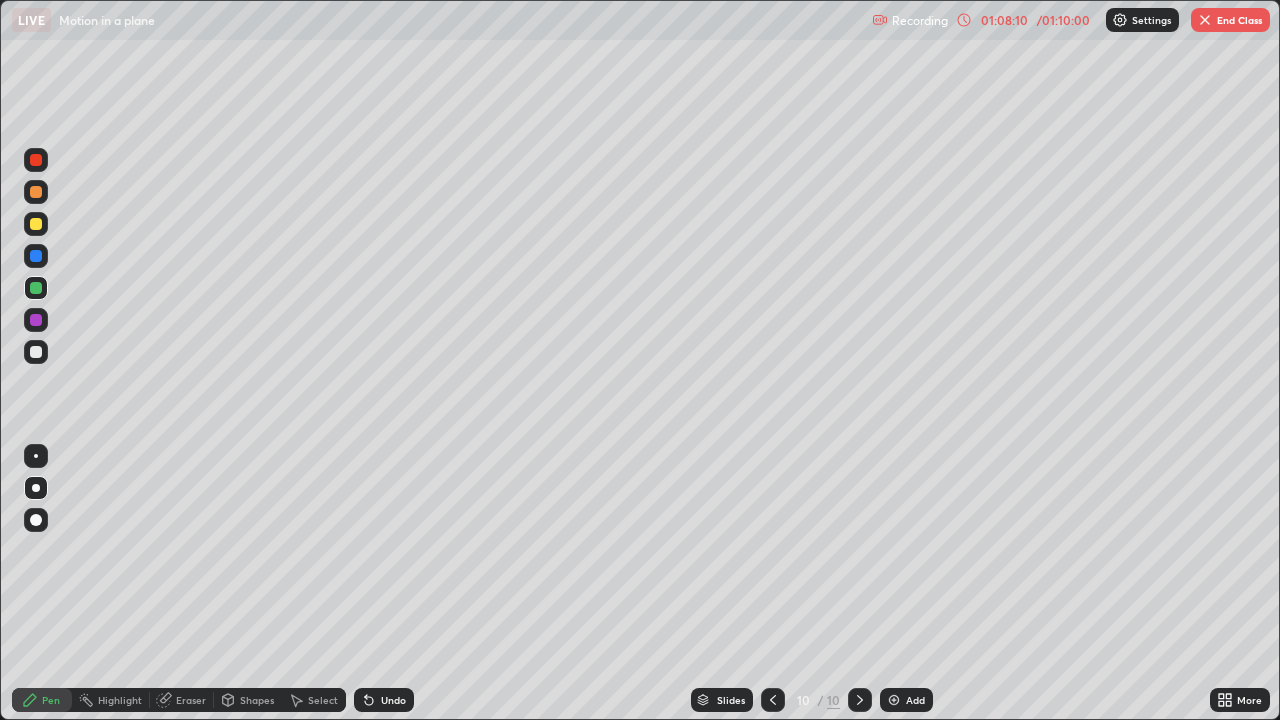click on "10" at bounding box center [803, 700] 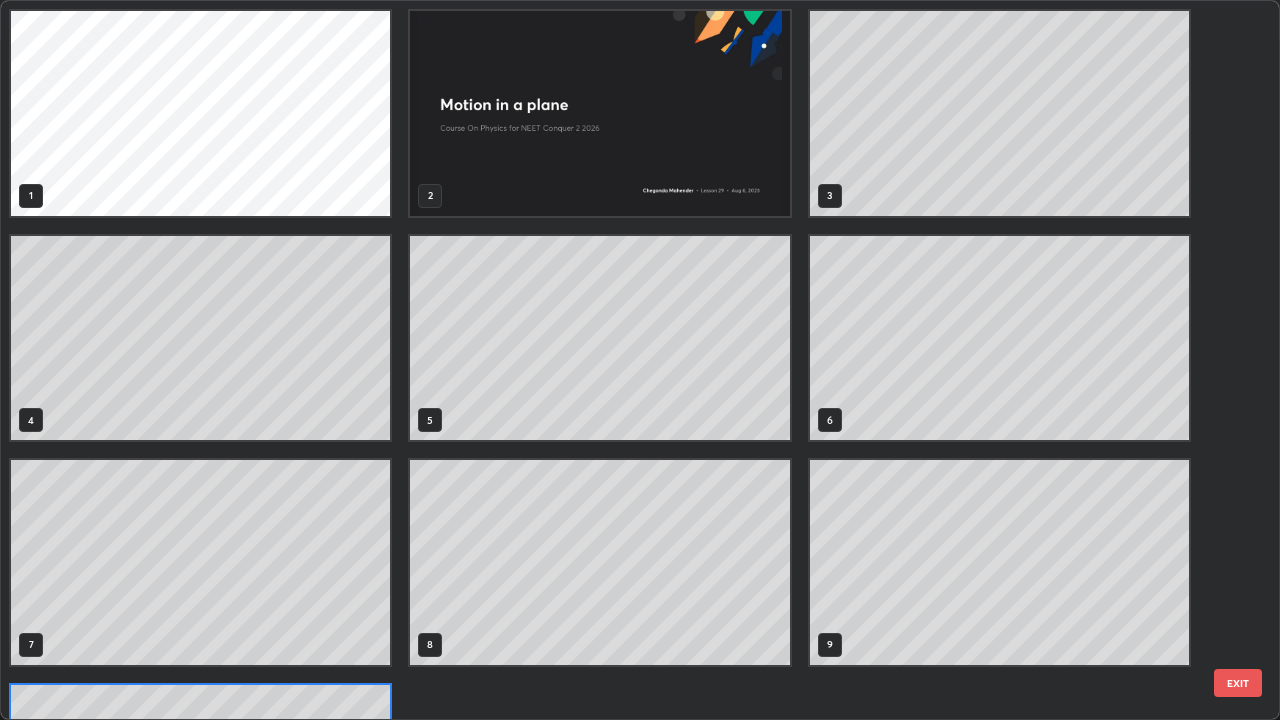 scroll, scrollTop: 180, scrollLeft: 0, axis: vertical 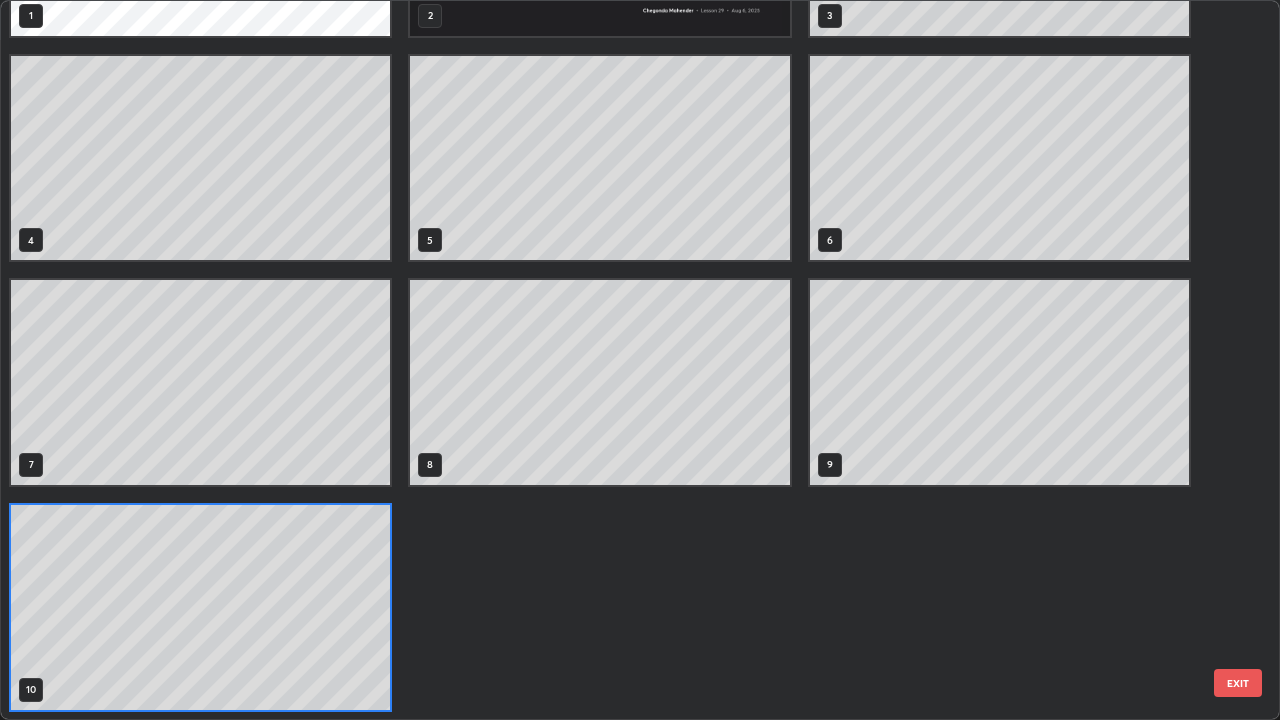 click on "EXIT" at bounding box center [1238, 683] 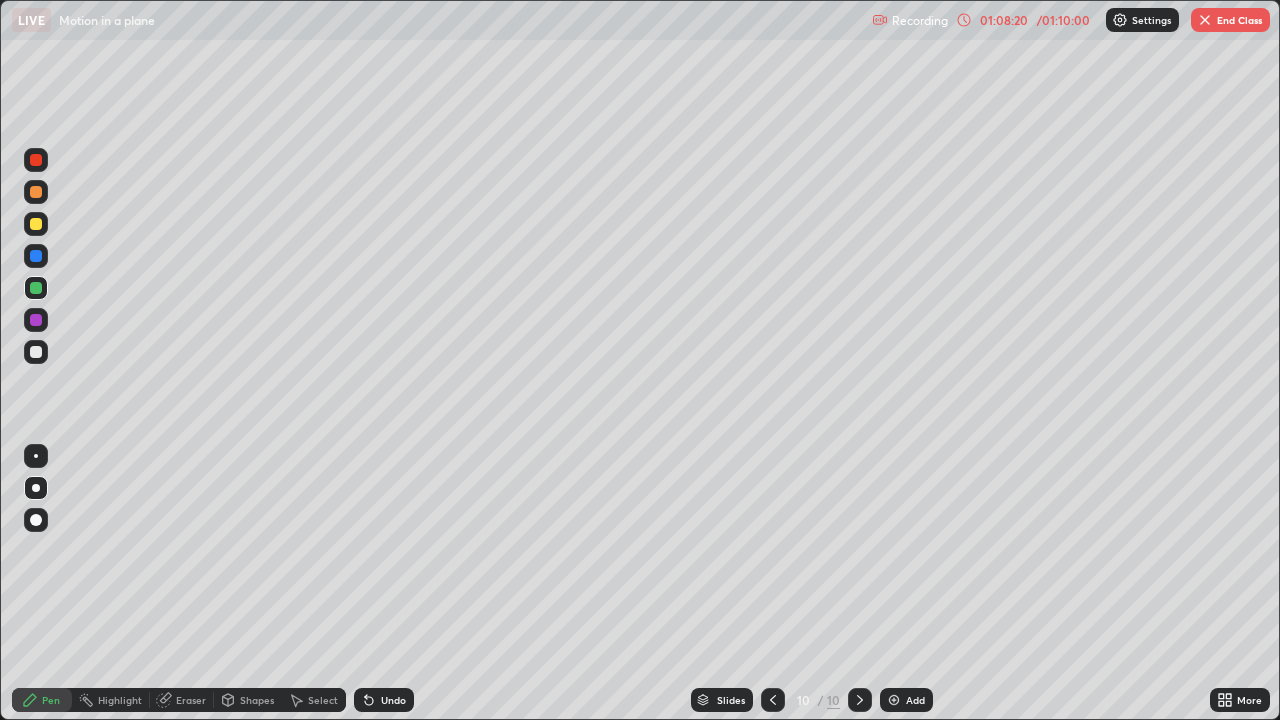 click on "End Class" at bounding box center [1230, 20] 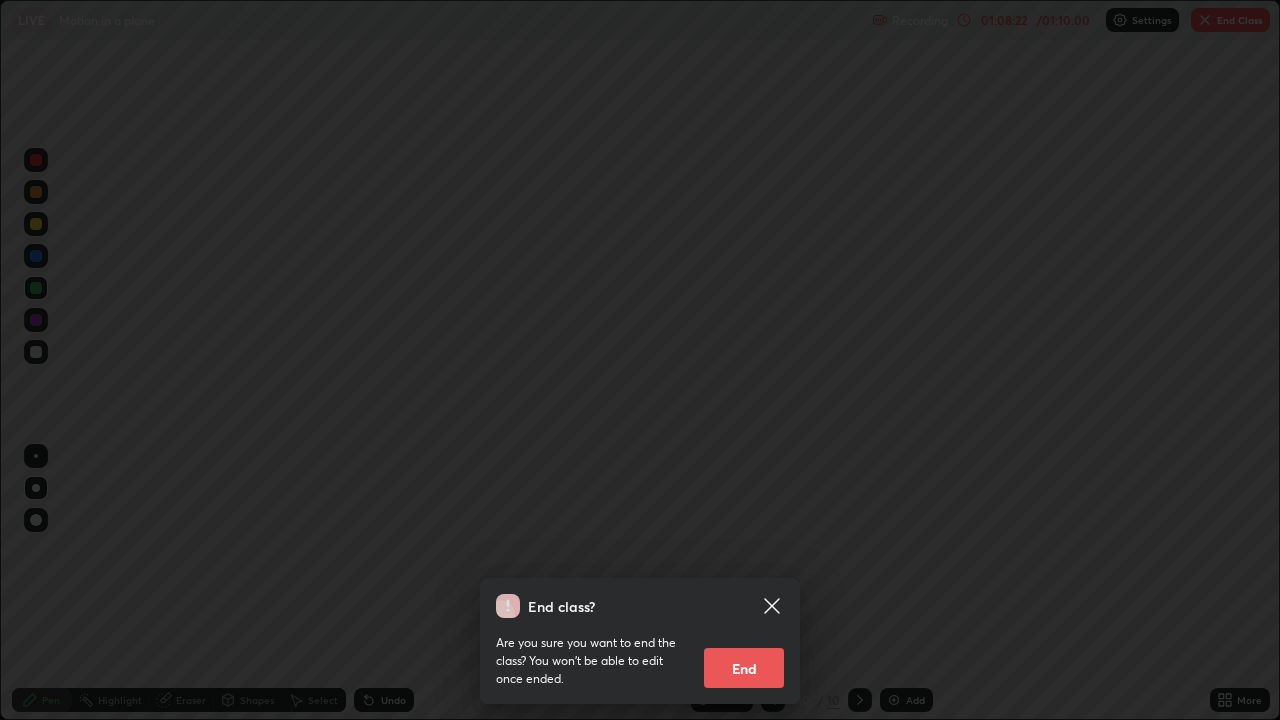 click on "End" at bounding box center (744, 668) 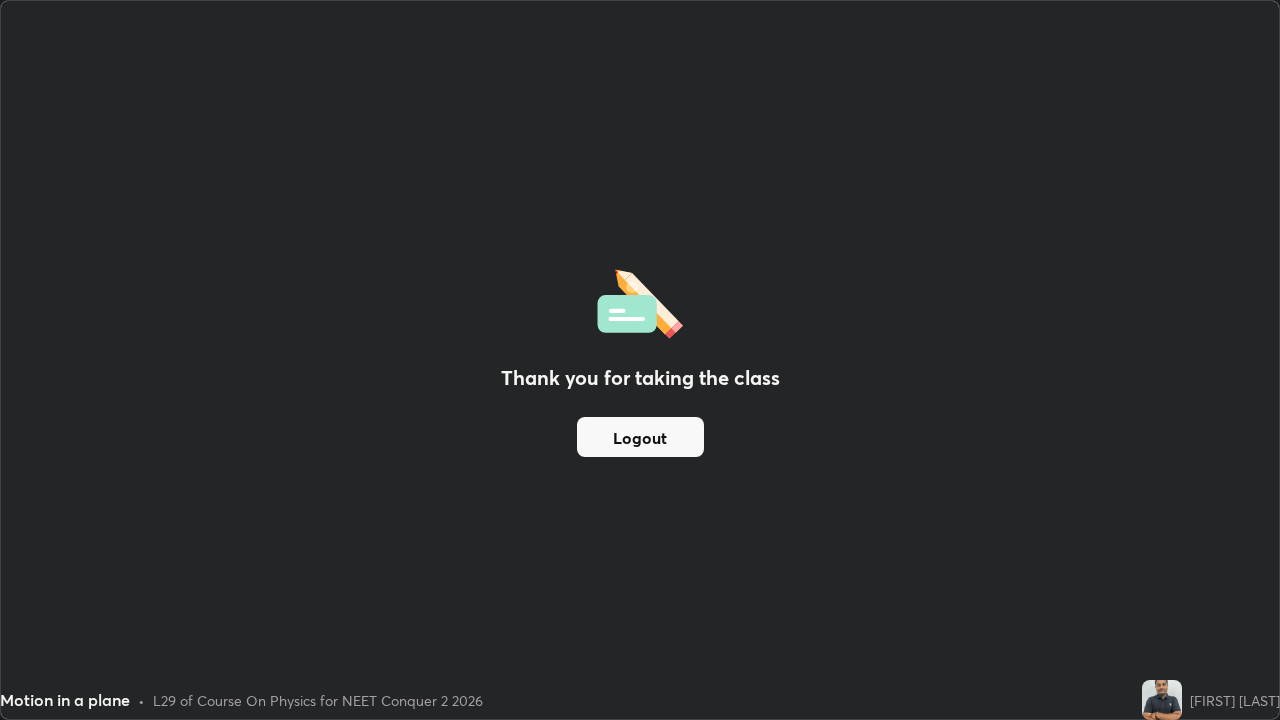 click on "Logout" at bounding box center [640, 437] 